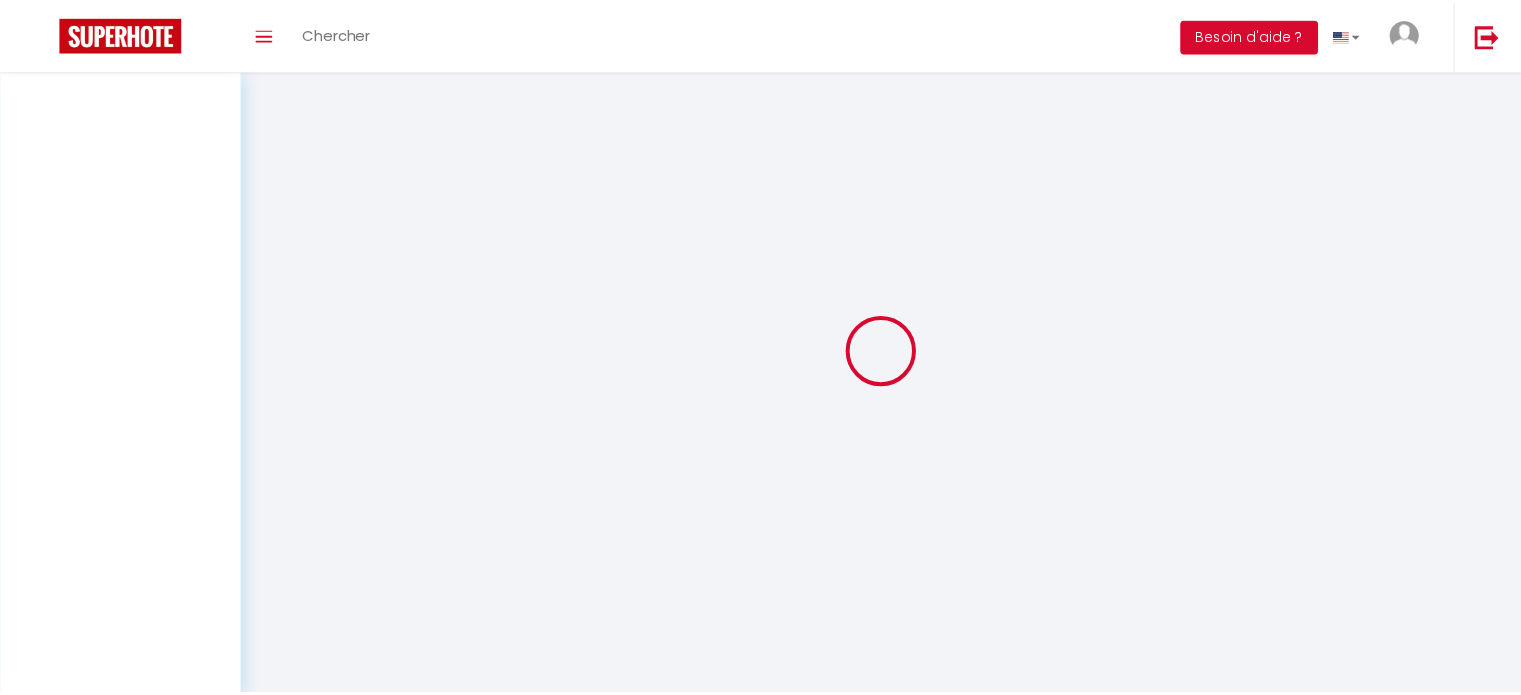 scroll, scrollTop: 0, scrollLeft: 0, axis: both 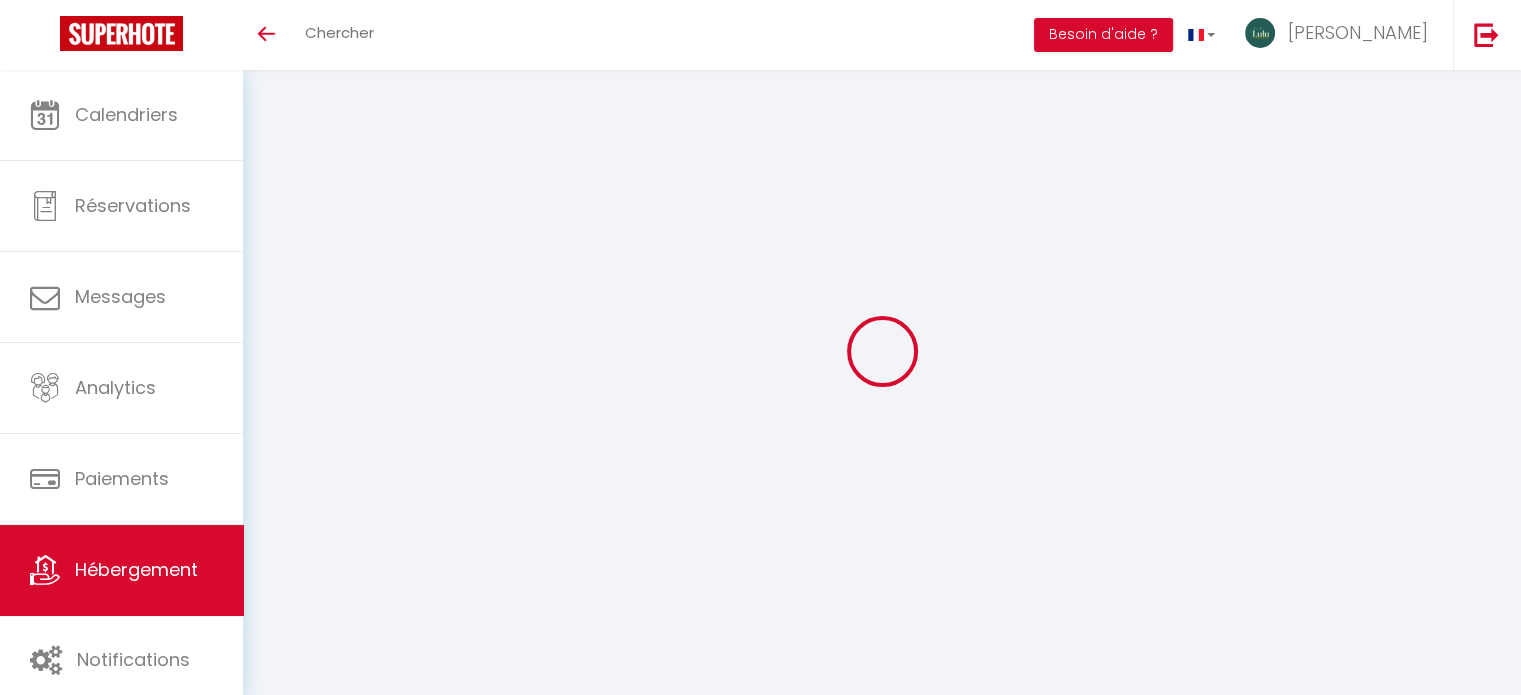 click on "Hébergement" at bounding box center [136, 569] 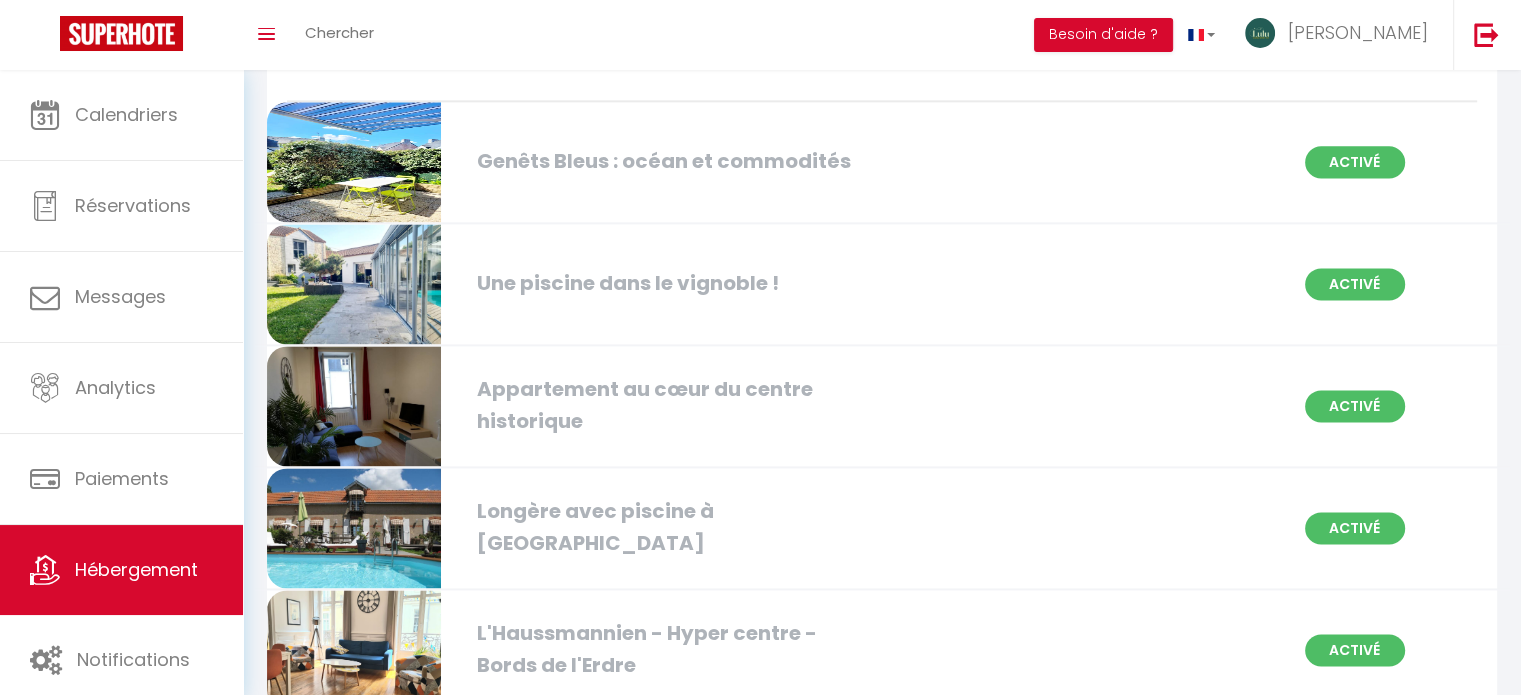 scroll, scrollTop: 2732, scrollLeft: 0, axis: vertical 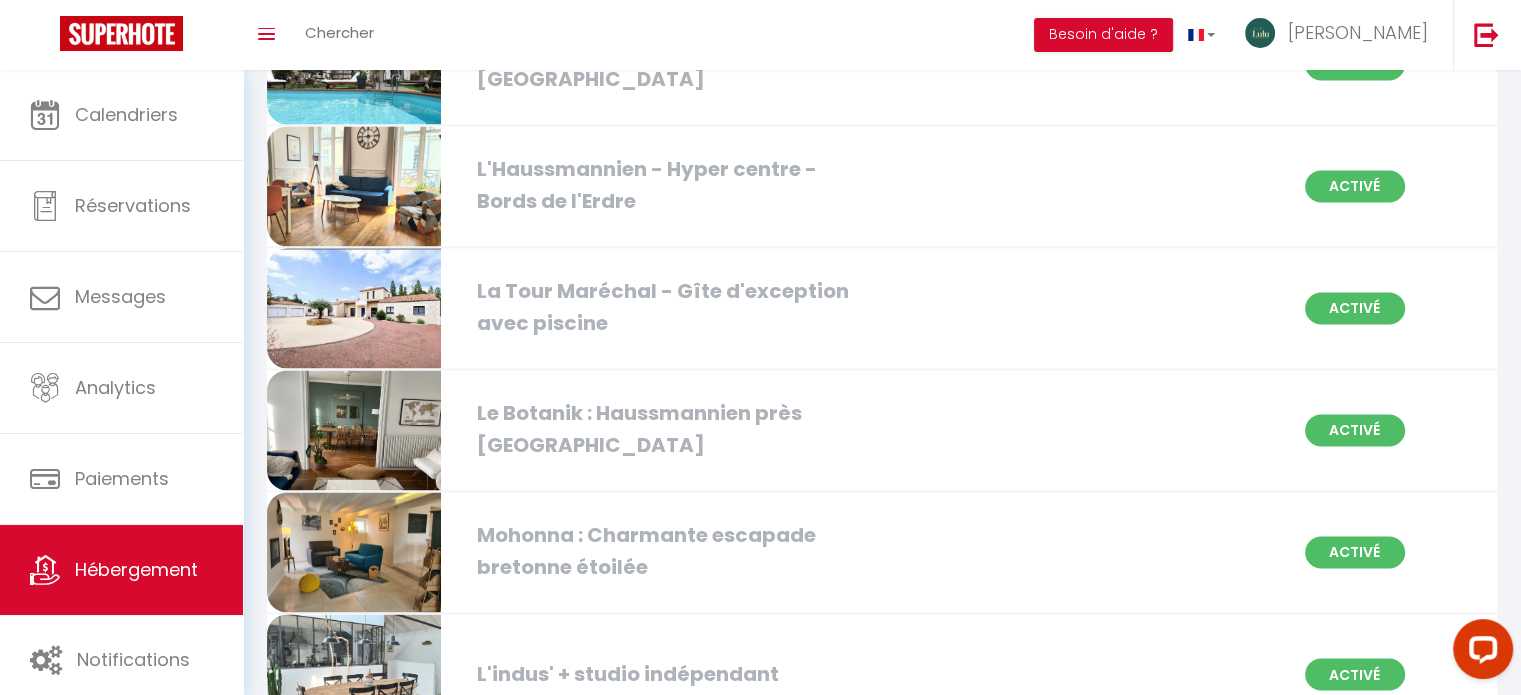 click at bounding box center (354, 430) 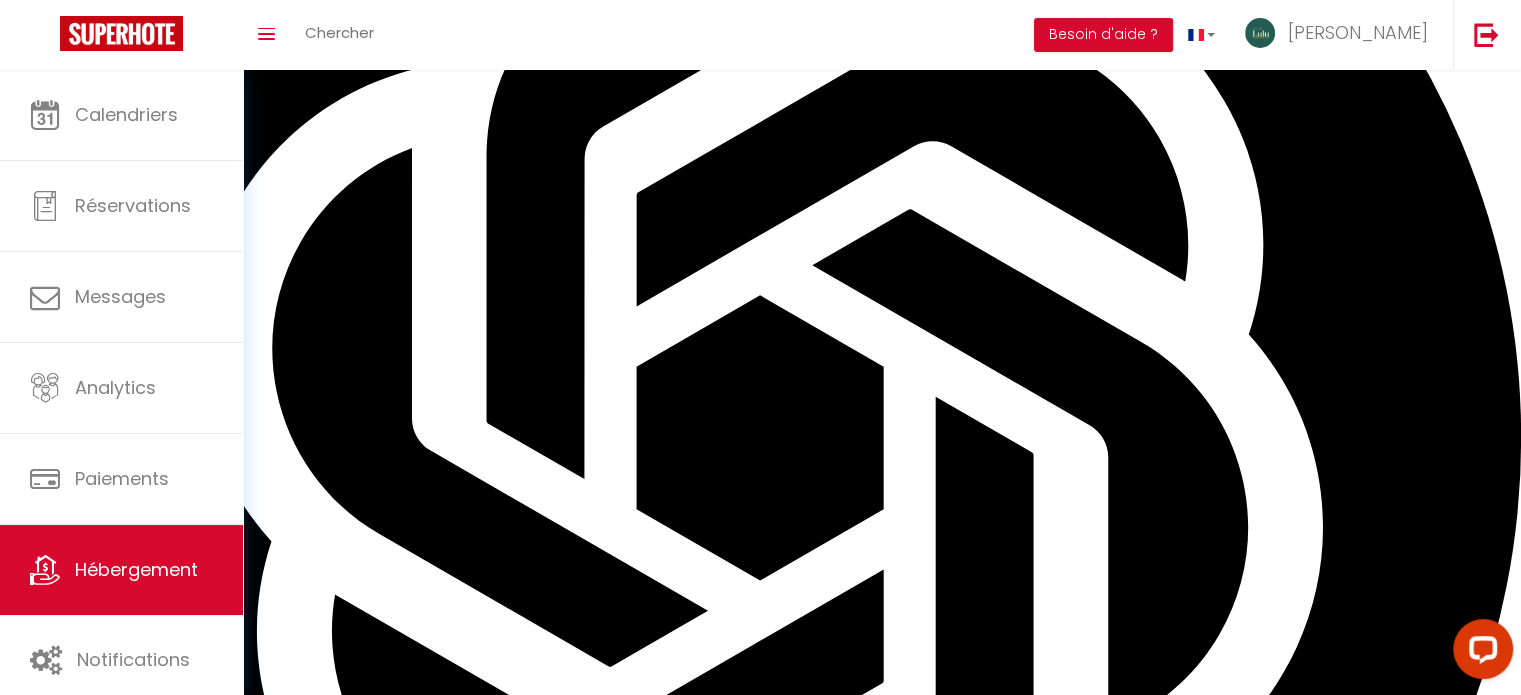 scroll, scrollTop: 0, scrollLeft: 0, axis: both 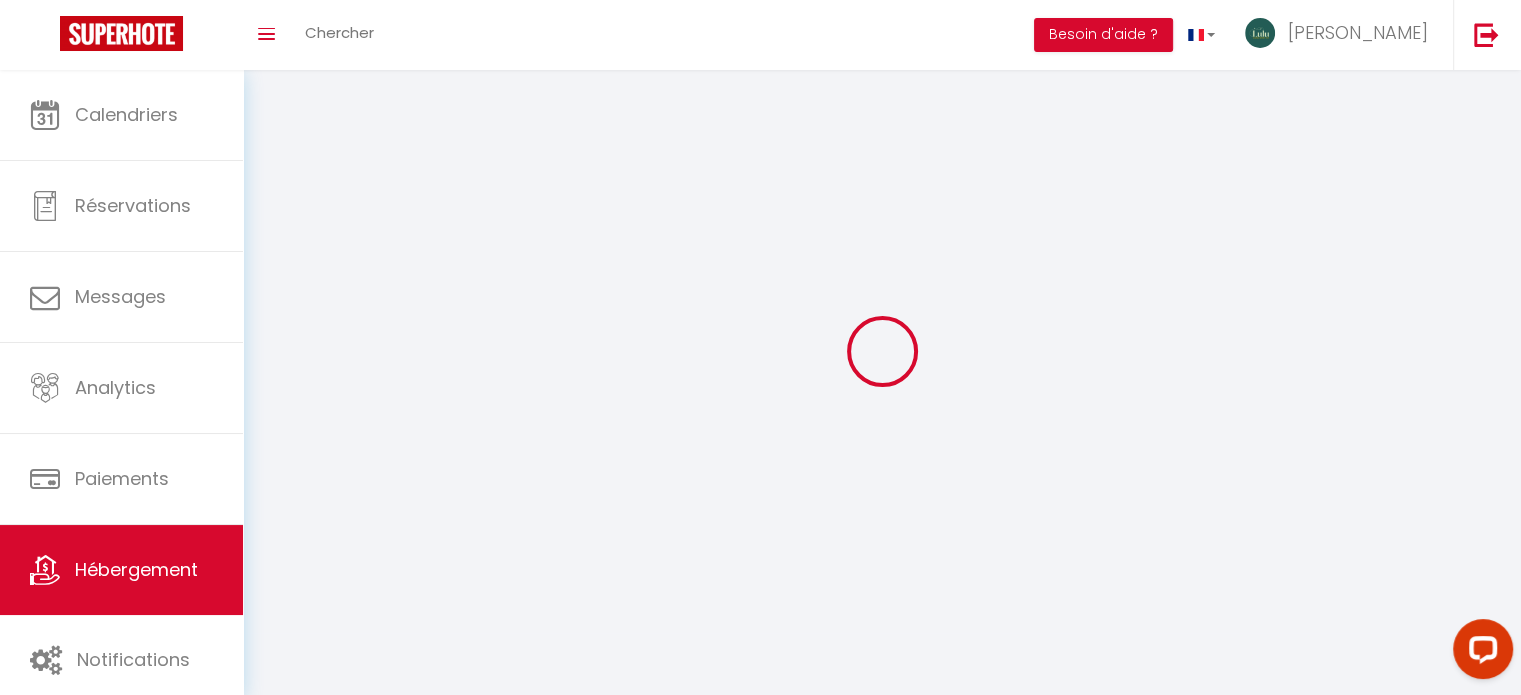 select on "14503" 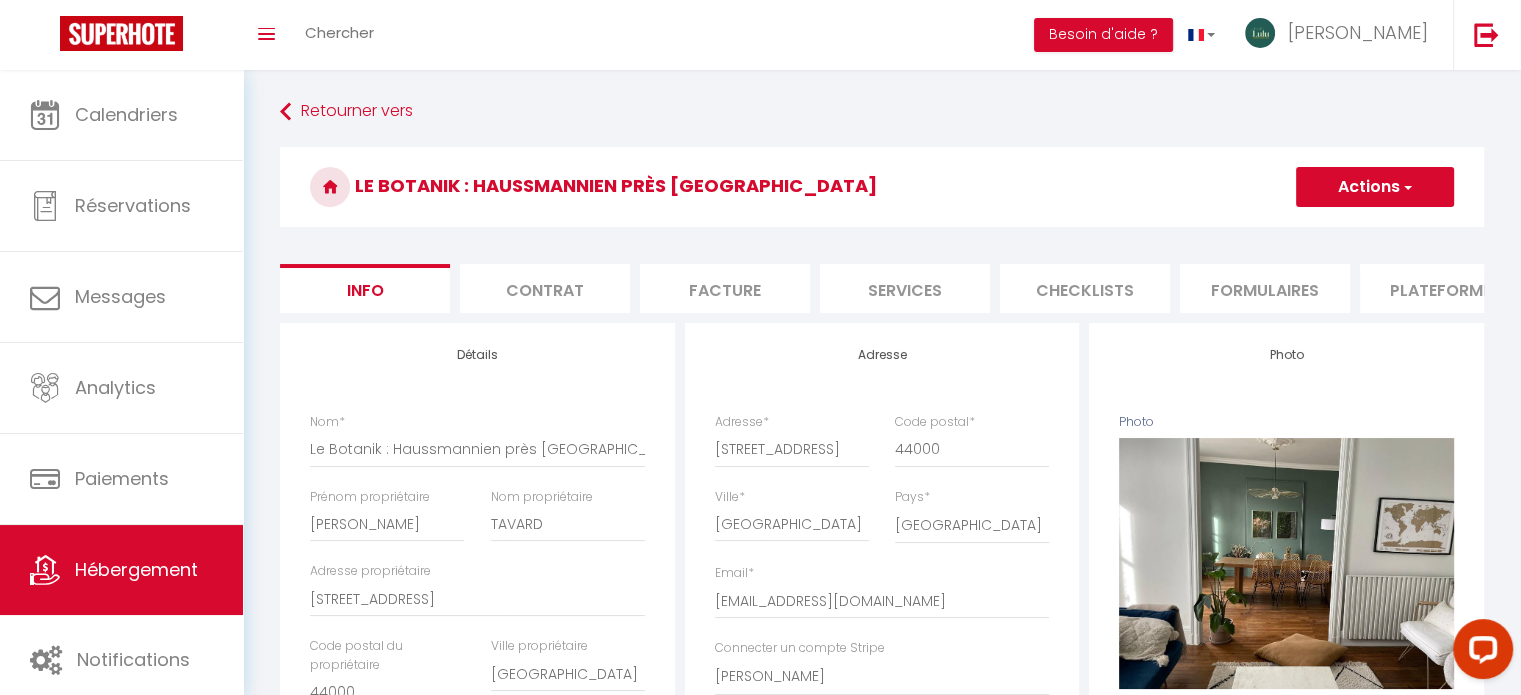 select 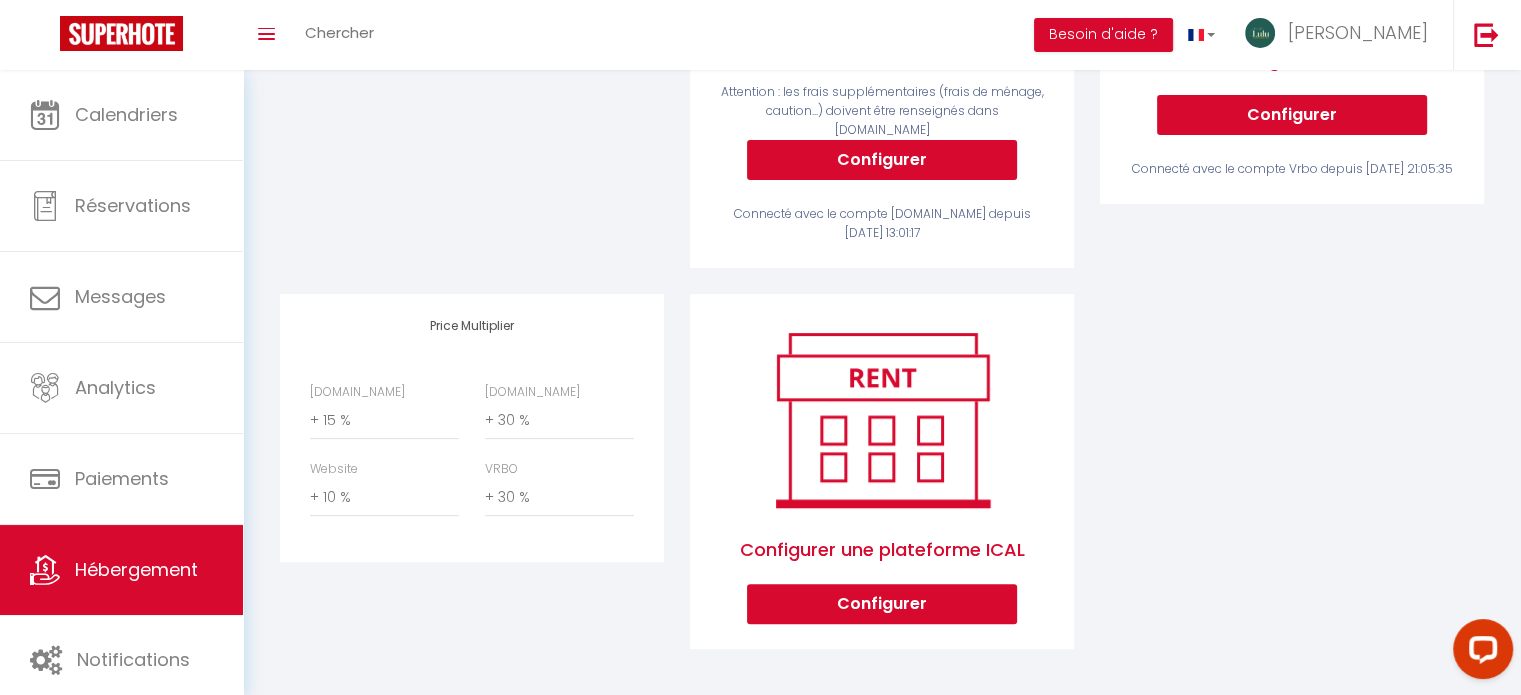 scroll, scrollTop: 0, scrollLeft: 0, axis: both 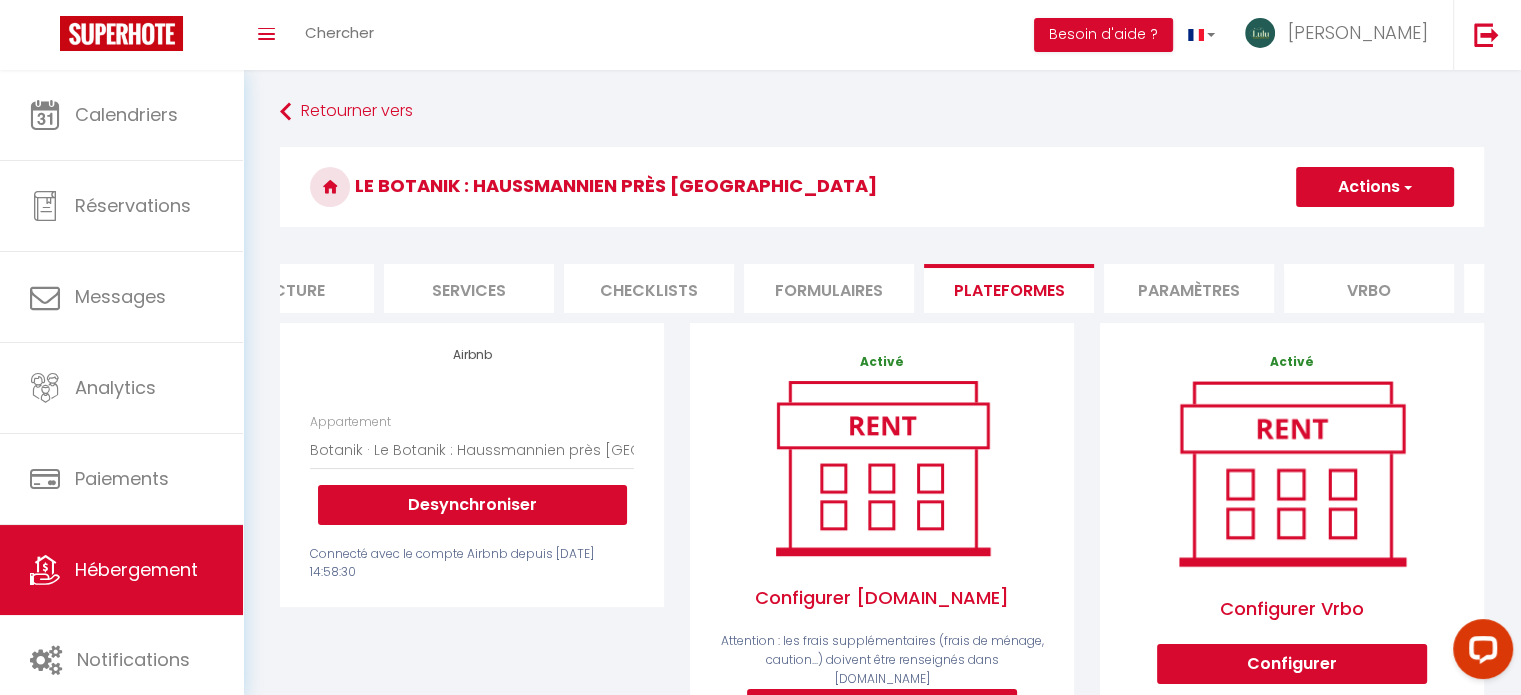 click on "Paramètres" at bounding box center [1189, 288] 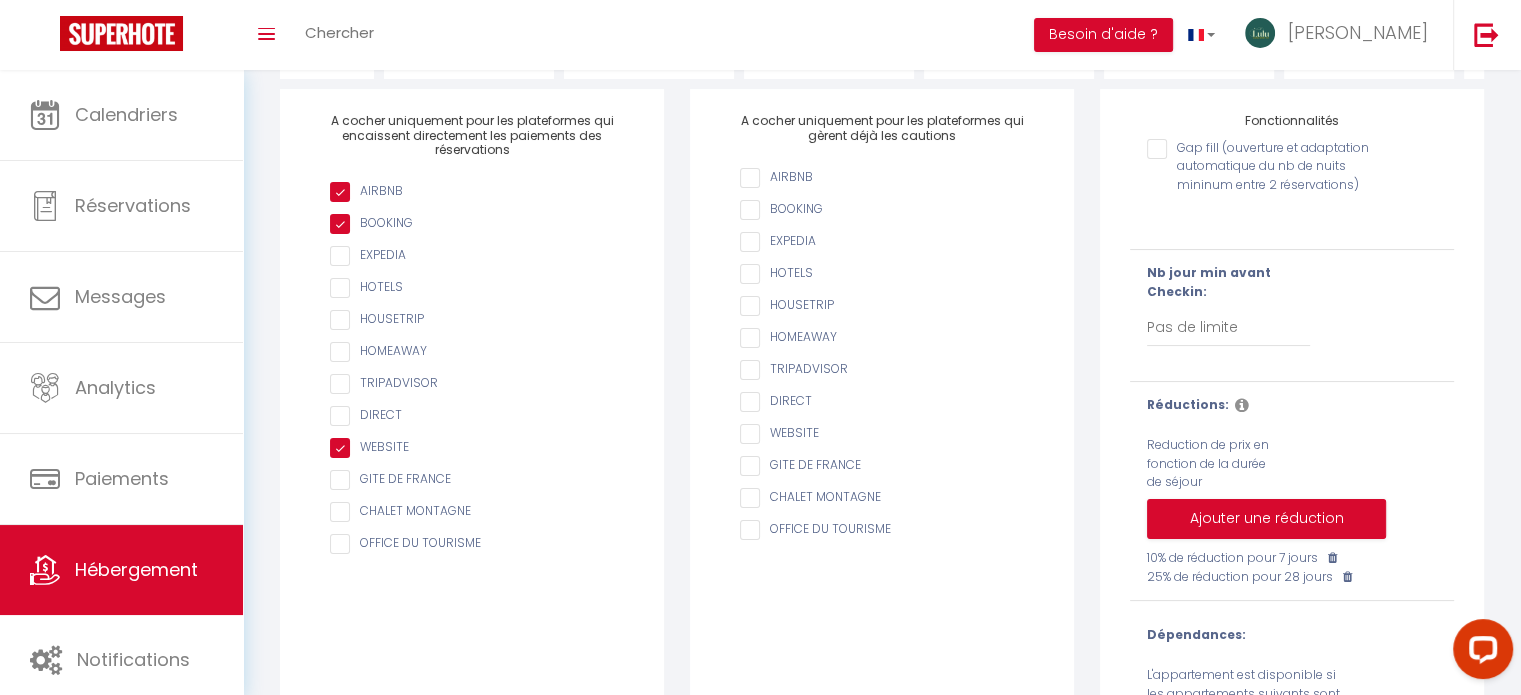 scroll, scrollTop: 232, scrollLeft: 0, axis: vertical 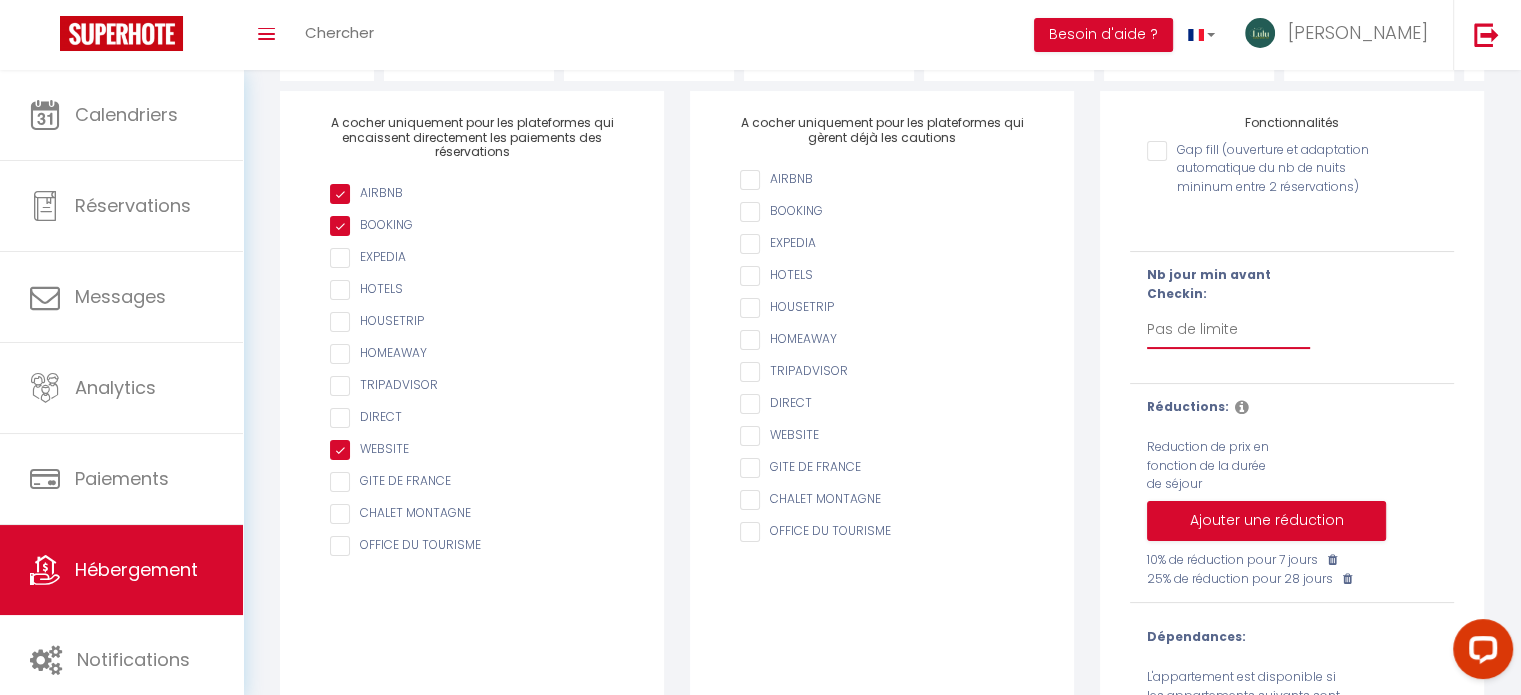 click on "Pas de limite   1 2 3 4 5 6 7" at bounding box center [1228, 330] 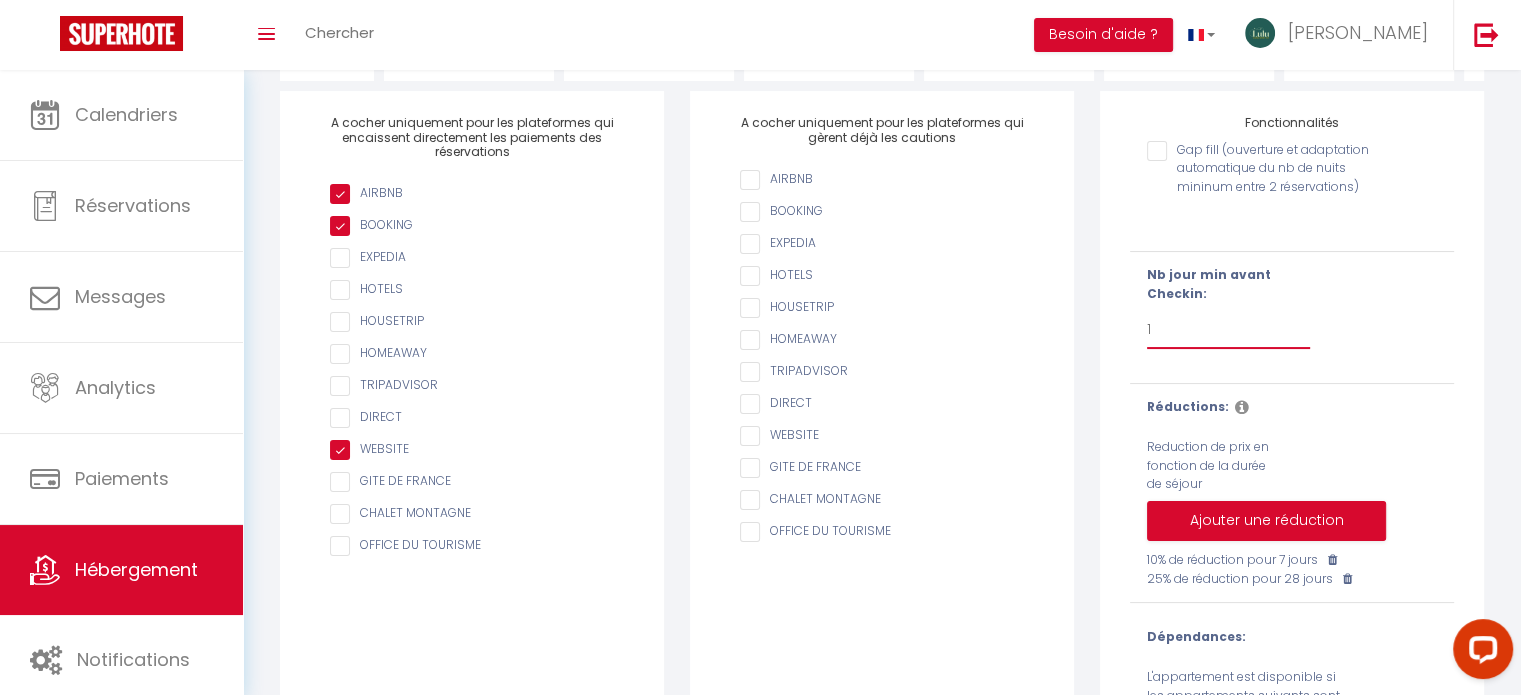 click on "Pas de limite   1 2 3 4 5 6 7" at bounding box center (1228, 330) 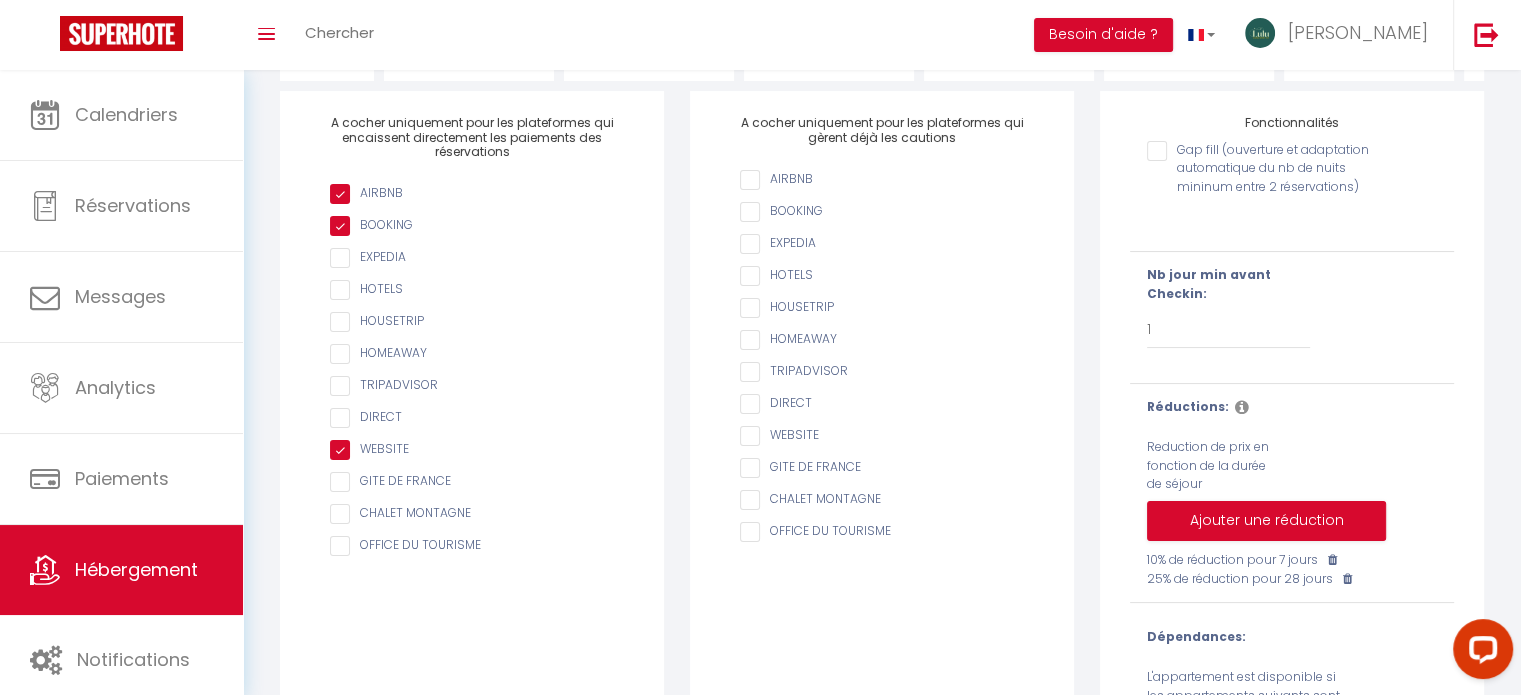 click on "A cocher uniquement pour les plateformes qui gèrent déjà les cautions
AIRBNB   BOOKING   EXPEDIA   HOTELS   HOUSETRIP   HOMEAWAY   TRIPADVISOR   DIRECT   WEBSITE   GITE DE FRANCE   CHALET MONTAGNE   OFFICE DU TOURISME" at bounding box center [882, 454] 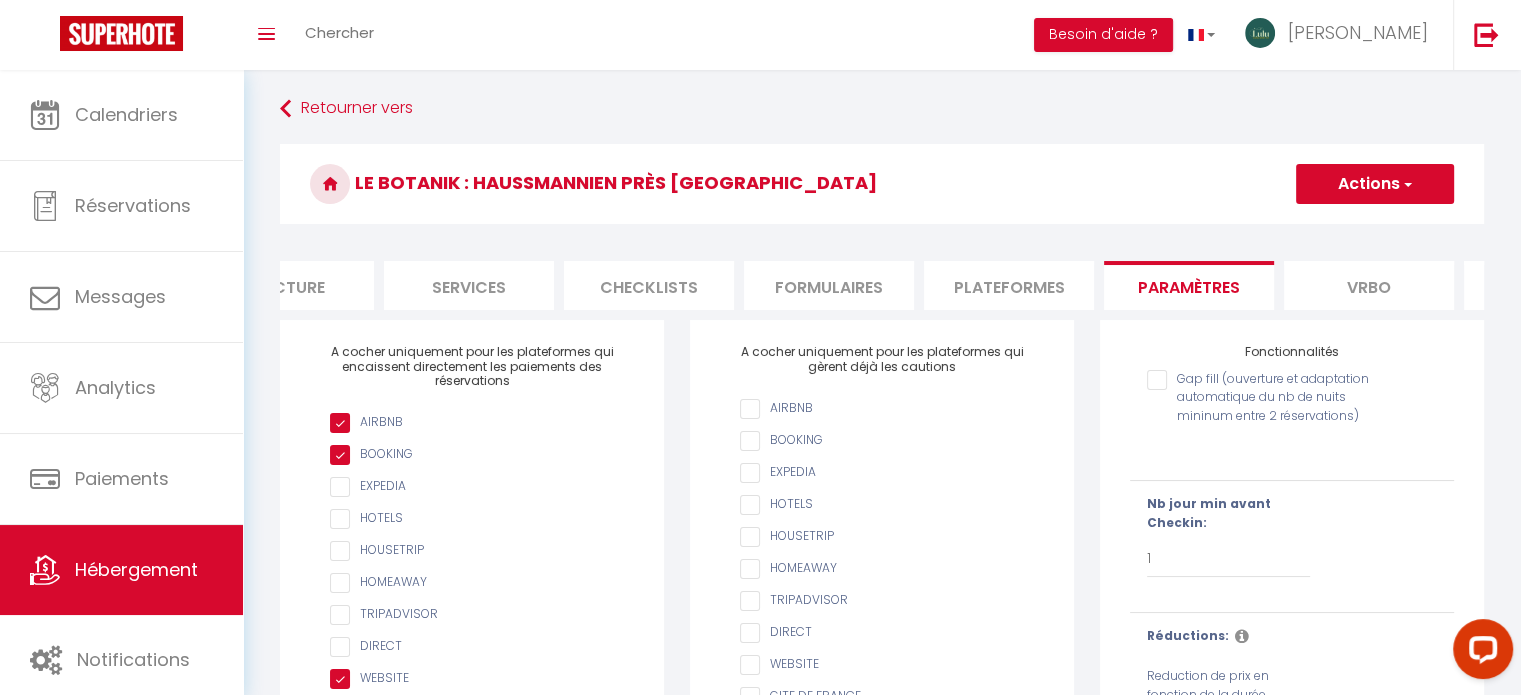 scroll, scrollTop: 0, scrollLeft: 0, axis: both 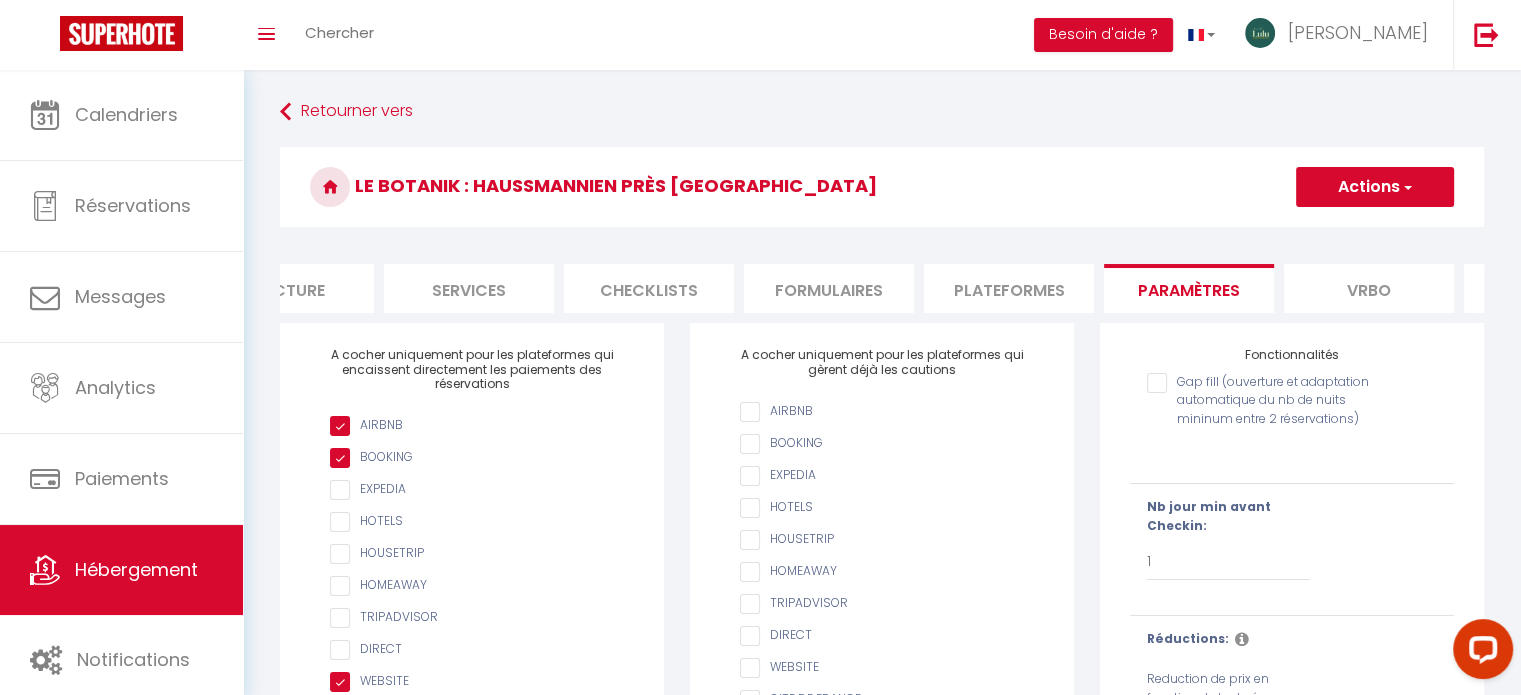 click on "Actions" at bounding box center [1375, 187] 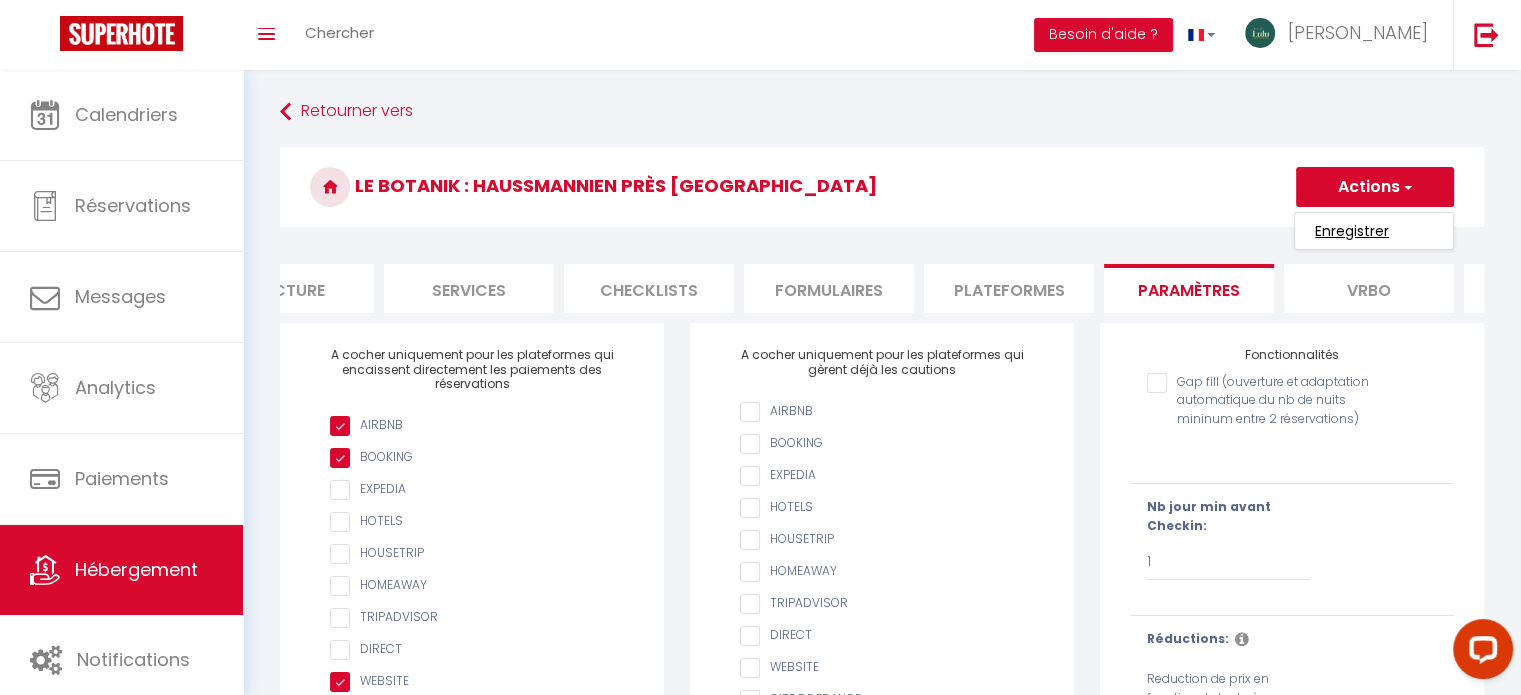 click on "Enregistrer" at bounding box center (1352, 231) 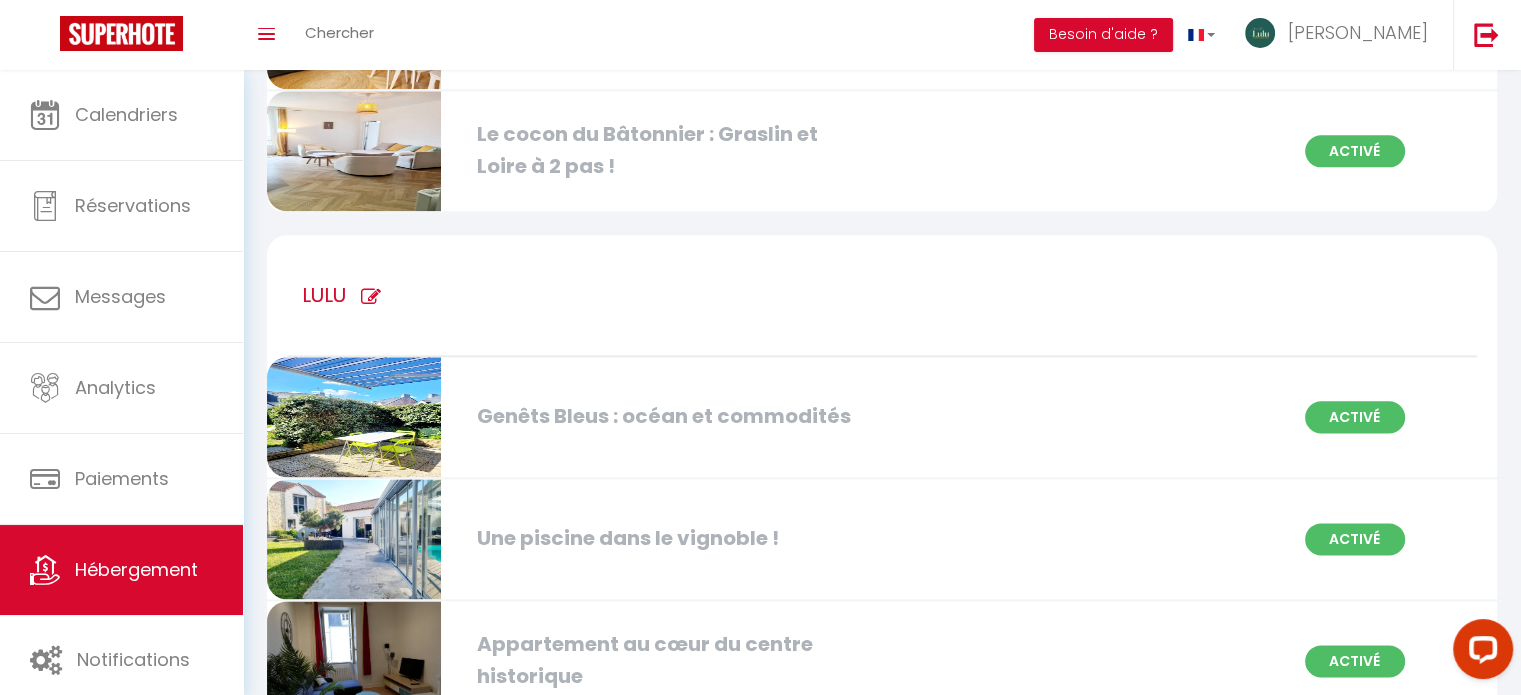 scroll, scrollTop: 2446, scrollLeft: 0, axis: vertical 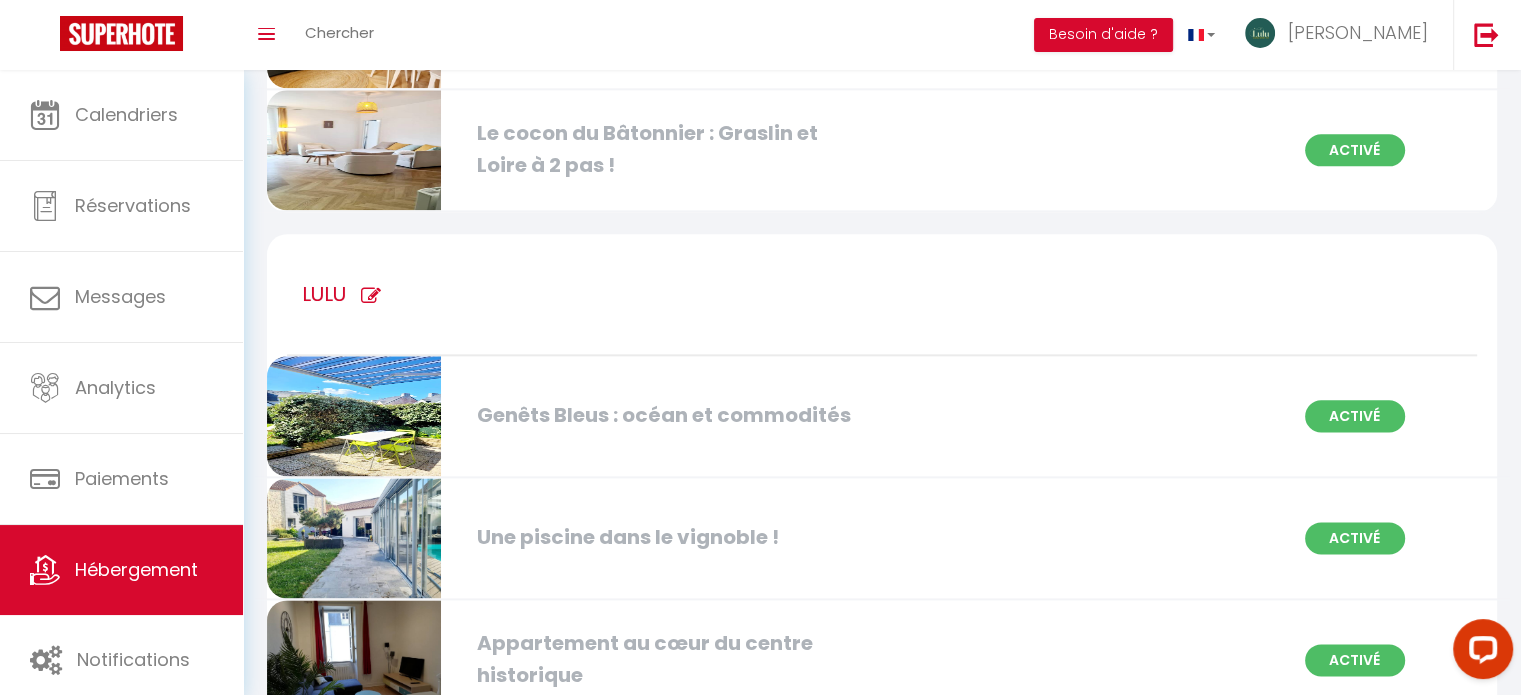click at bounding box center (354, 416) 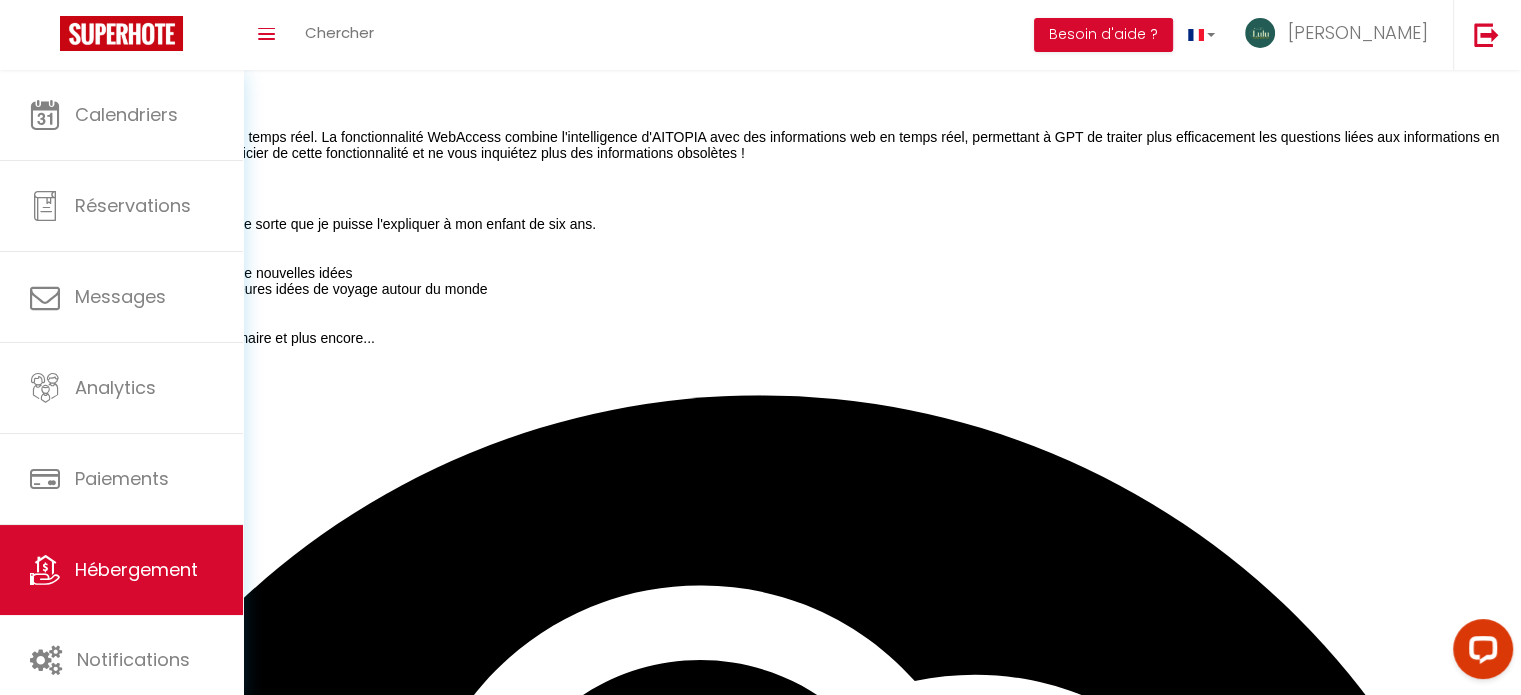 scroll, scrollTop: 0, scrollLeft: 0, axis: both 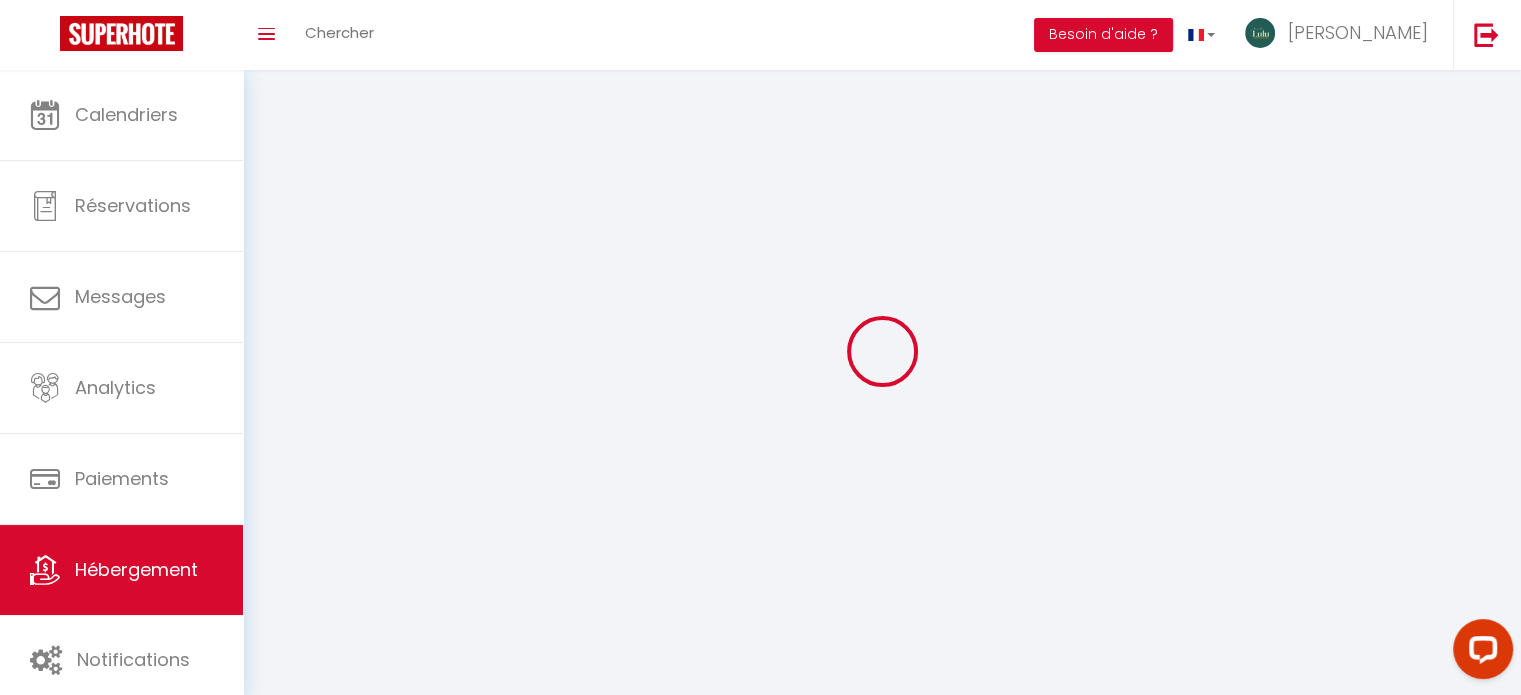 select 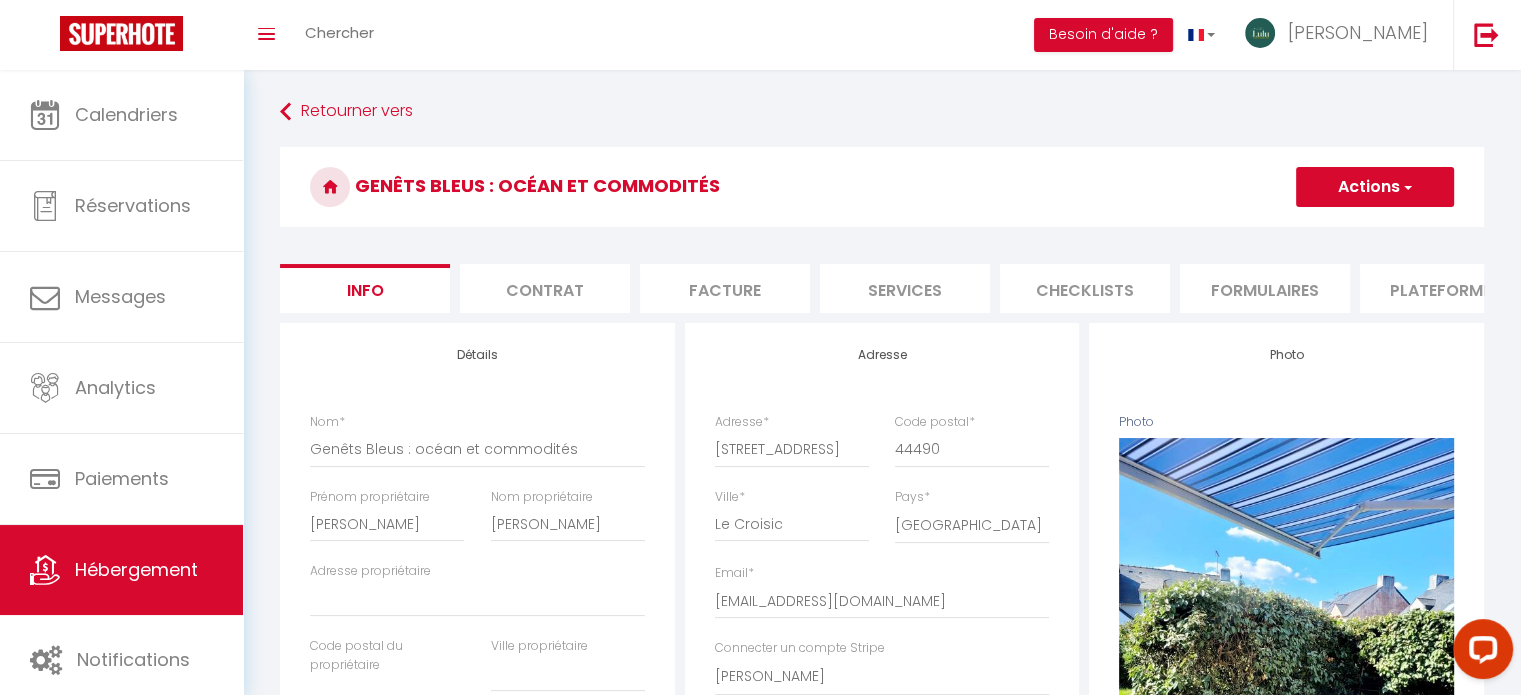 select 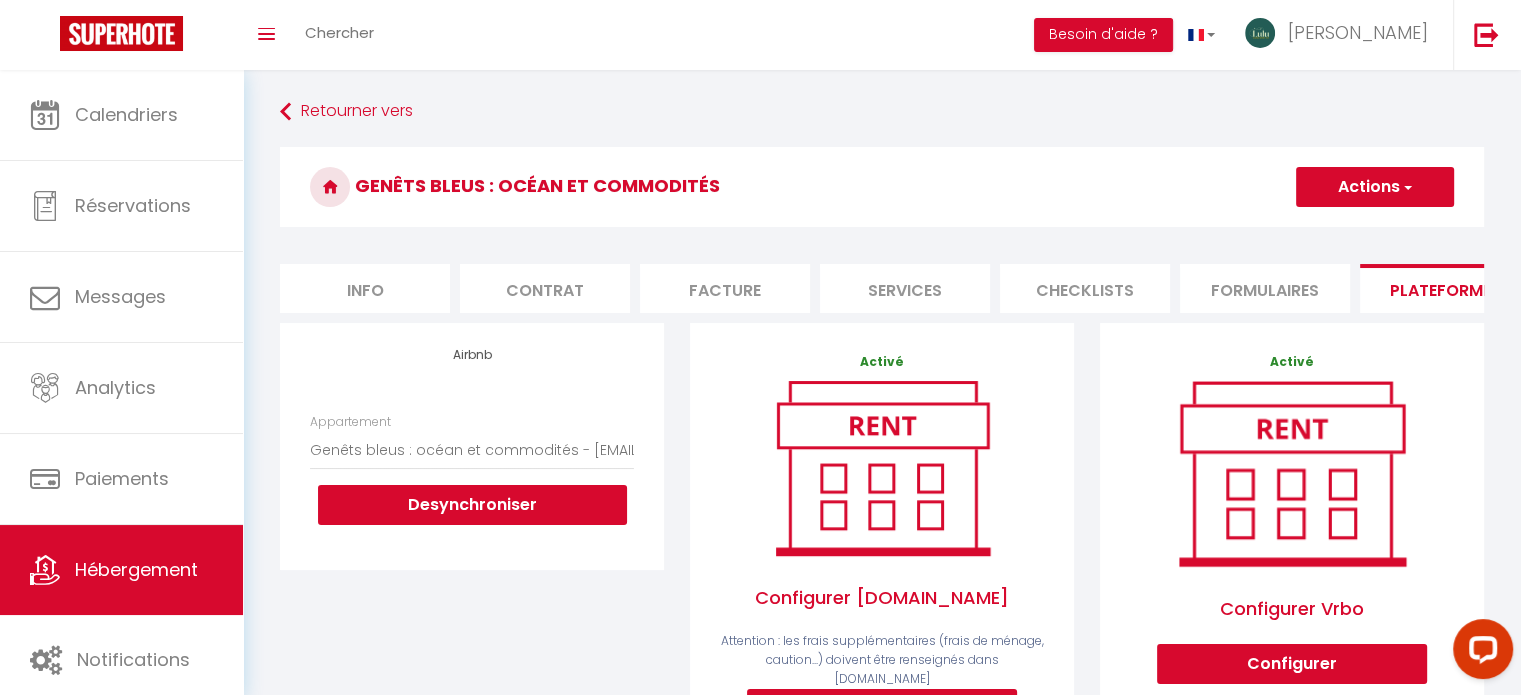 scroll, scrollTop: 0, scrollLeft: 166, axis: horizontal 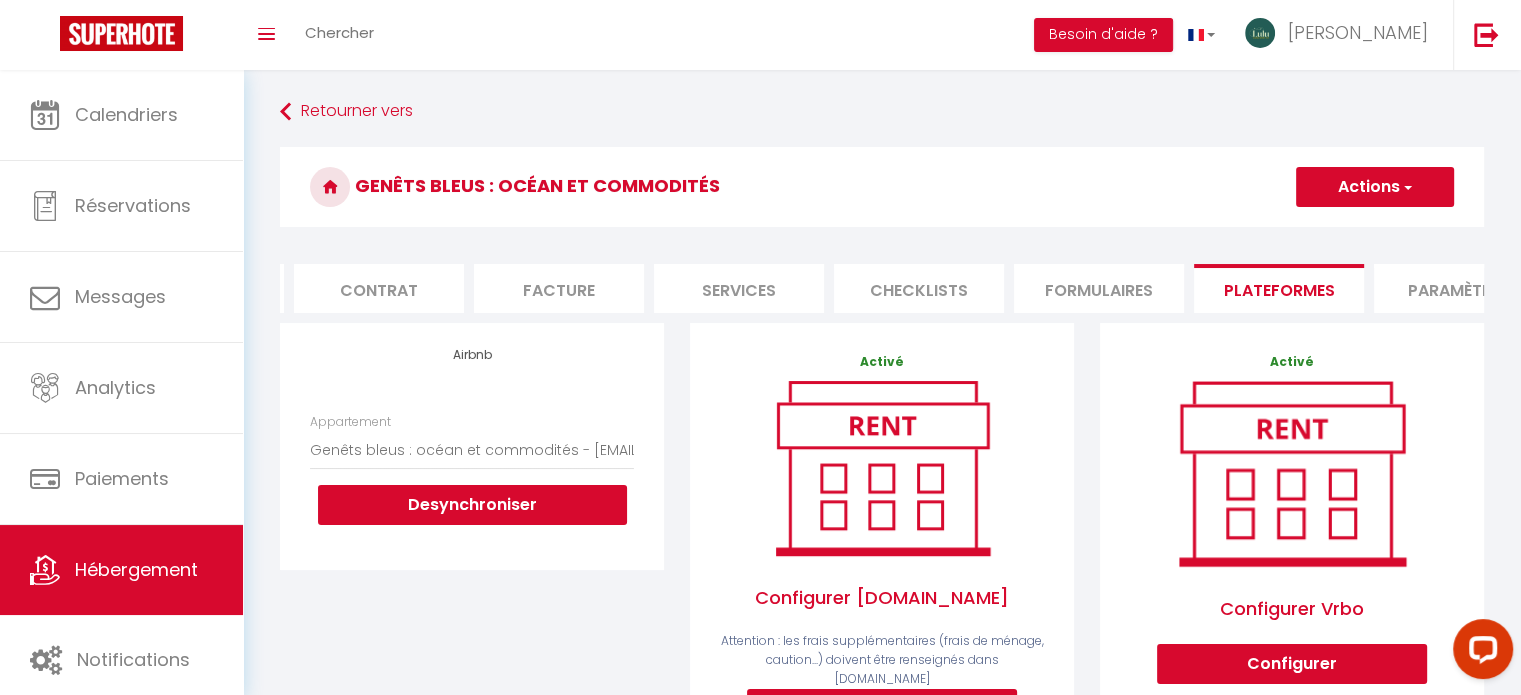 click on "Paramètres" at bounding box center [1459, 288] 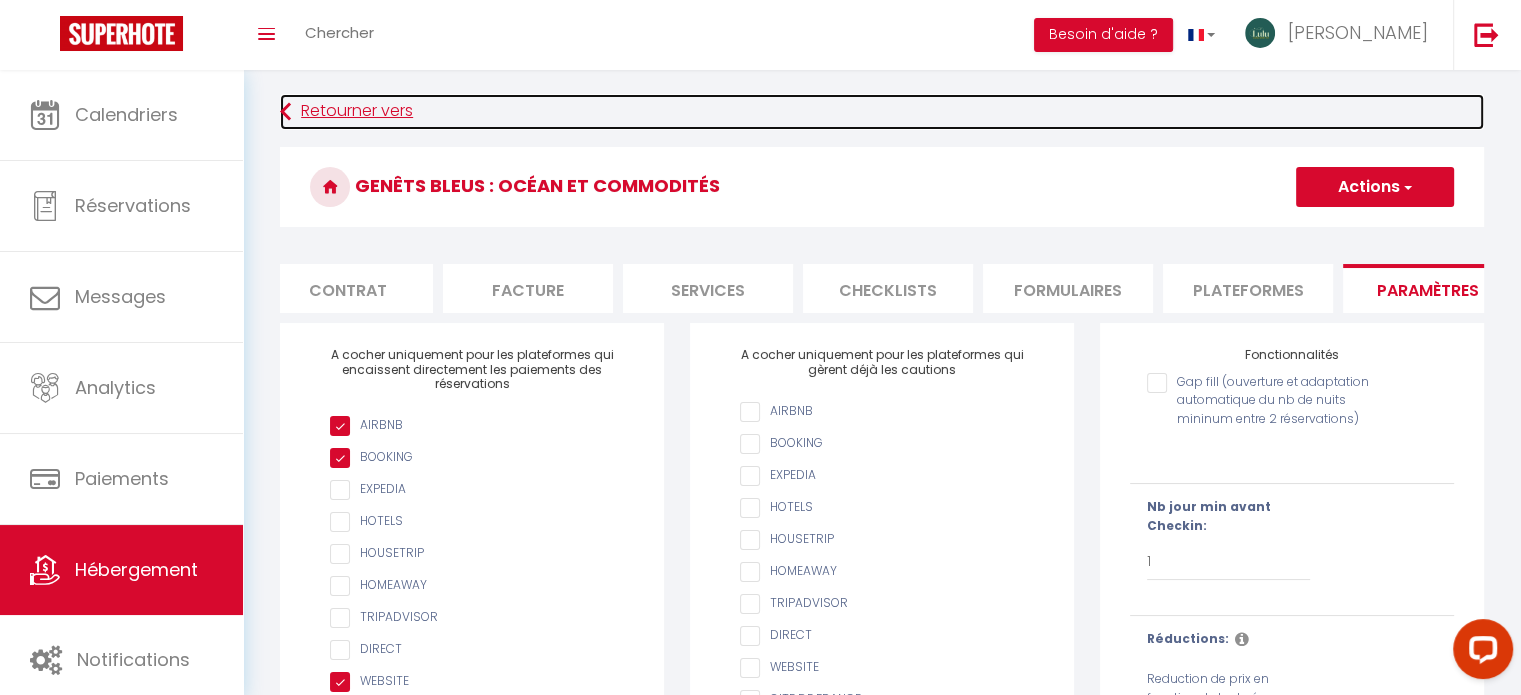 click at bounding box center [285, 112] 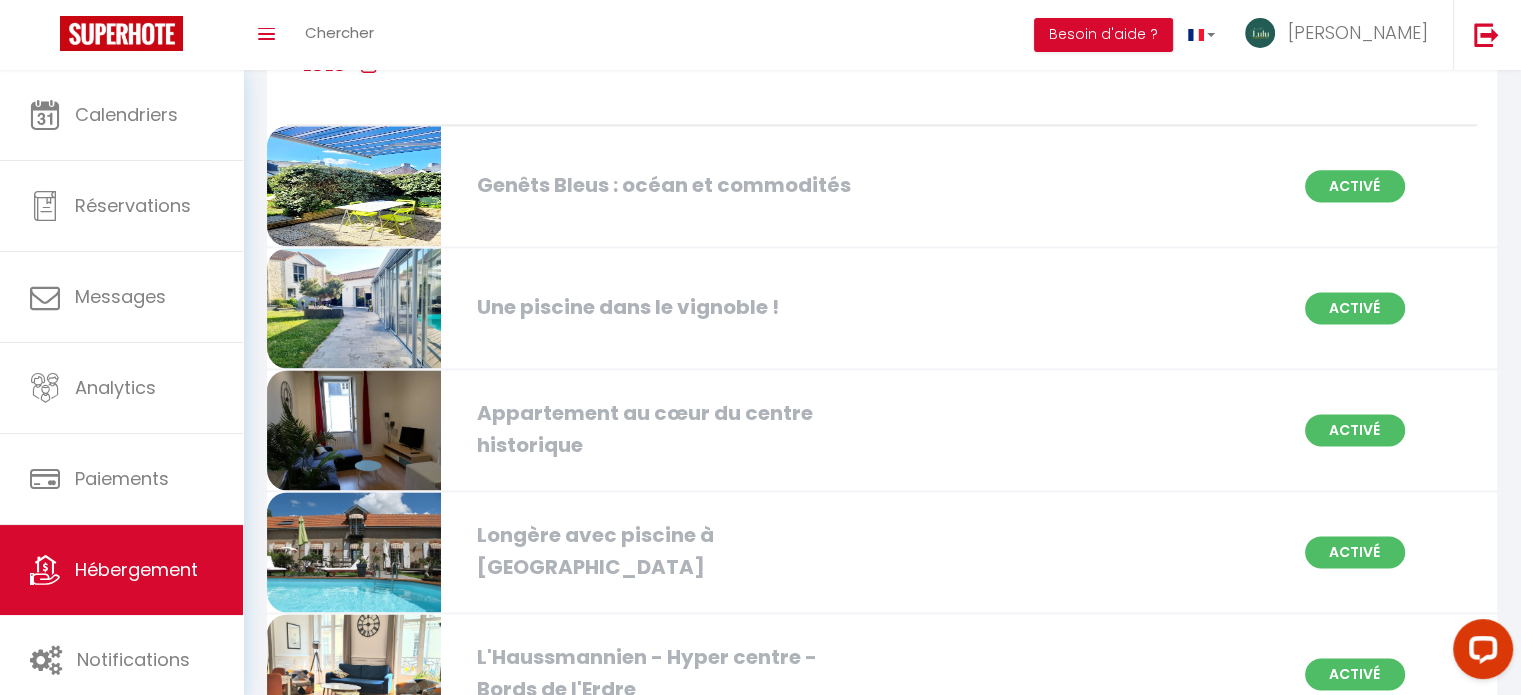 scroll, scrollTop: 2740, scrollLeft: 0, axis: vertical 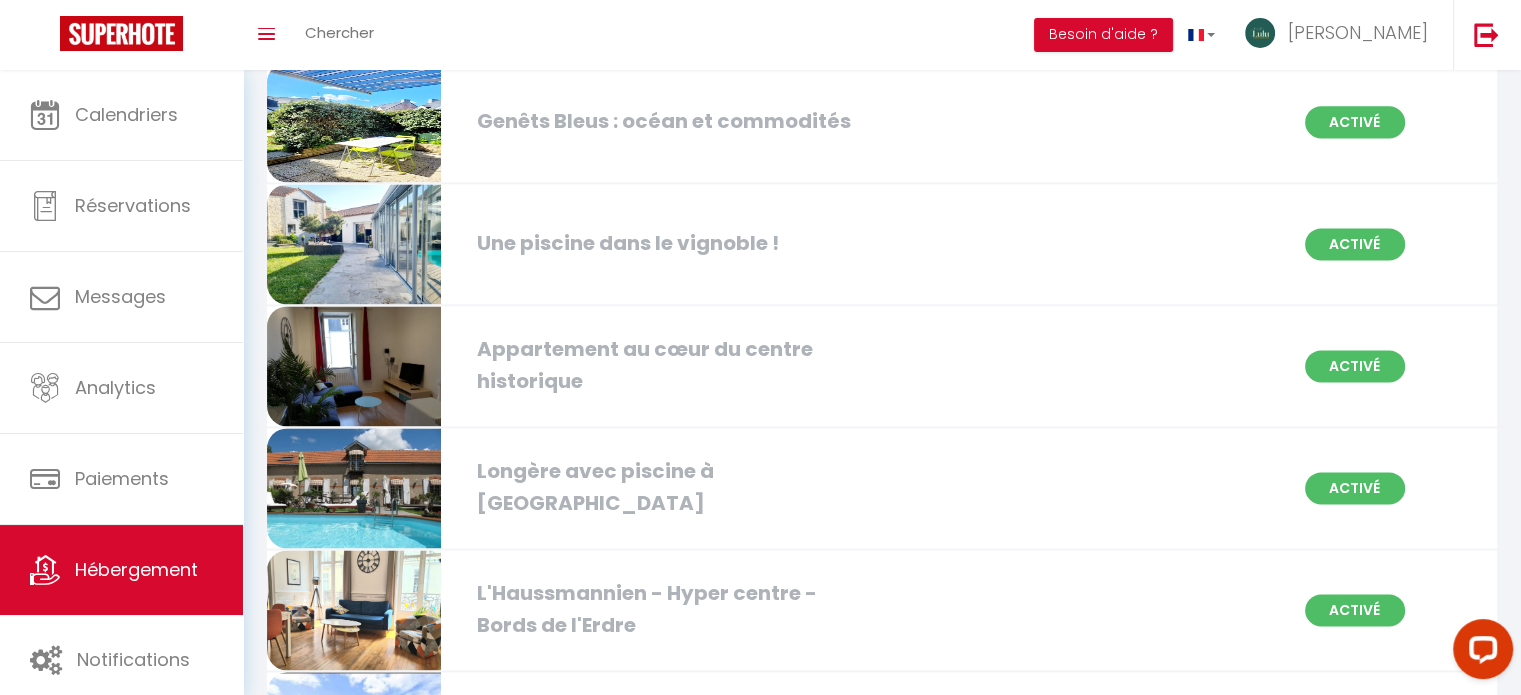 click at bounding box center [354, 366] 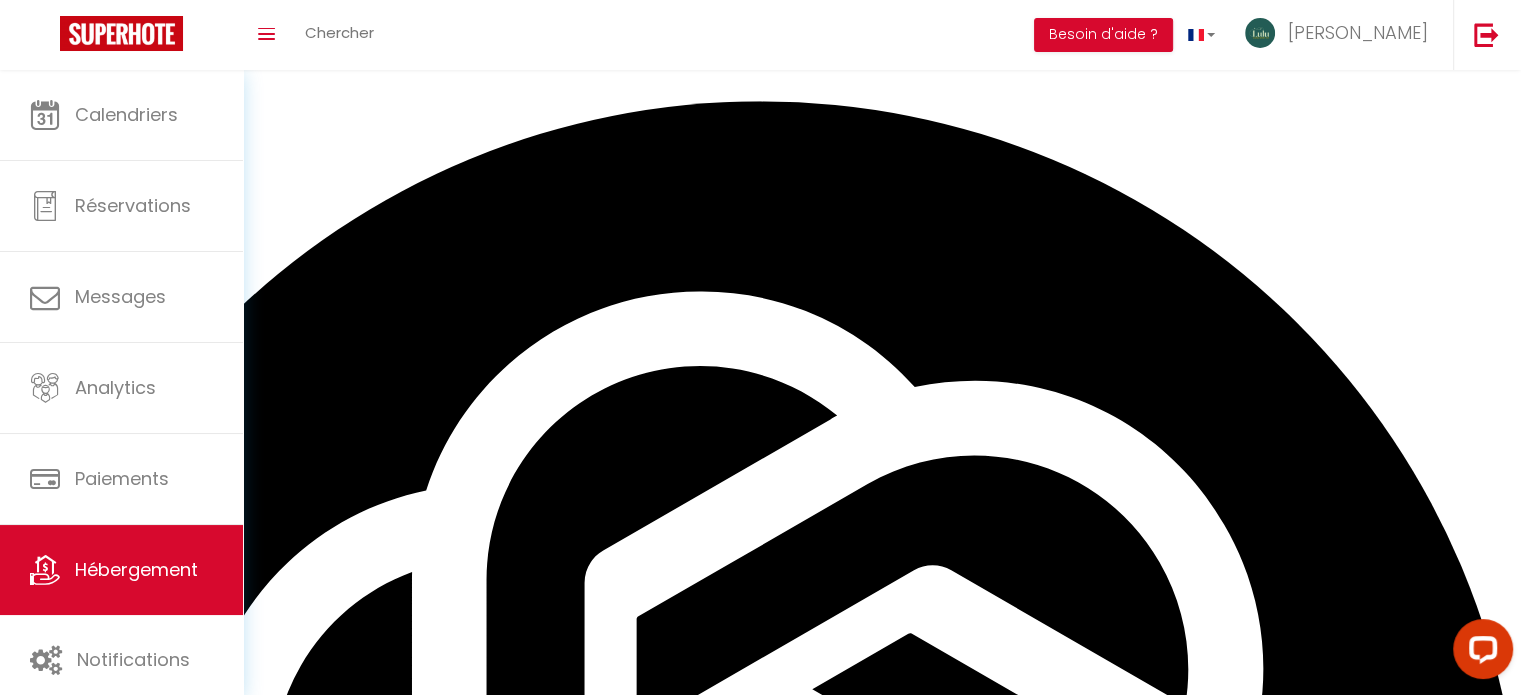 scroll, scrollTop: 0, scrollLeft: 0, axis: both 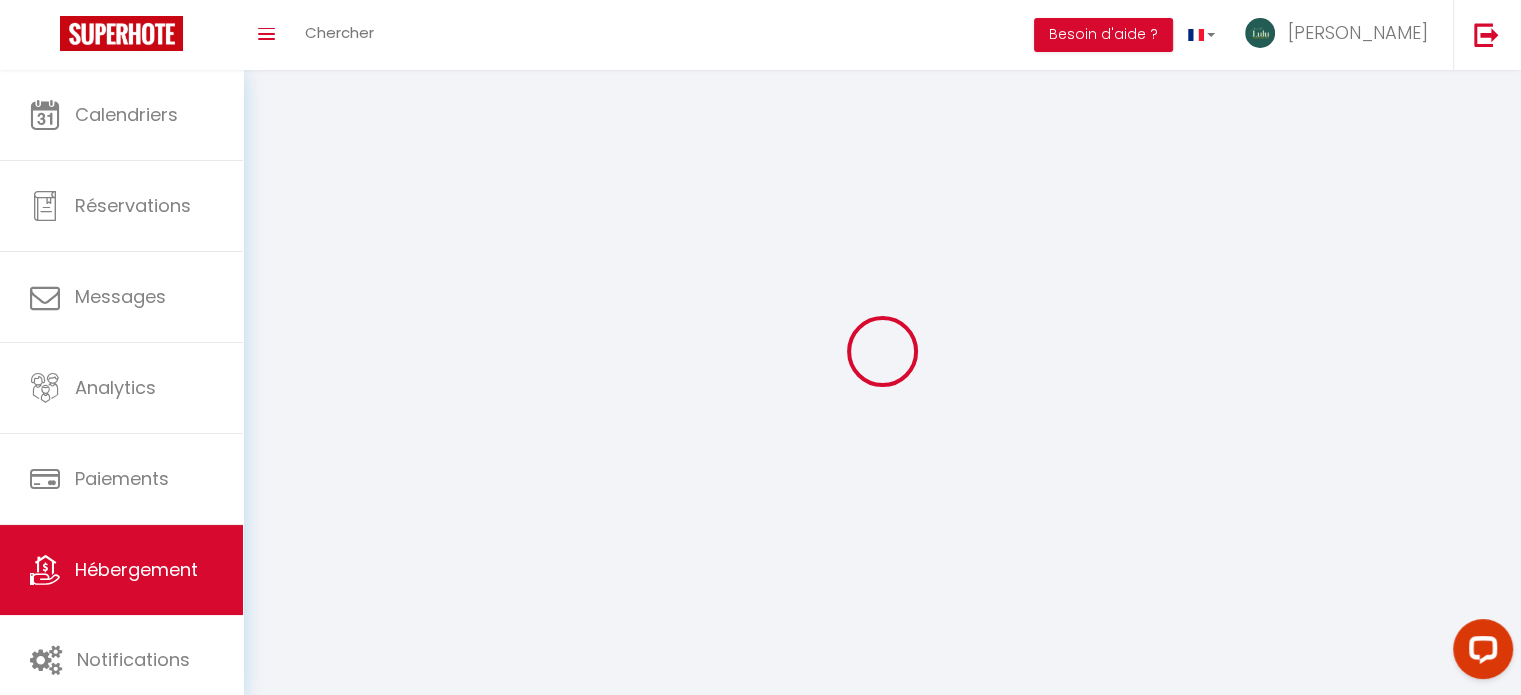 type on "Appartement au cœur du centre historique" 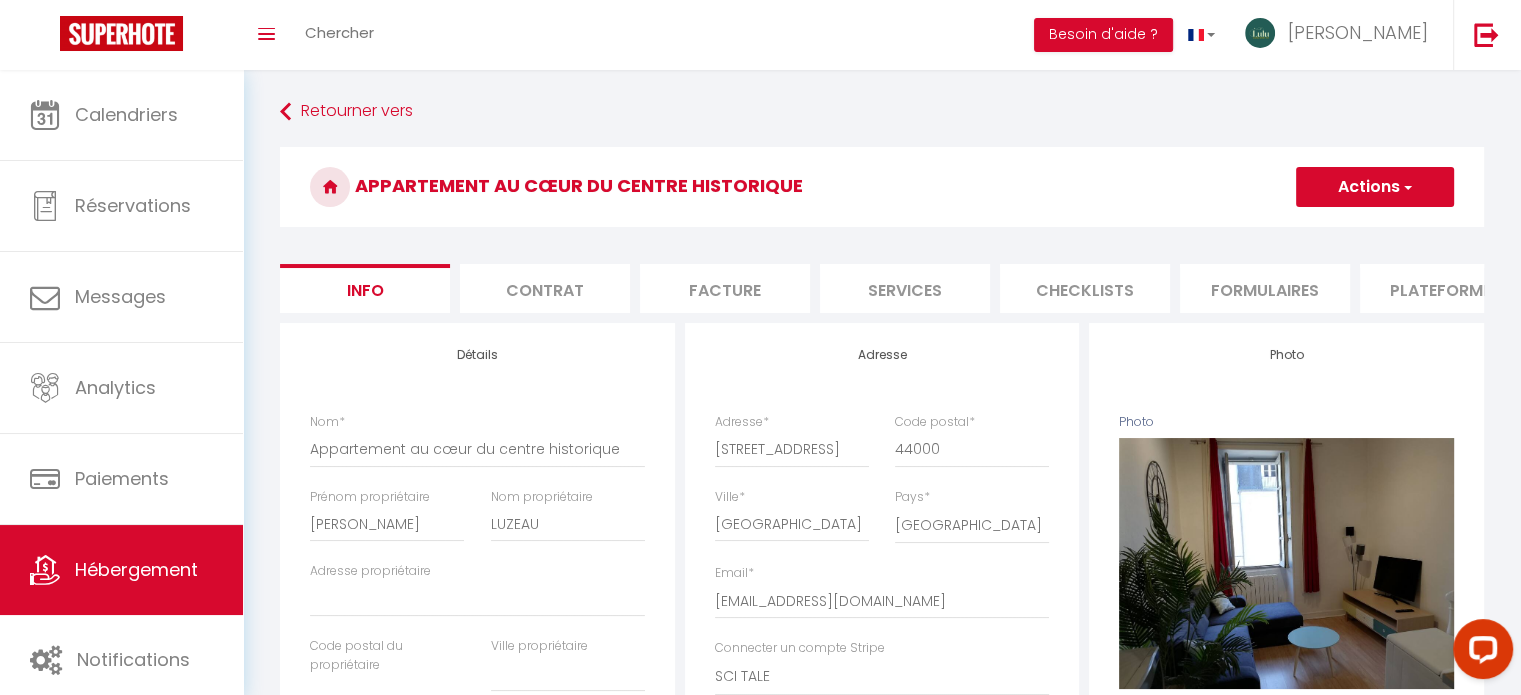 type 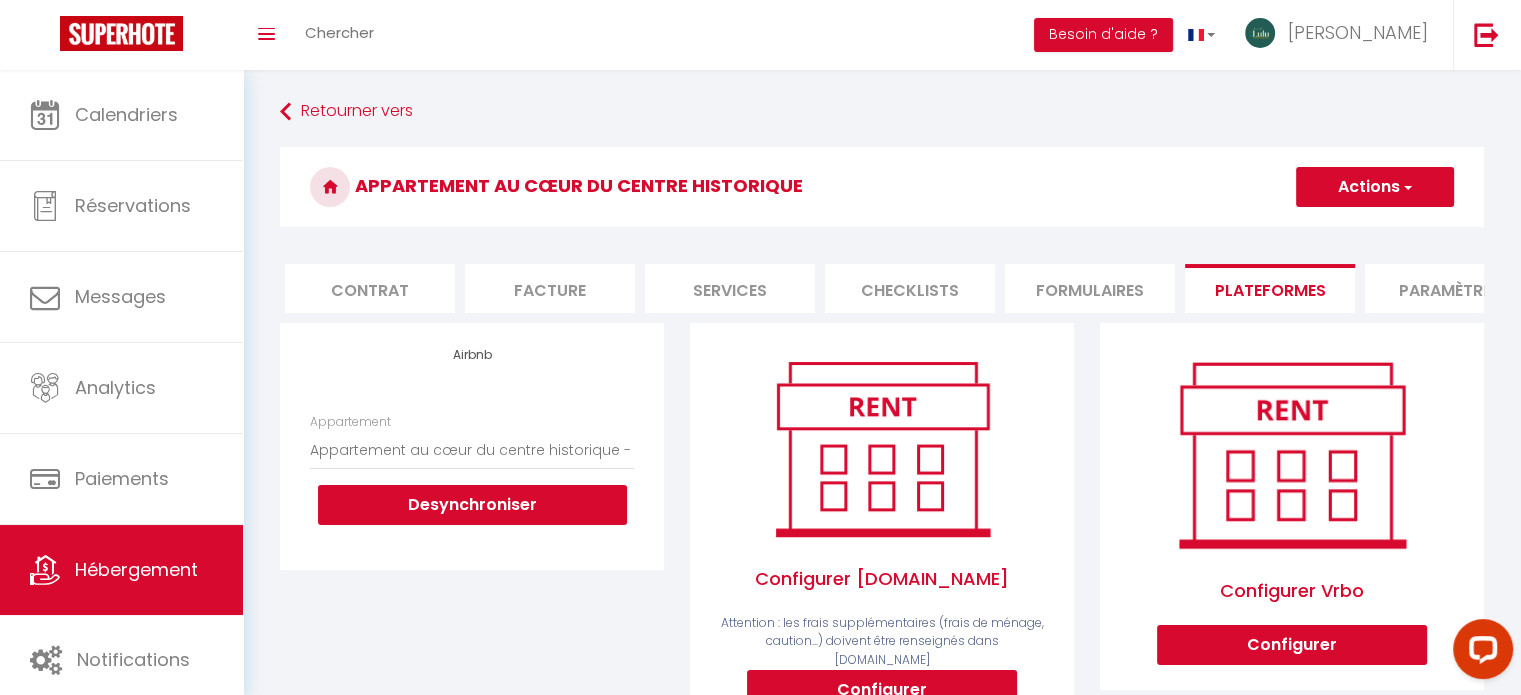 scroll, scrollTop: 0, scrollLeft: 249, axis: horizontal 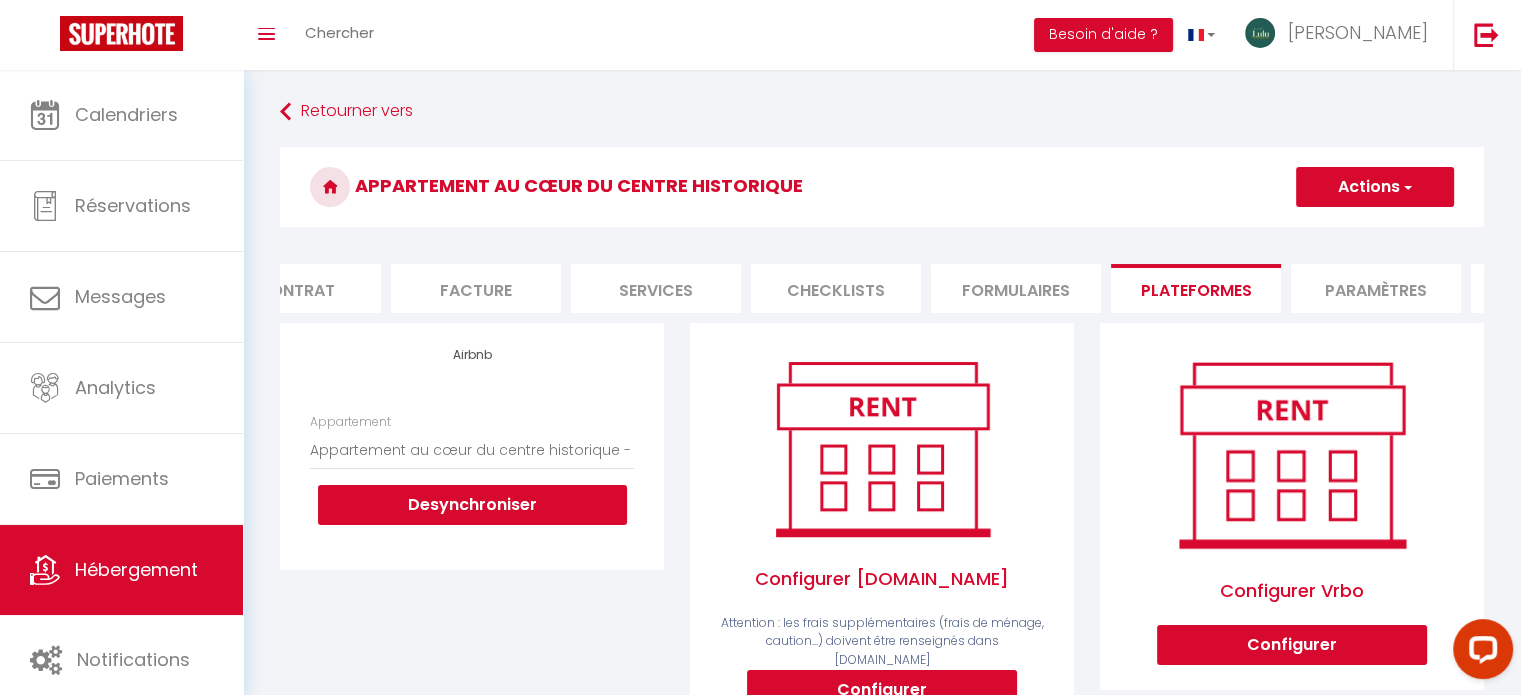 click on "Paramètres" at bounding box center [1376, 288] 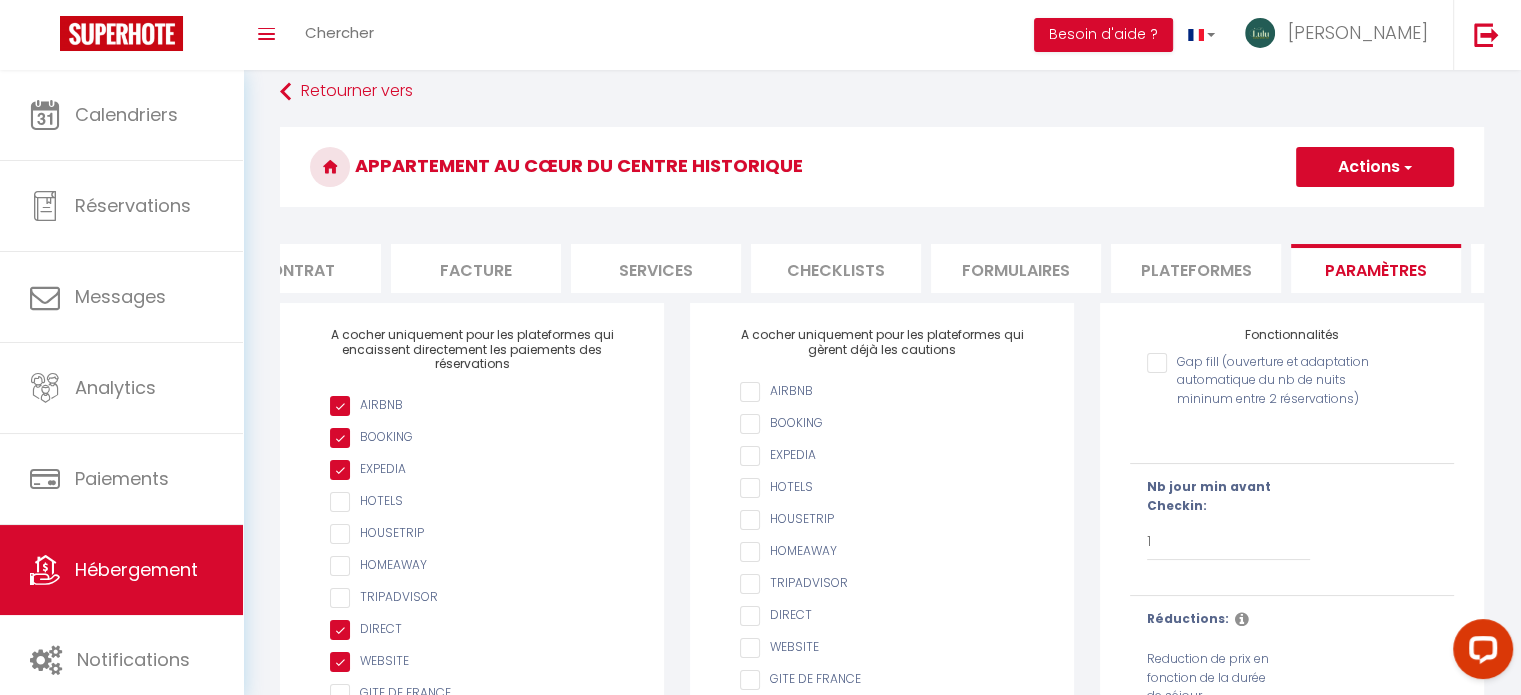 scroll, scrollTop: 0, scrollLeft: 0, axis: both 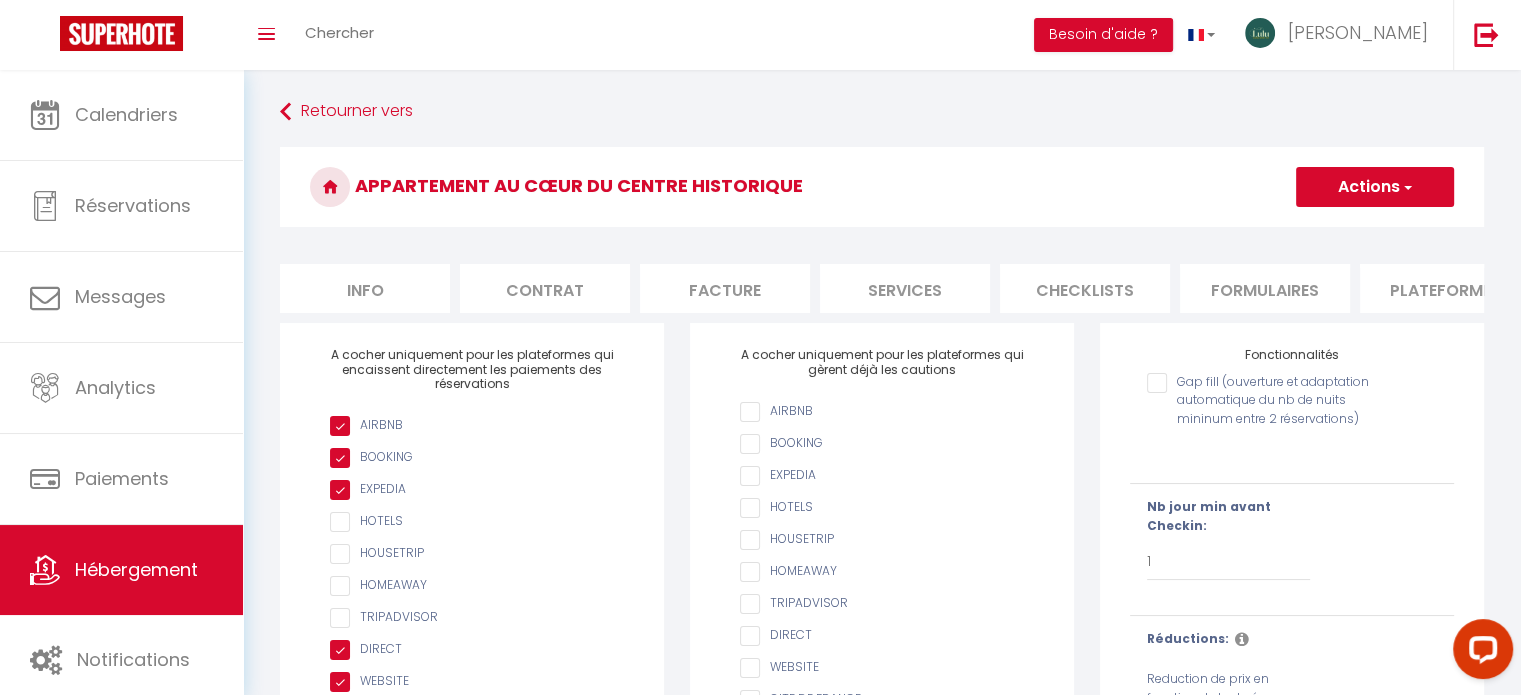 click on "Info" at bounding box center (365, 288) 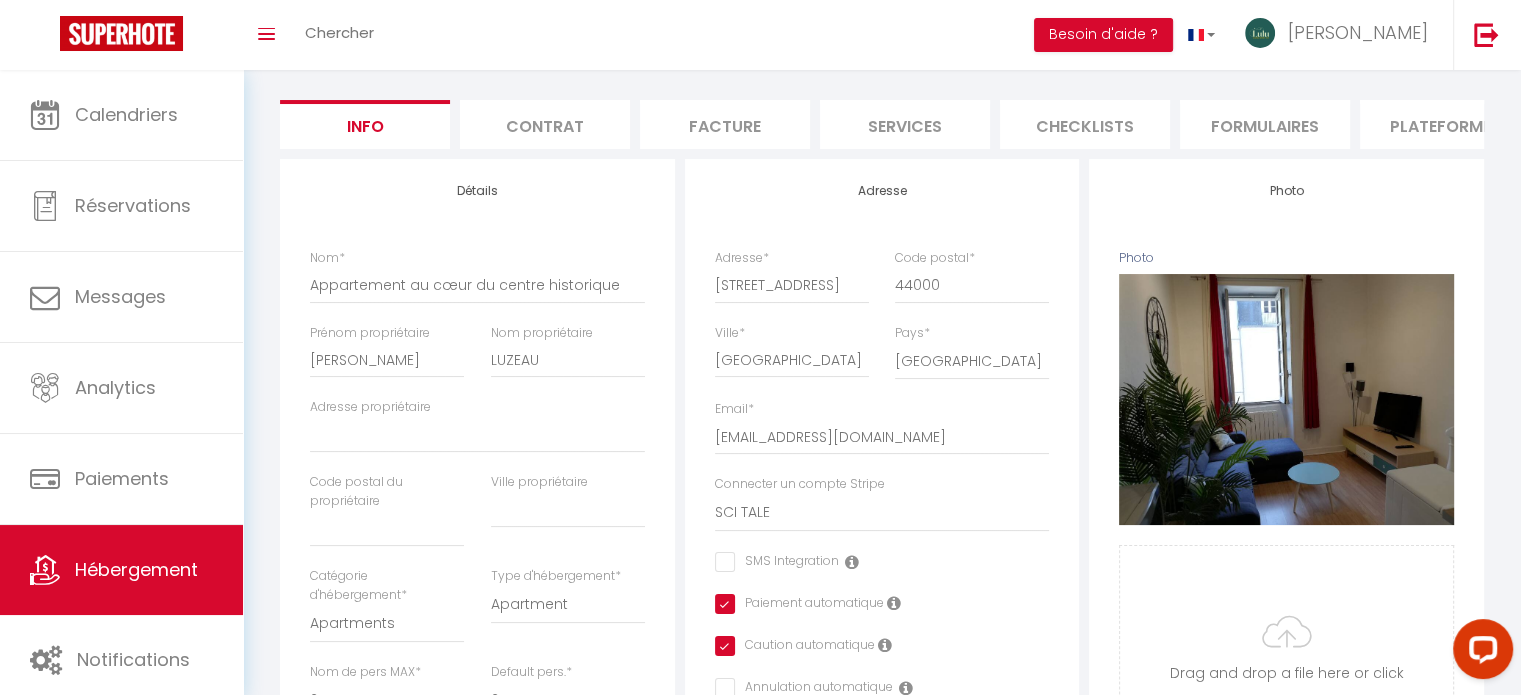 scroll, scrollTop: 0, scrollLeft: 0, axis: both 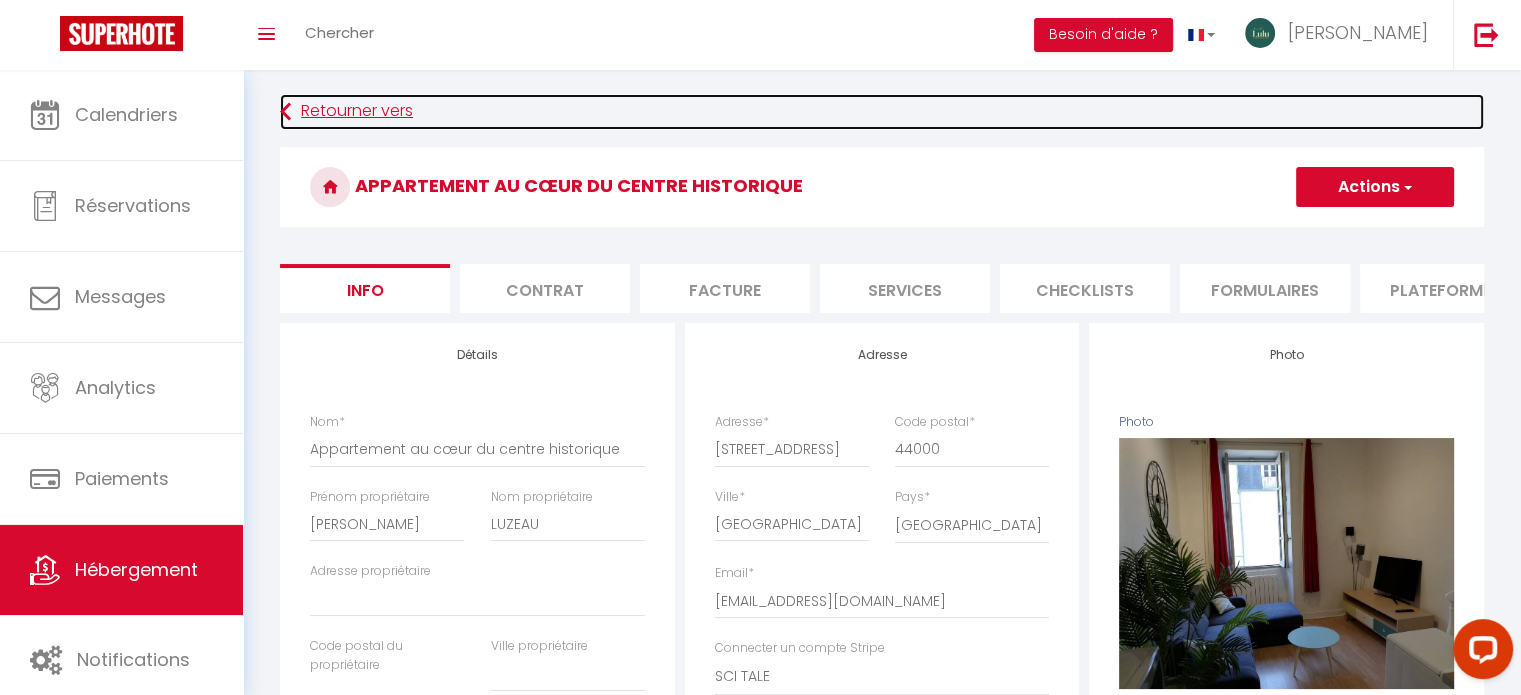 click at bounding box center [285, 112] 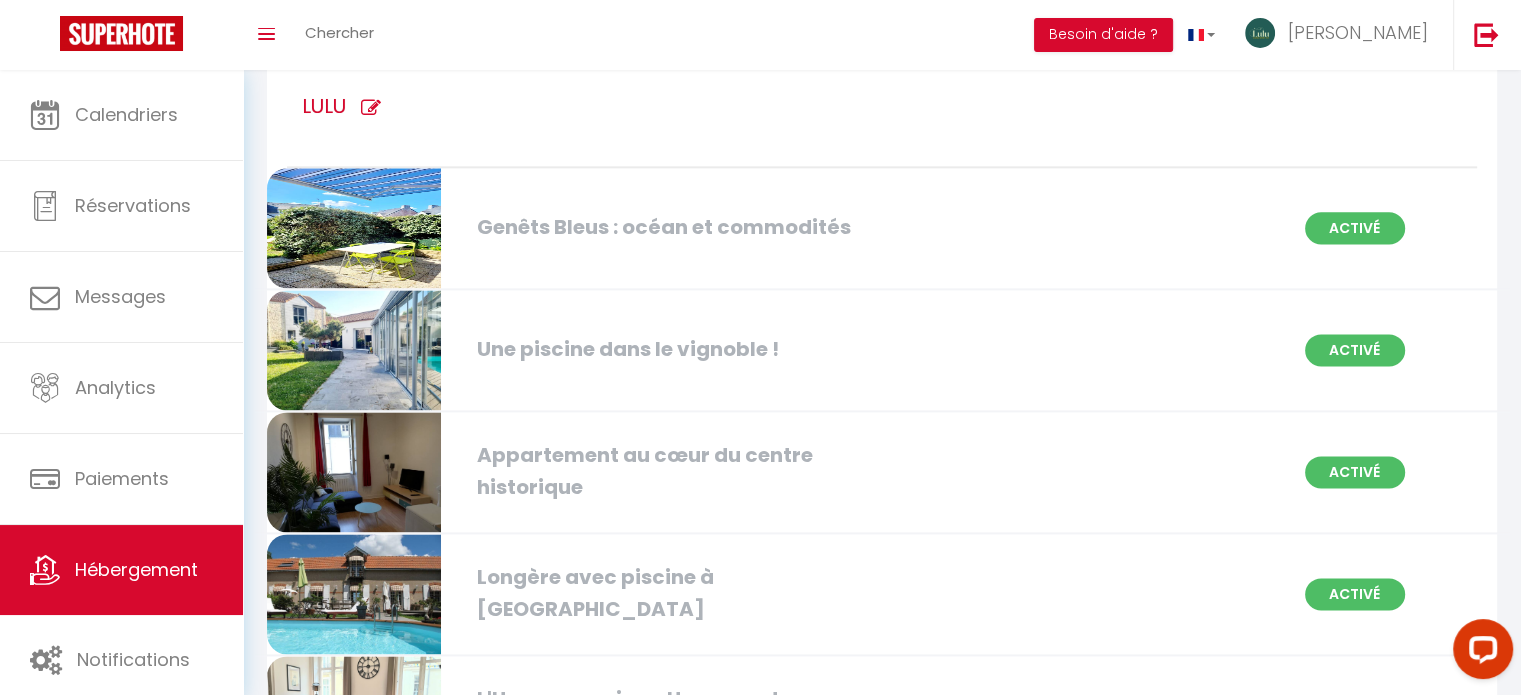 scroll, scrollTop: 2633, scrollLeft: 0, axis: vertical 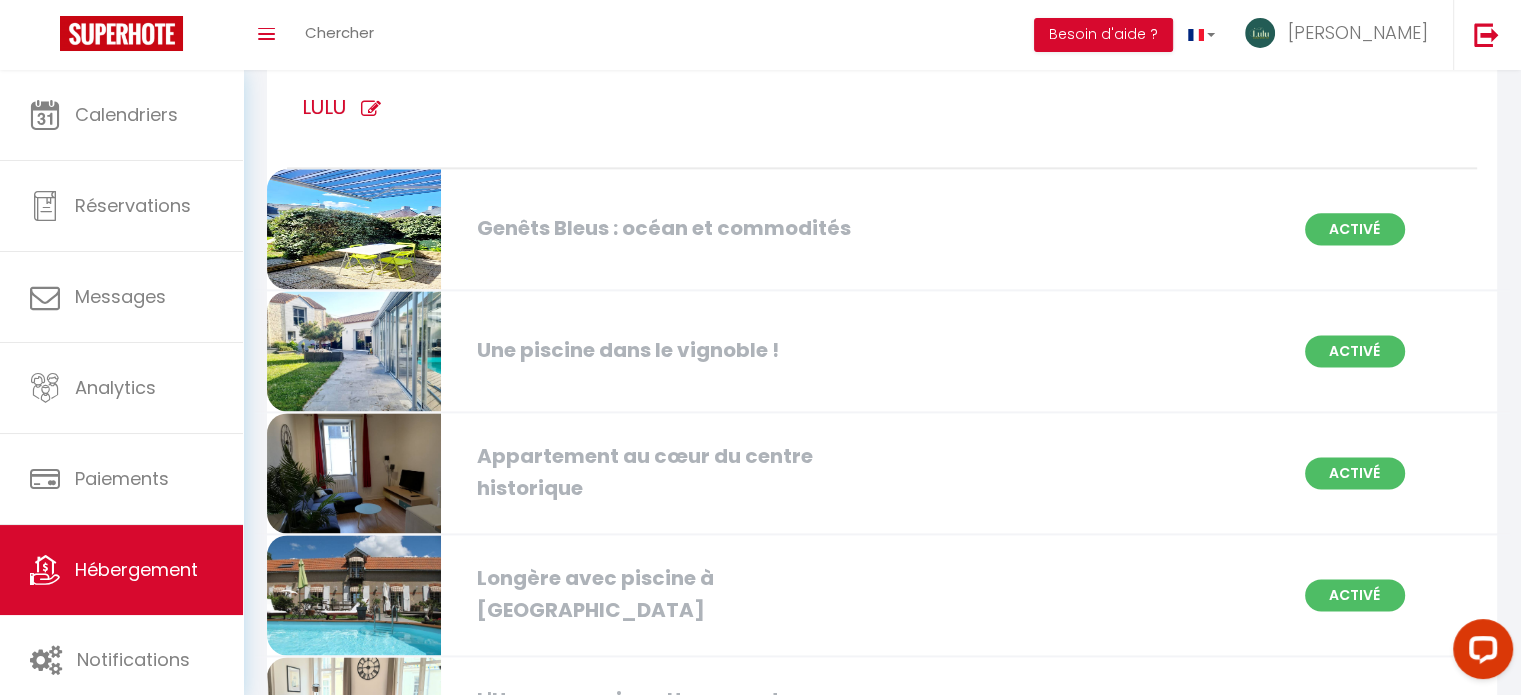 click at bounding box center (354, 351) 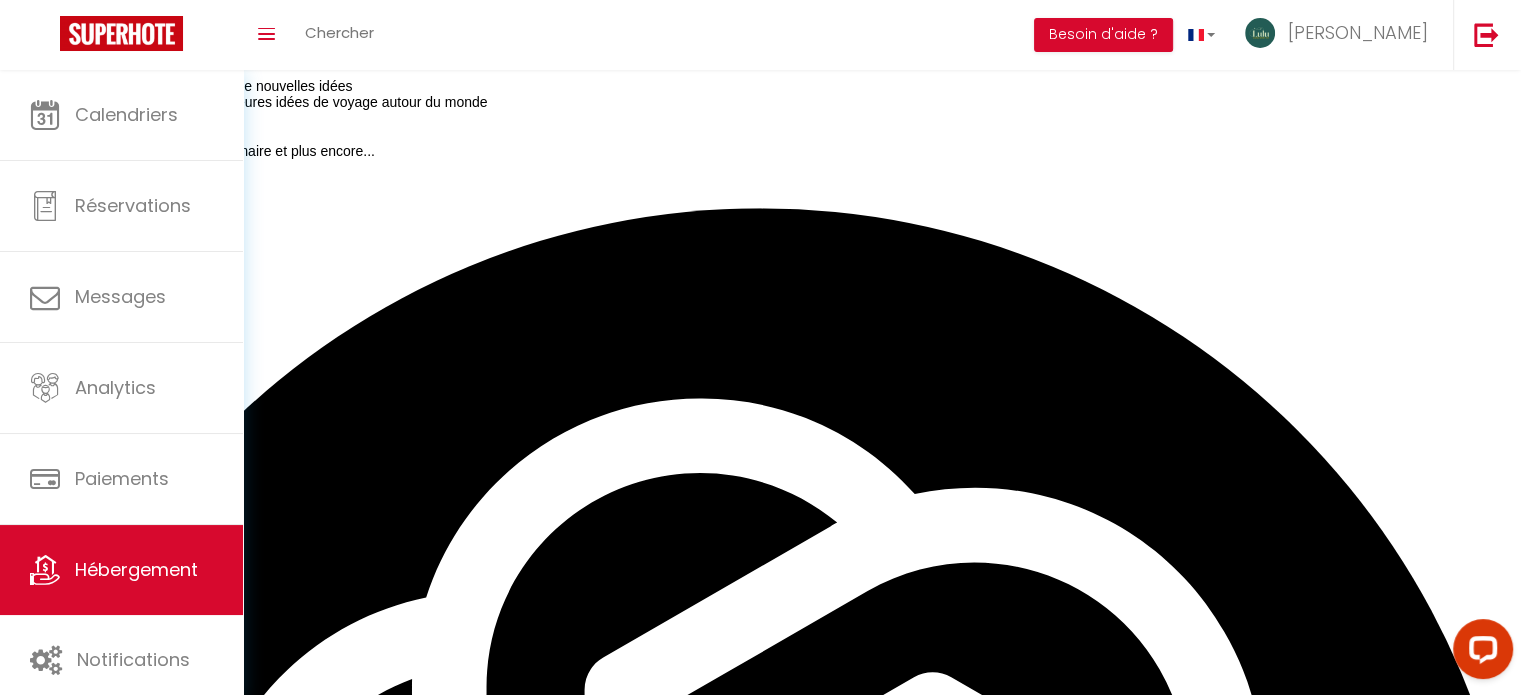 scroll, scrollTop: 0, scrollLeft: 0, axis: both 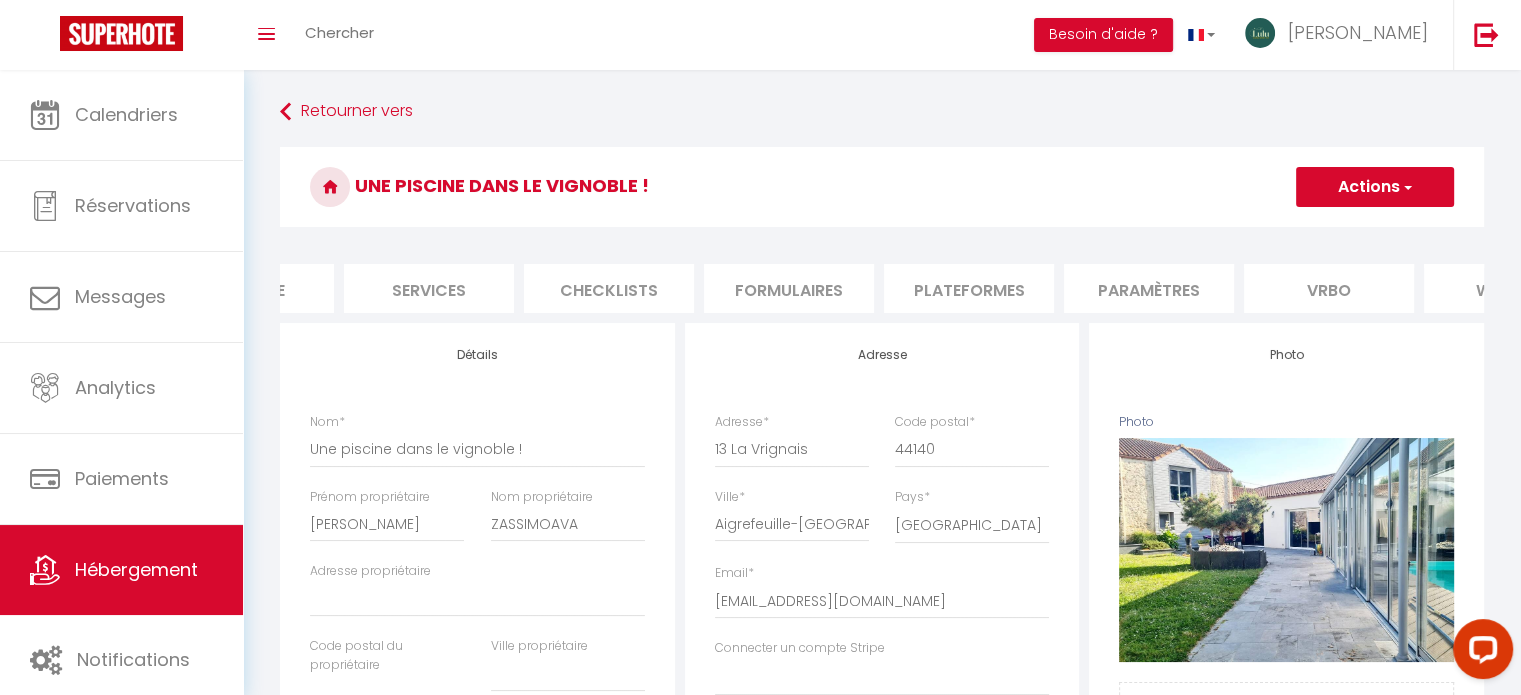click on "Vrbo" at bounding box center (1329, 288) 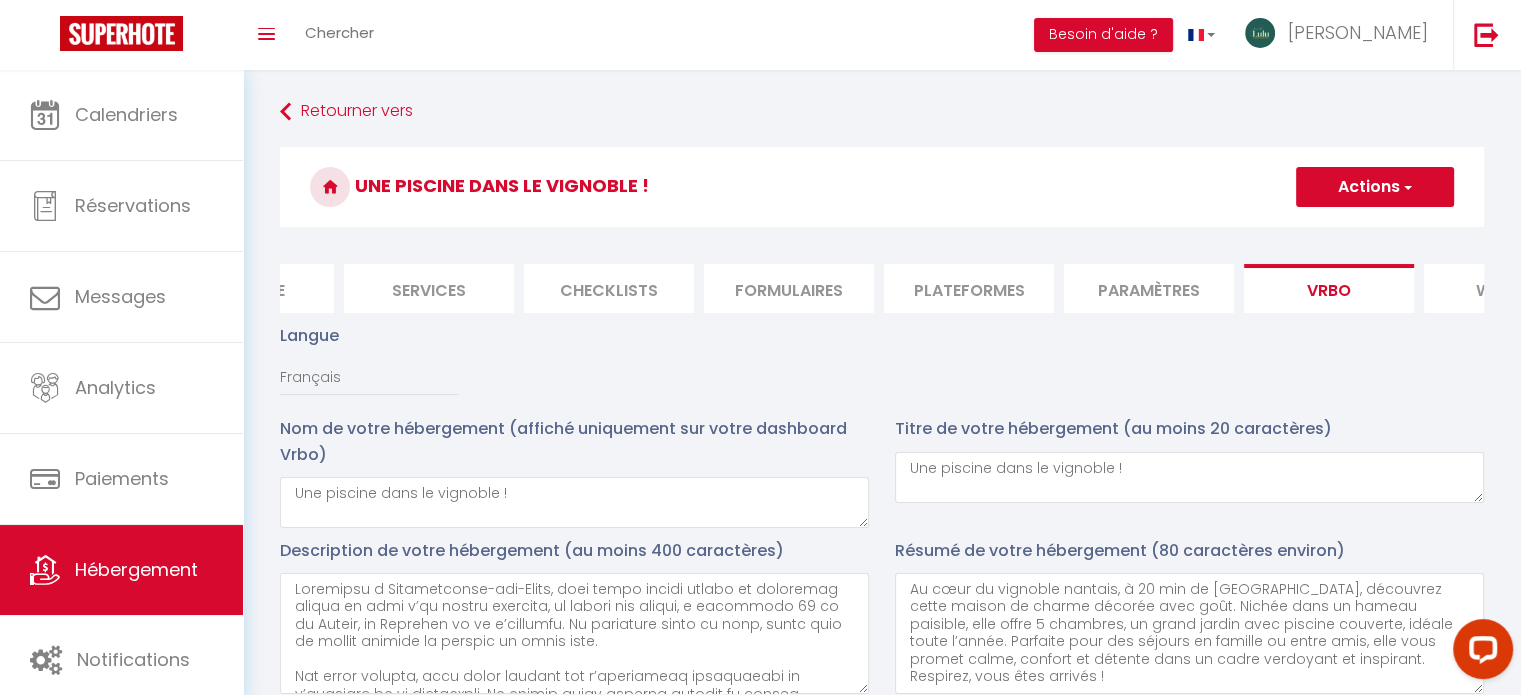 click on "Paramètres" at bounding box center (1149, 288) 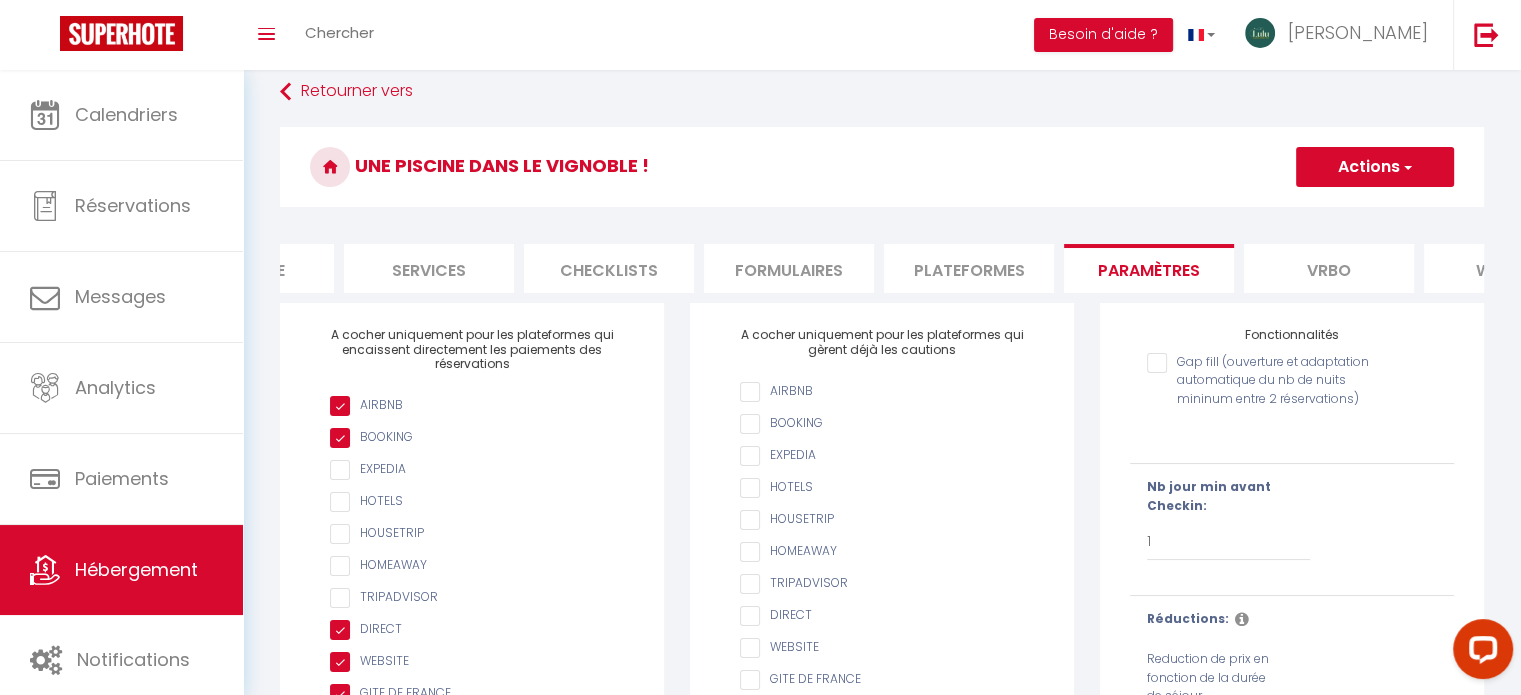 scroll, scrollTop: 0, scrollLeft: 0, axis: both 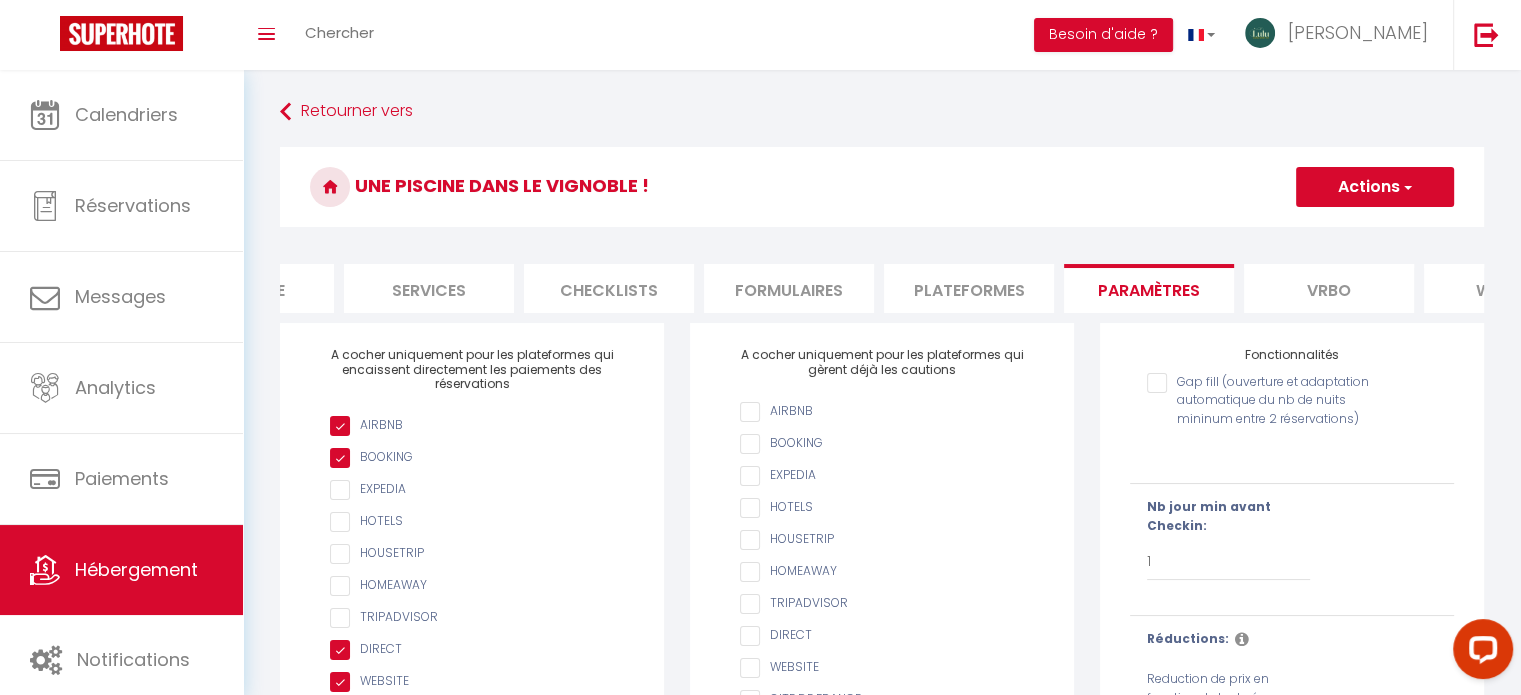 click on "Vrbo" at bounding box center (1329, 288) 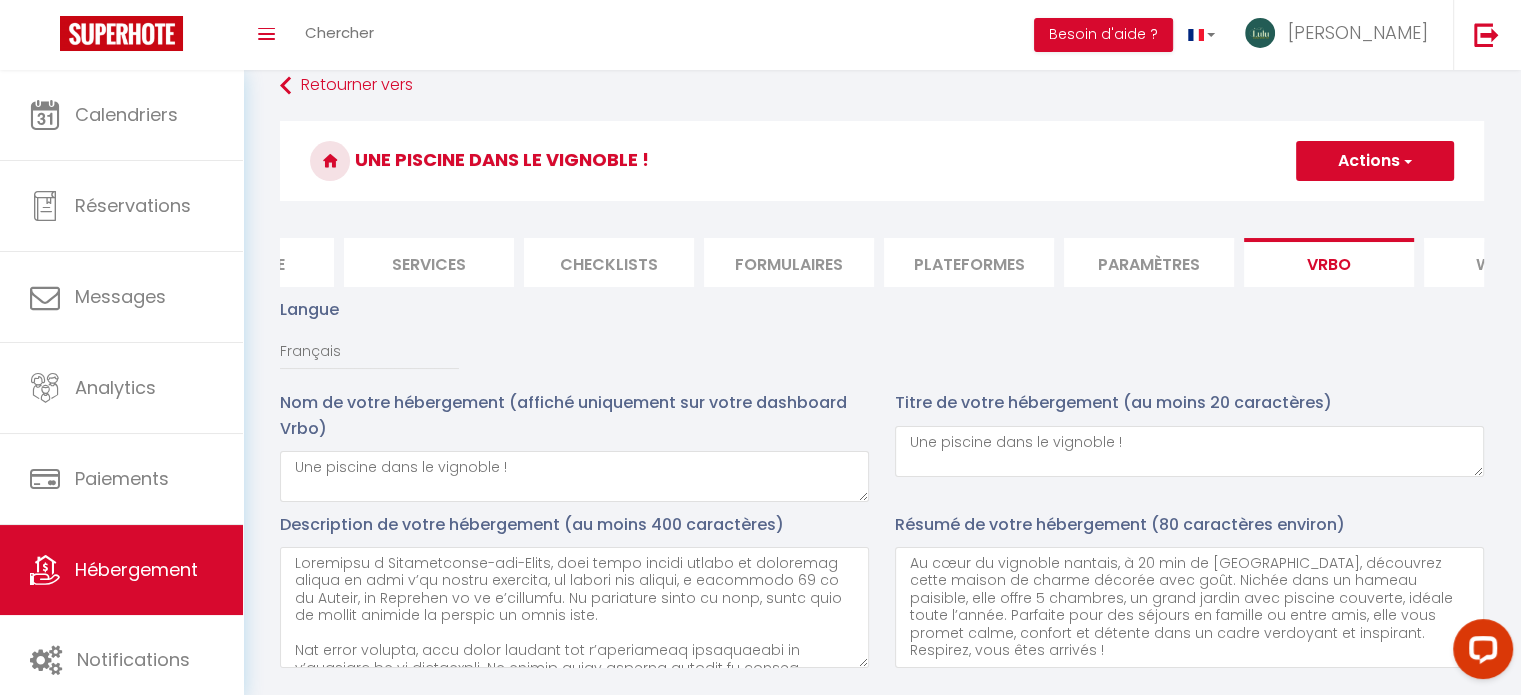 scroll, scrollTop: 0, scrollLeft: 0, axis: both 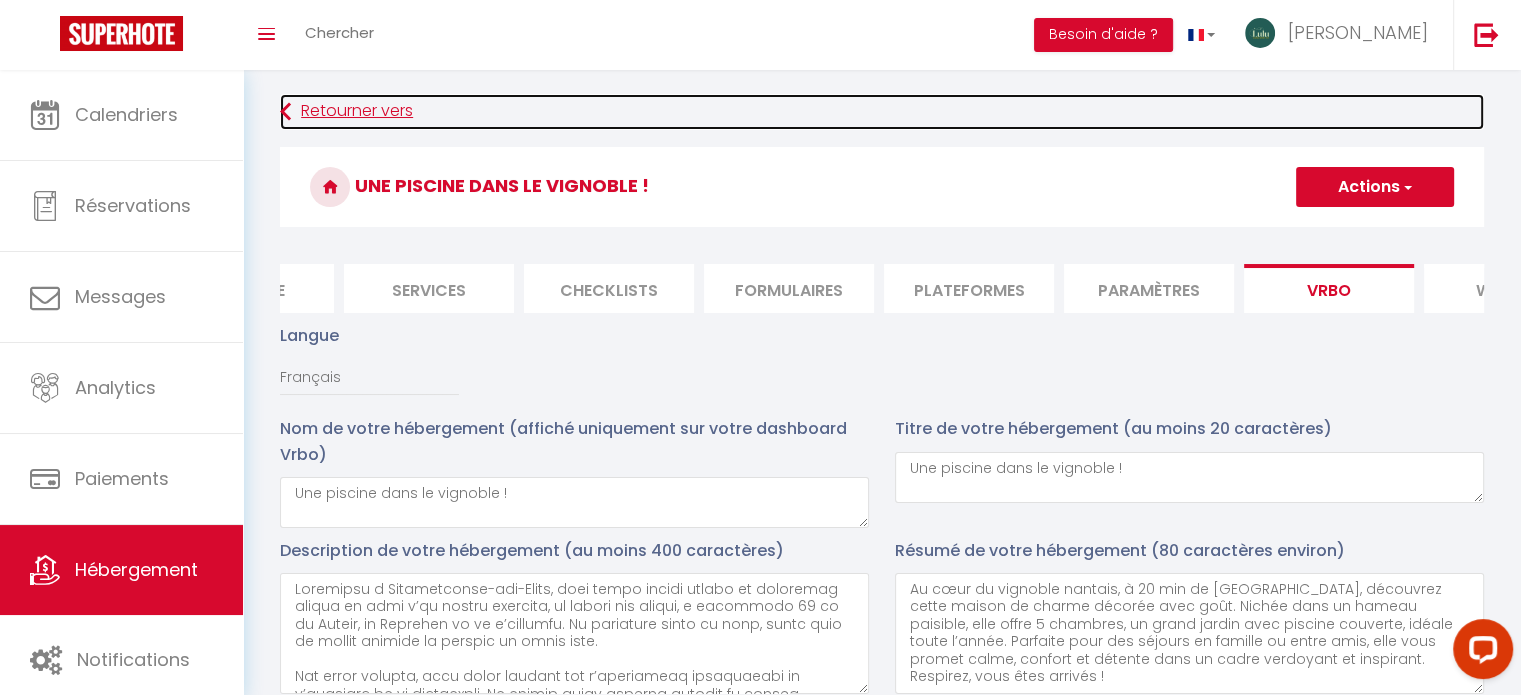 click at bounding box center [285, 112] 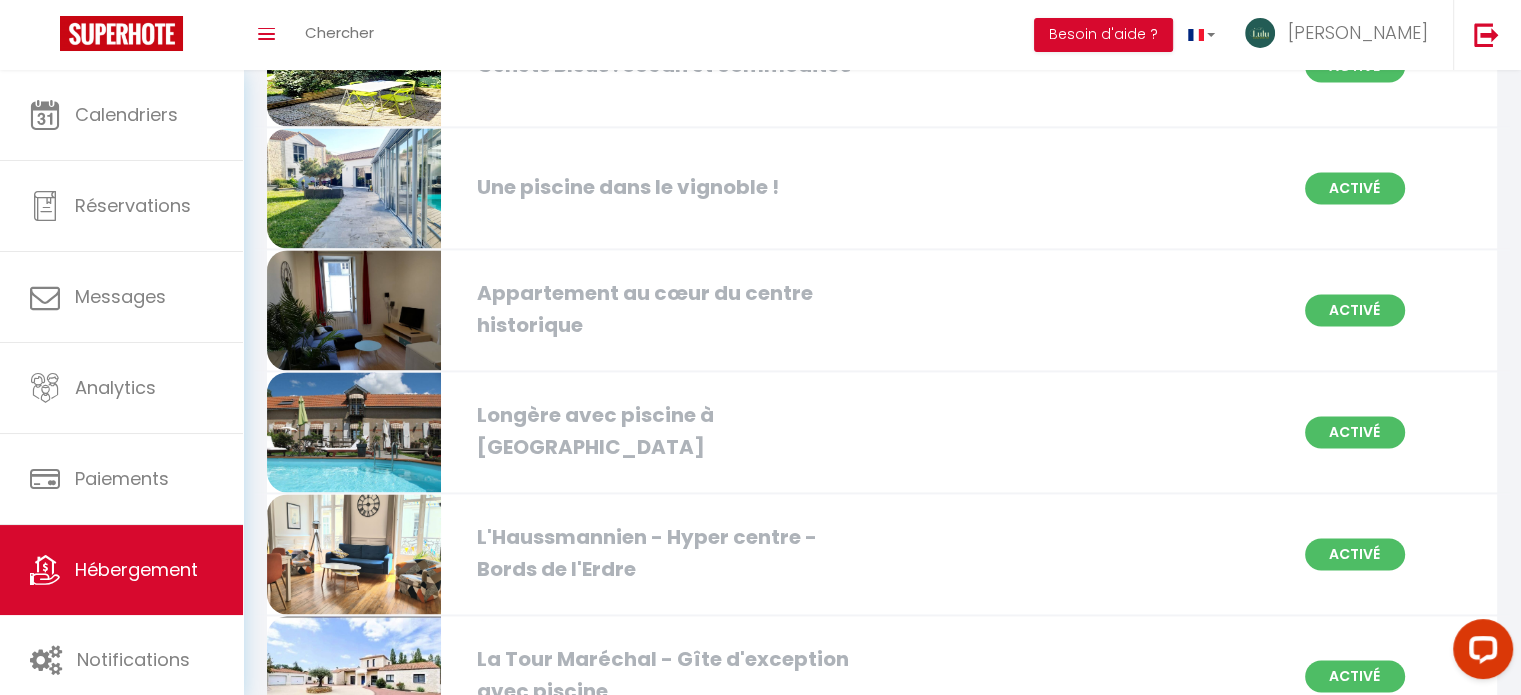 scroll, scrollTop: 2847, scrollLeft: 0, axis: vertical 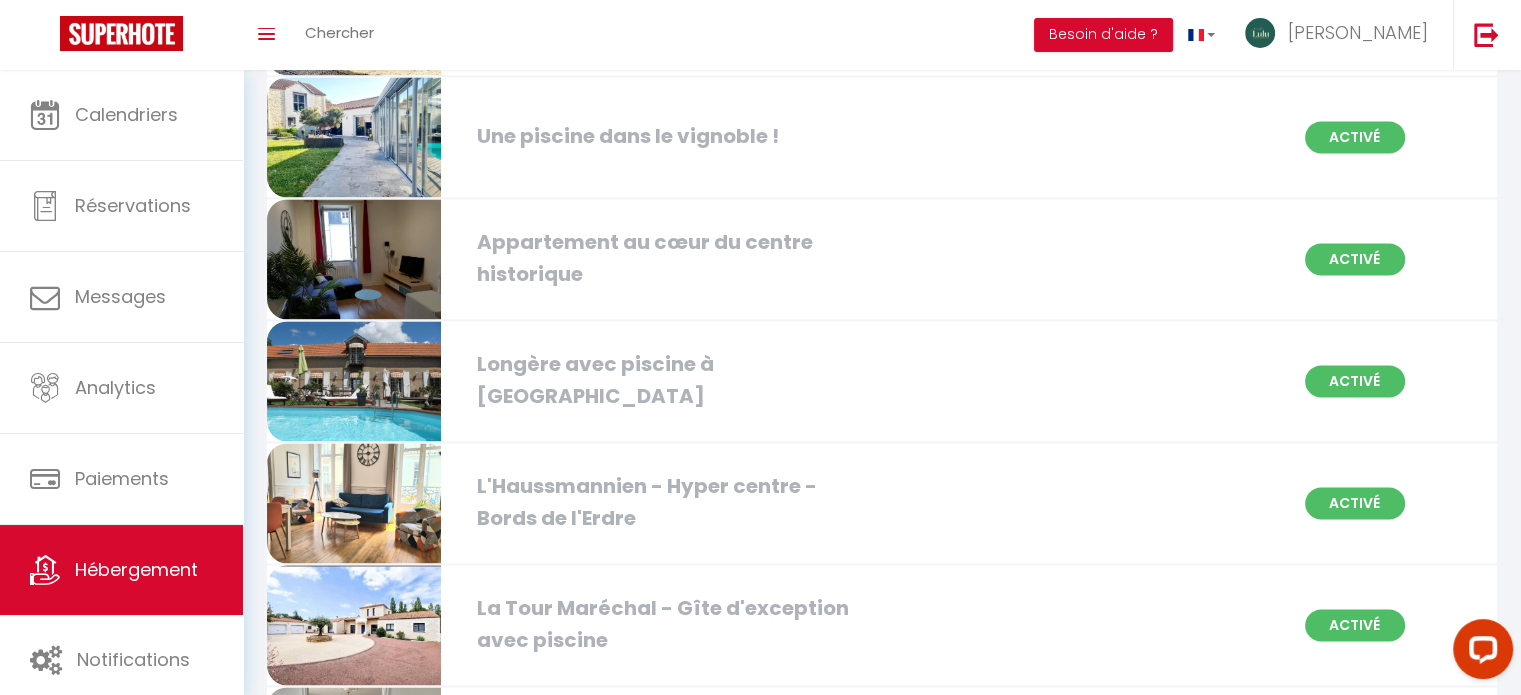 click at bounding box center [354, 381] 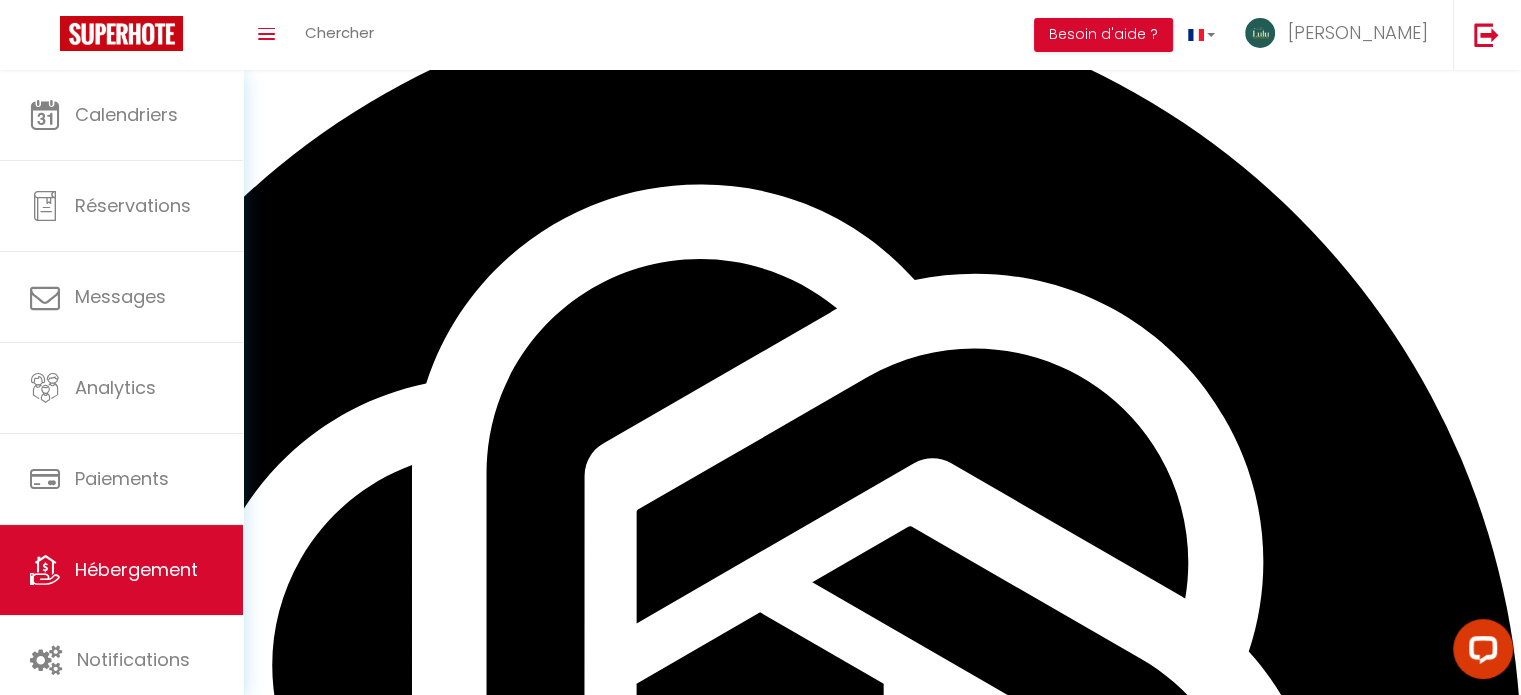 scroll, scrollTop: 0, scrollLeft: 0, axis: both 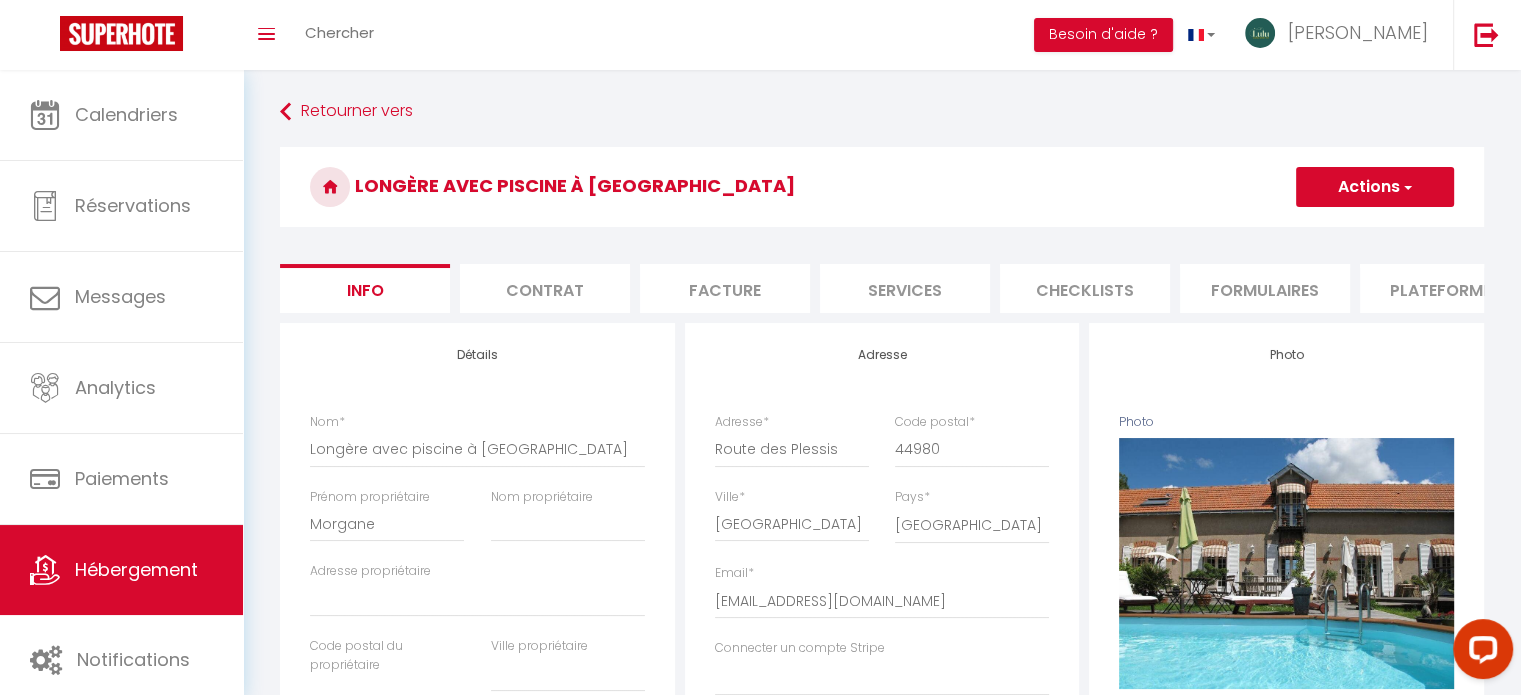click on "Plateformes" at bounding box center (1445, 288) 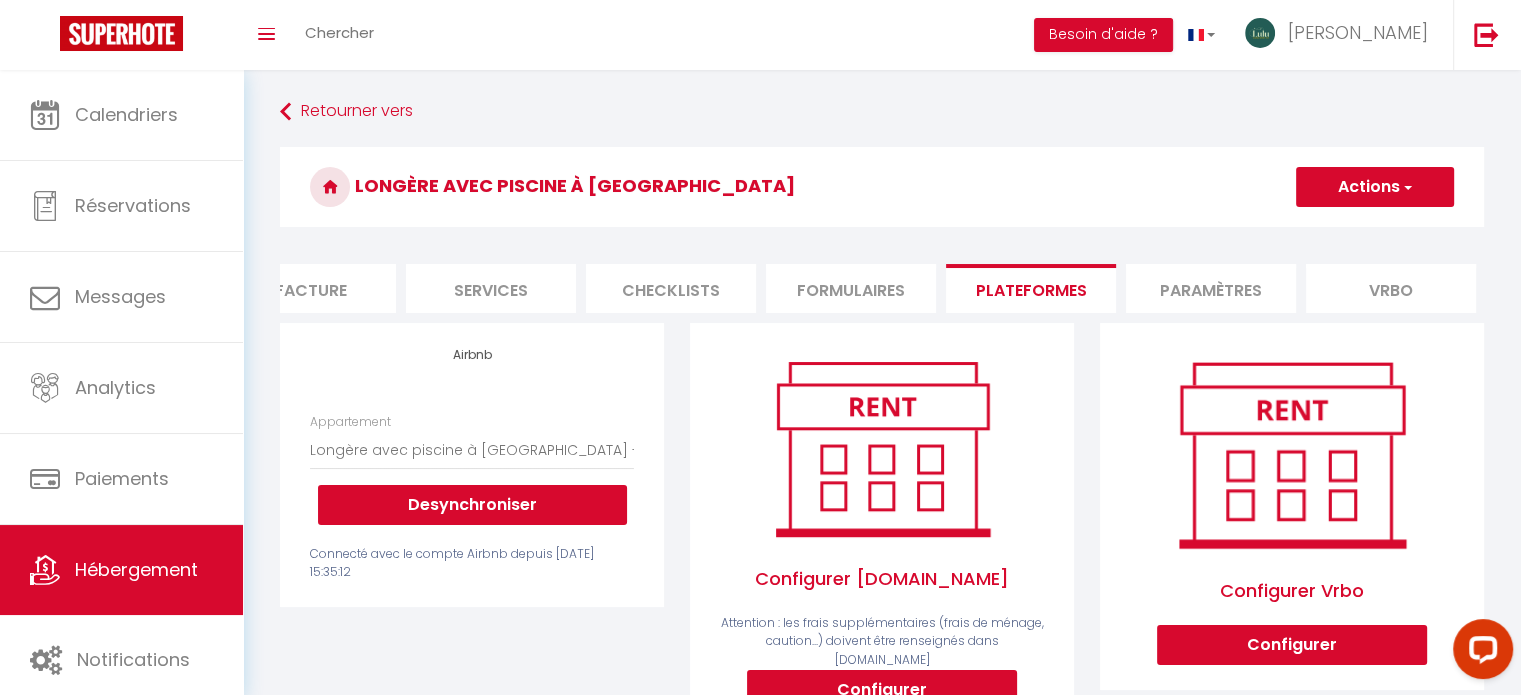 scroll, scrollTop: 0, scrollLeft: 452, axis: horizontal 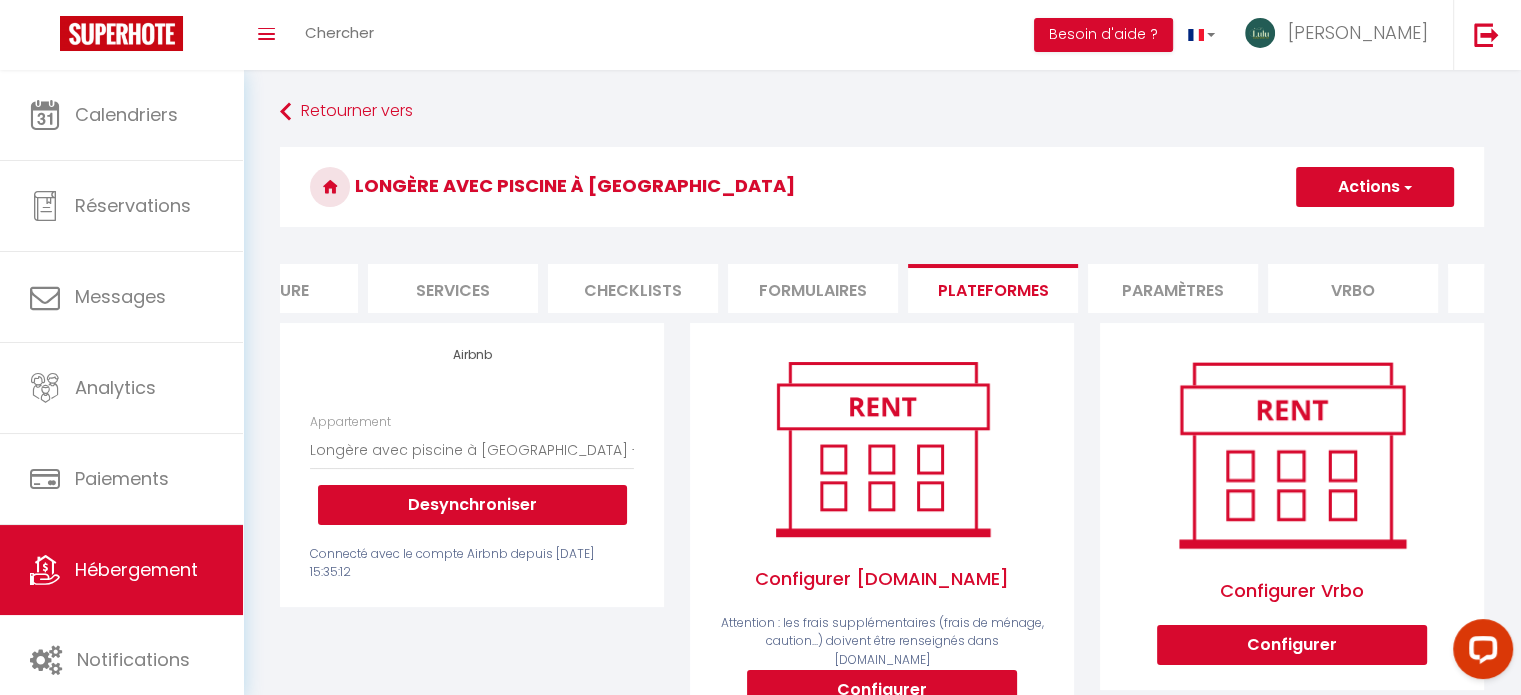 click on "Paramètres" at bounding box center (1173, 288) 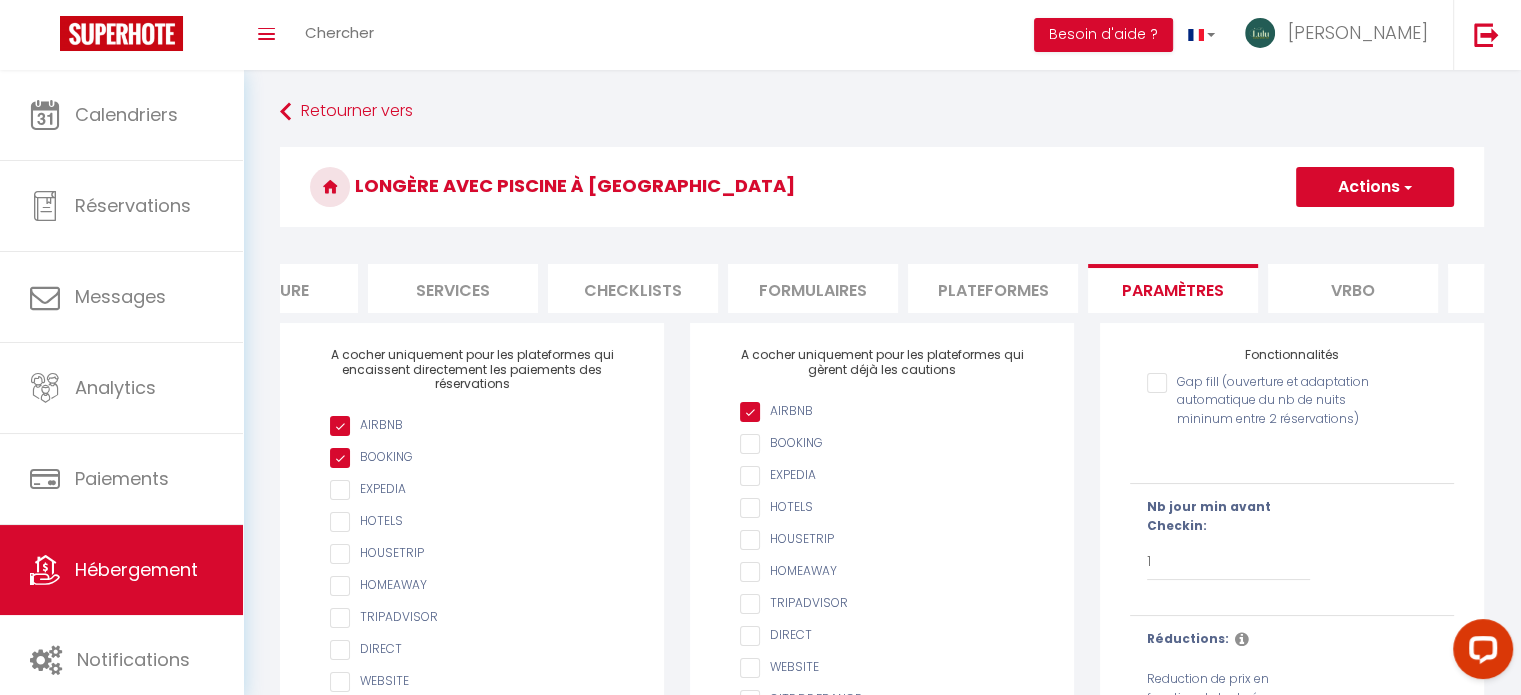 click on "Vrbo" at bounding box center [1353, 288] 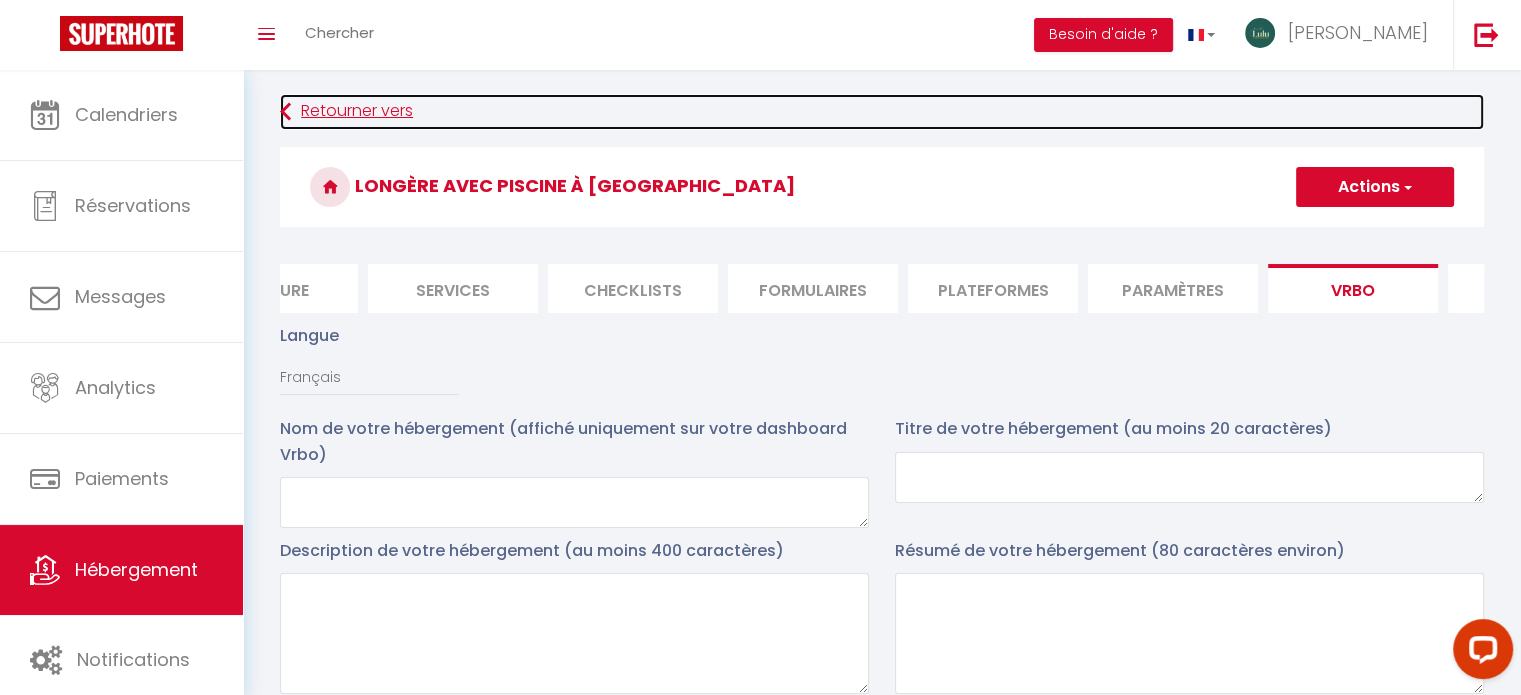 click at bounding box center [285, 112] 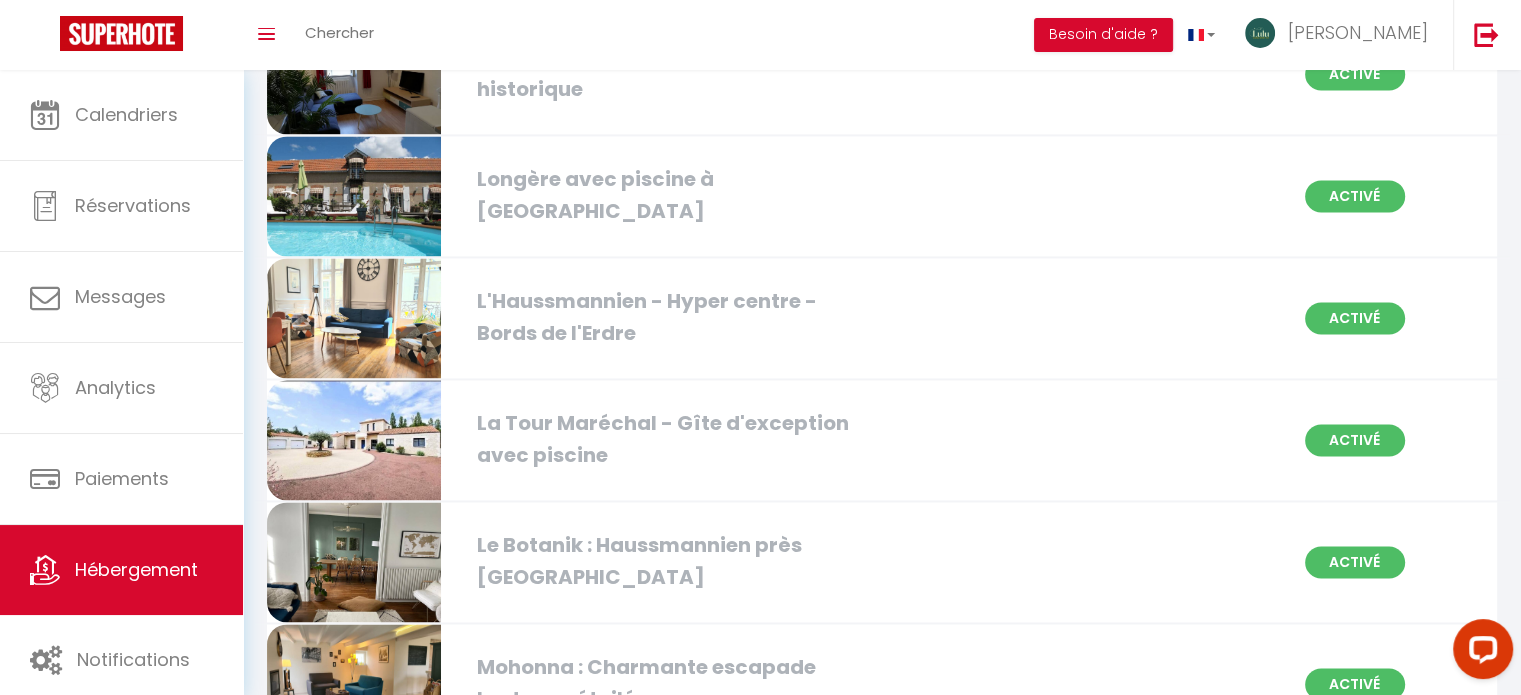 scroll, scrollTop: 3050, scrollLeft: 0, axis: vertical 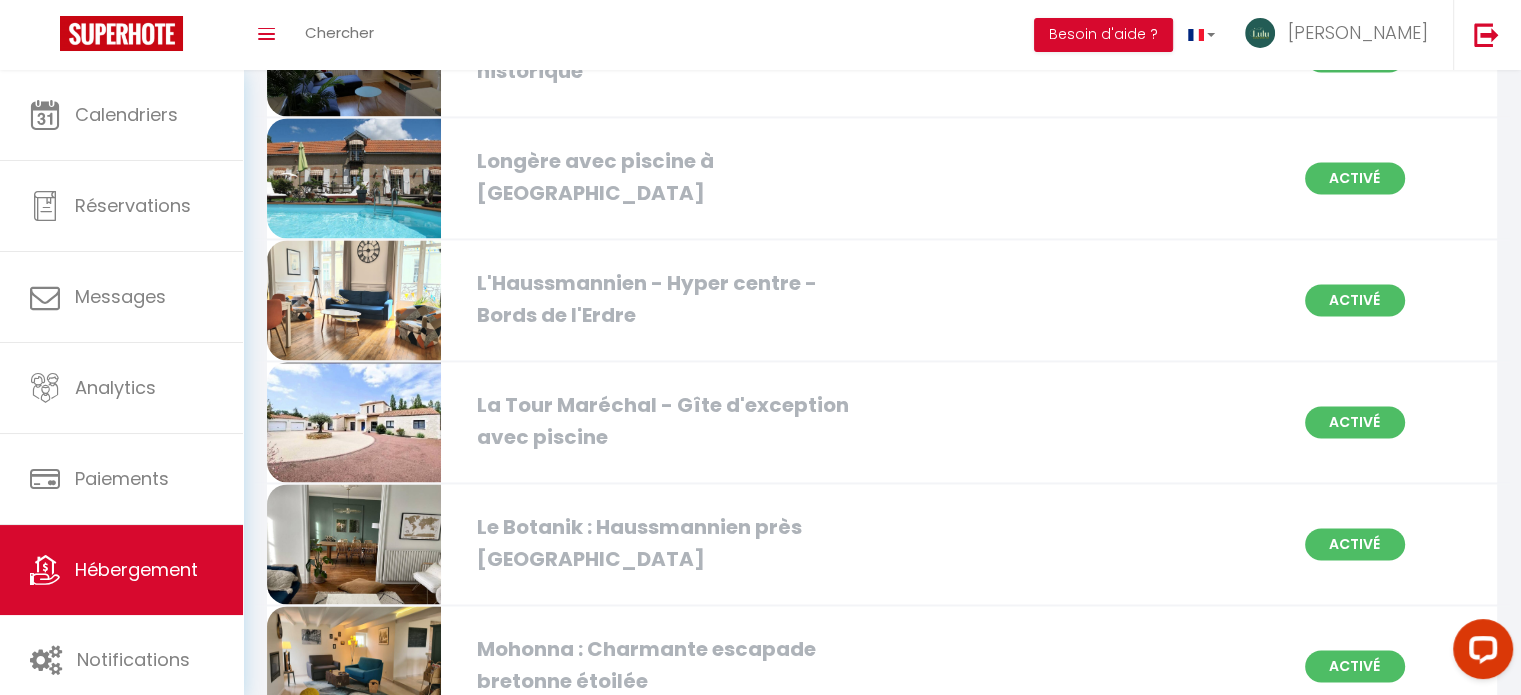 click at bounding box center (354, 300) 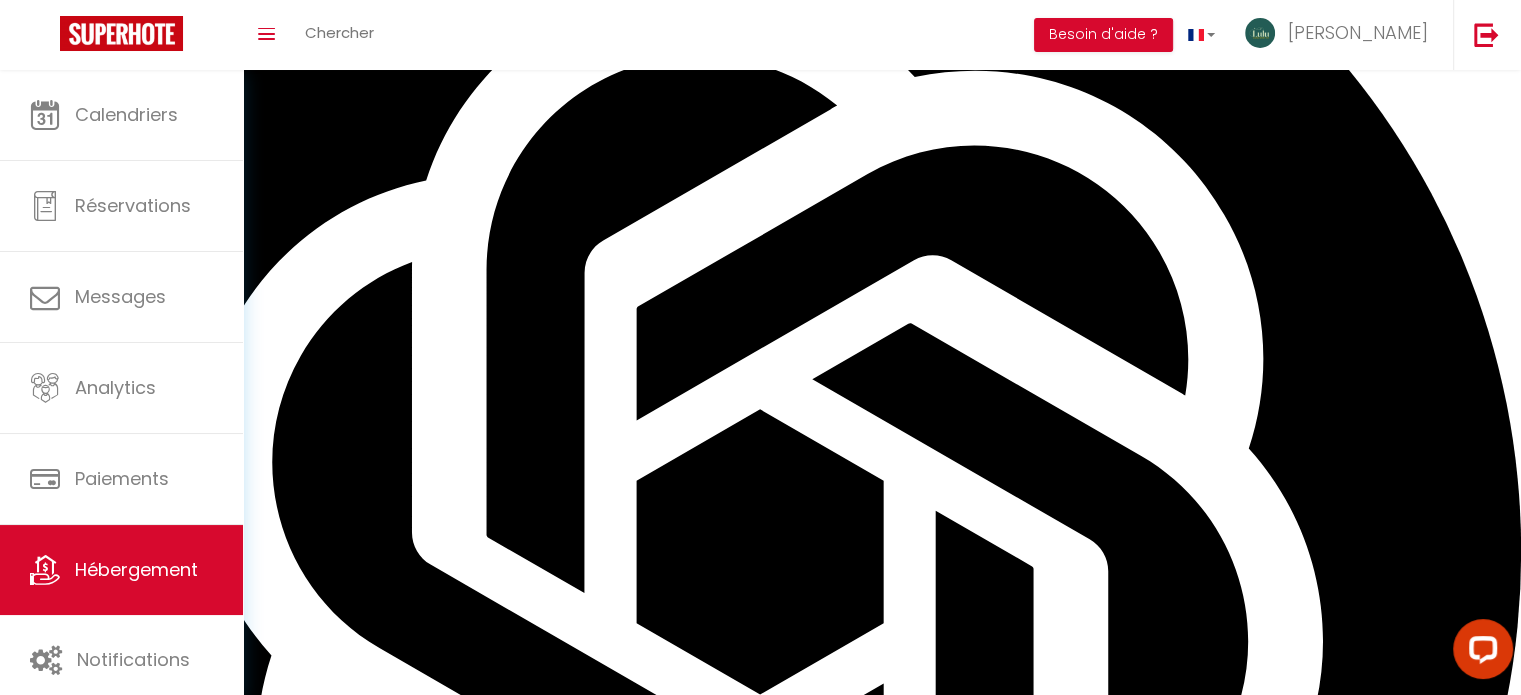 scroll, scrollTop: 0, scrollLeft: 0, axis: both 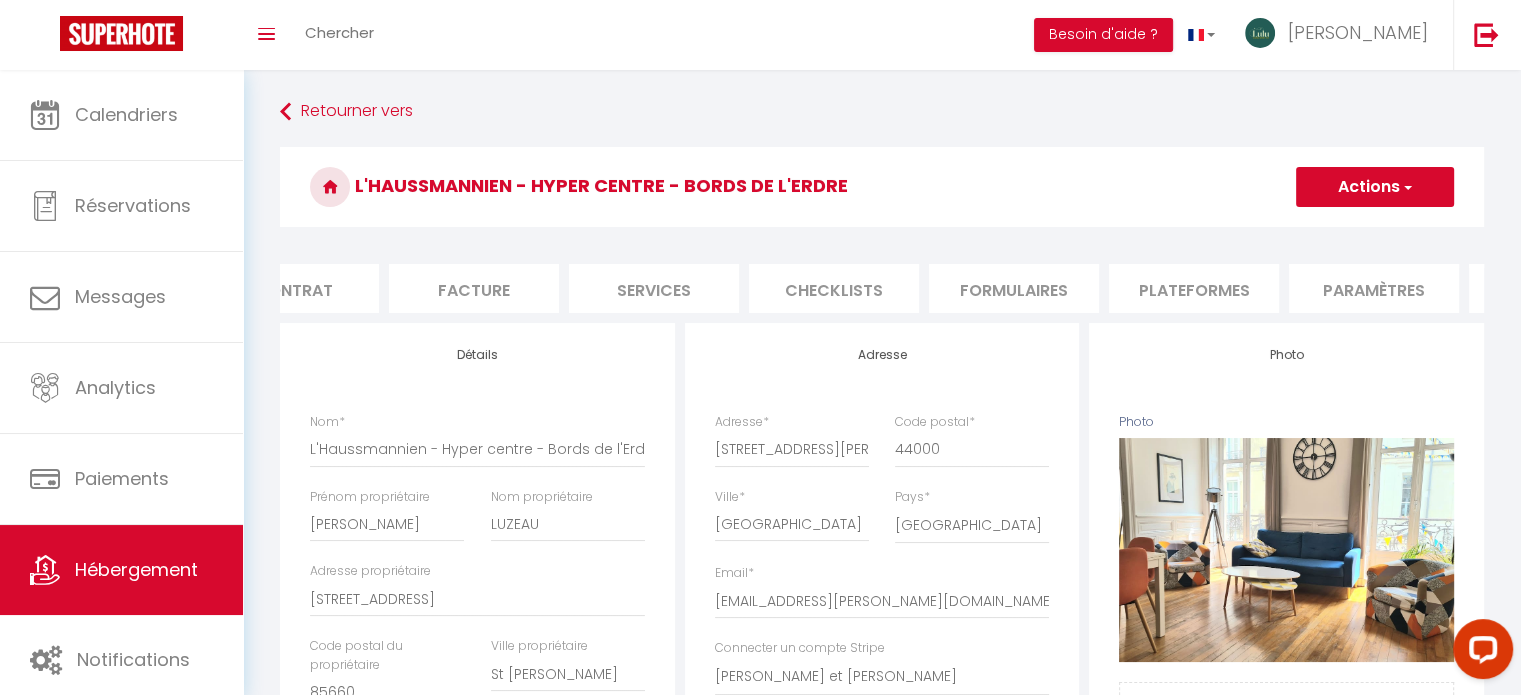 click on "Paramètres" at bounding box center [1374, 288] 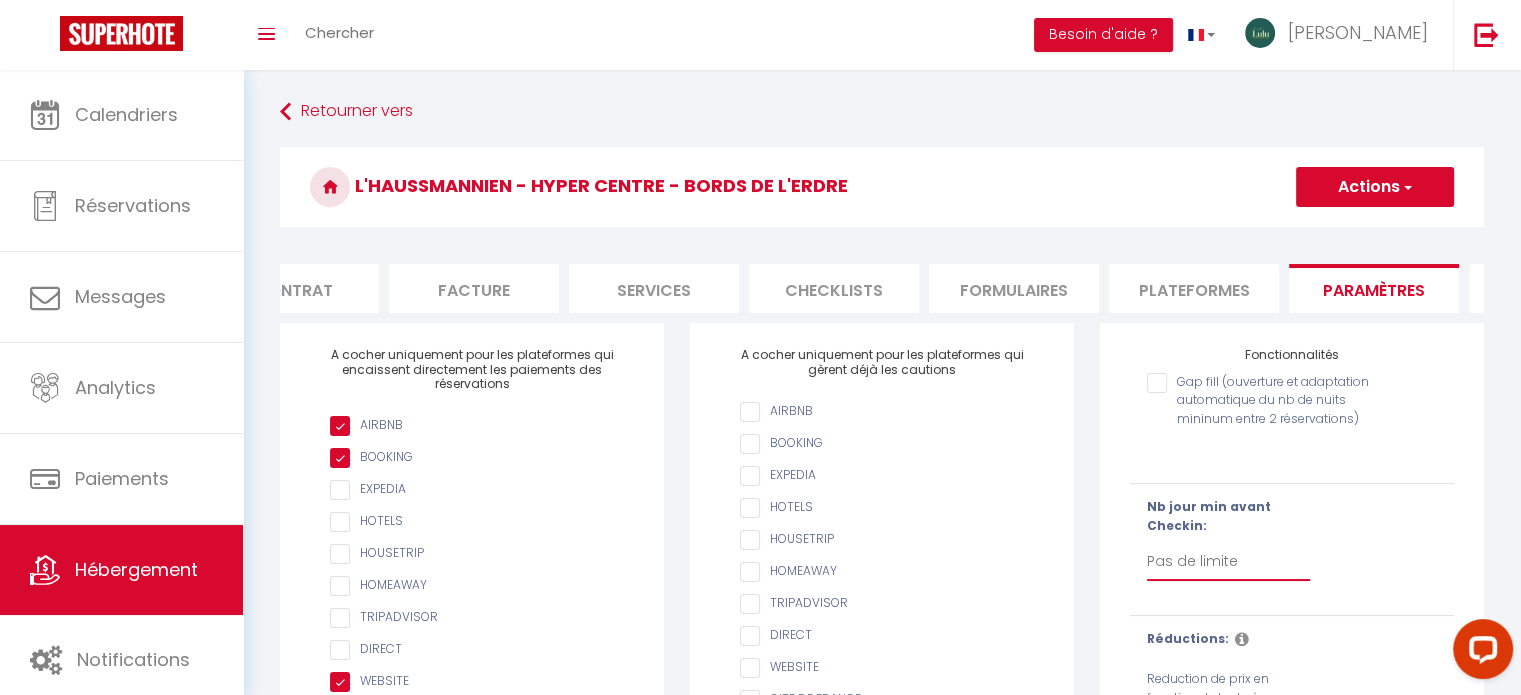click on "Pas de limite   1 2 3 4 5 6 7" at bounding box center [1228, 562] 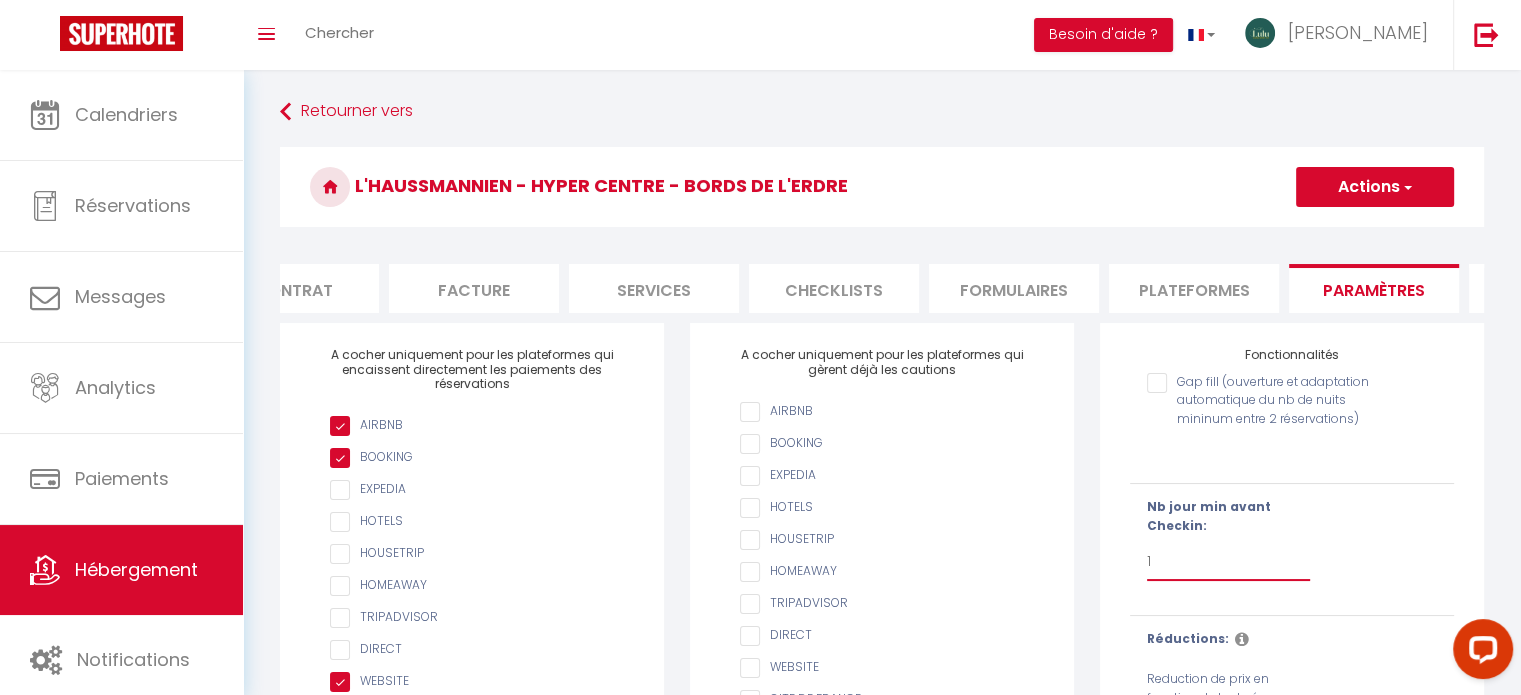 click on "Pas de limite   1 2 3 4 5 6 7" at bounding box center (1228, 562) 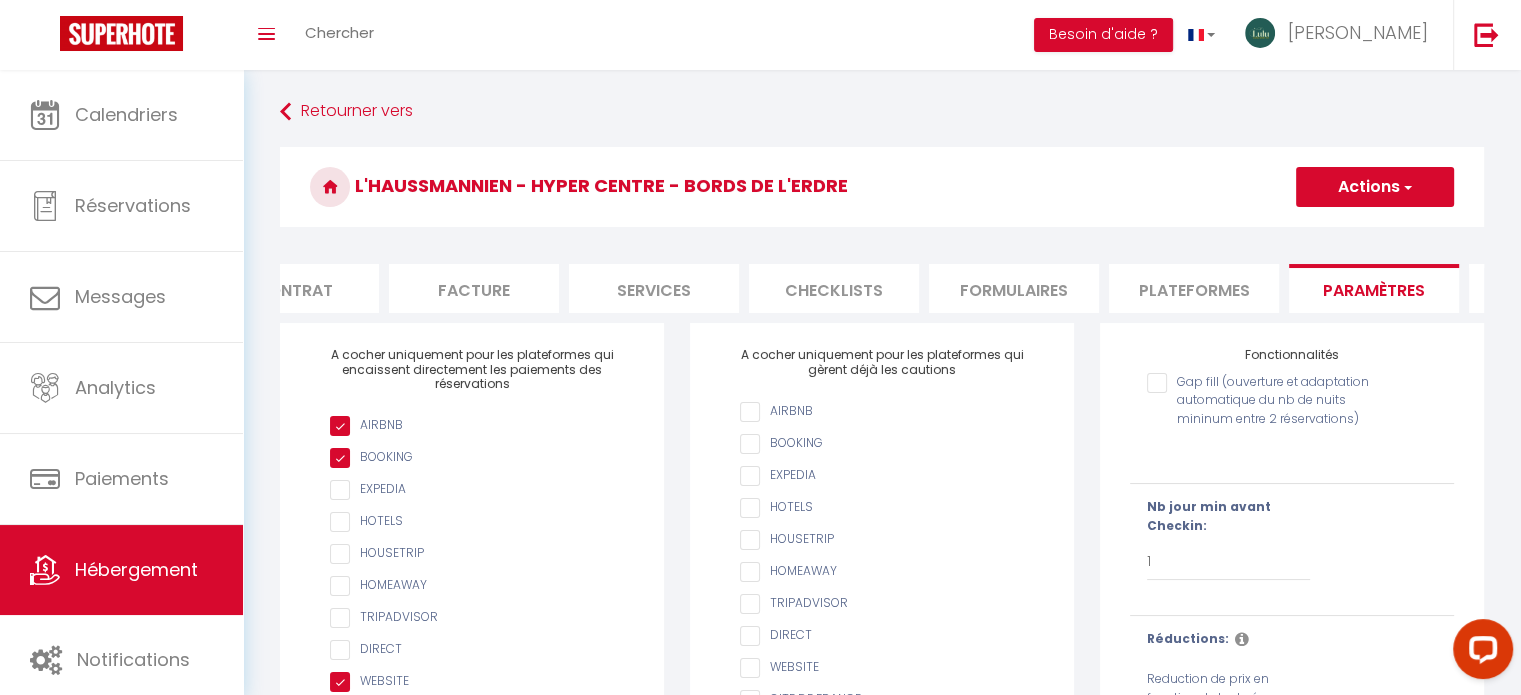 click on "Actions" at bounding box center [1375, 187] 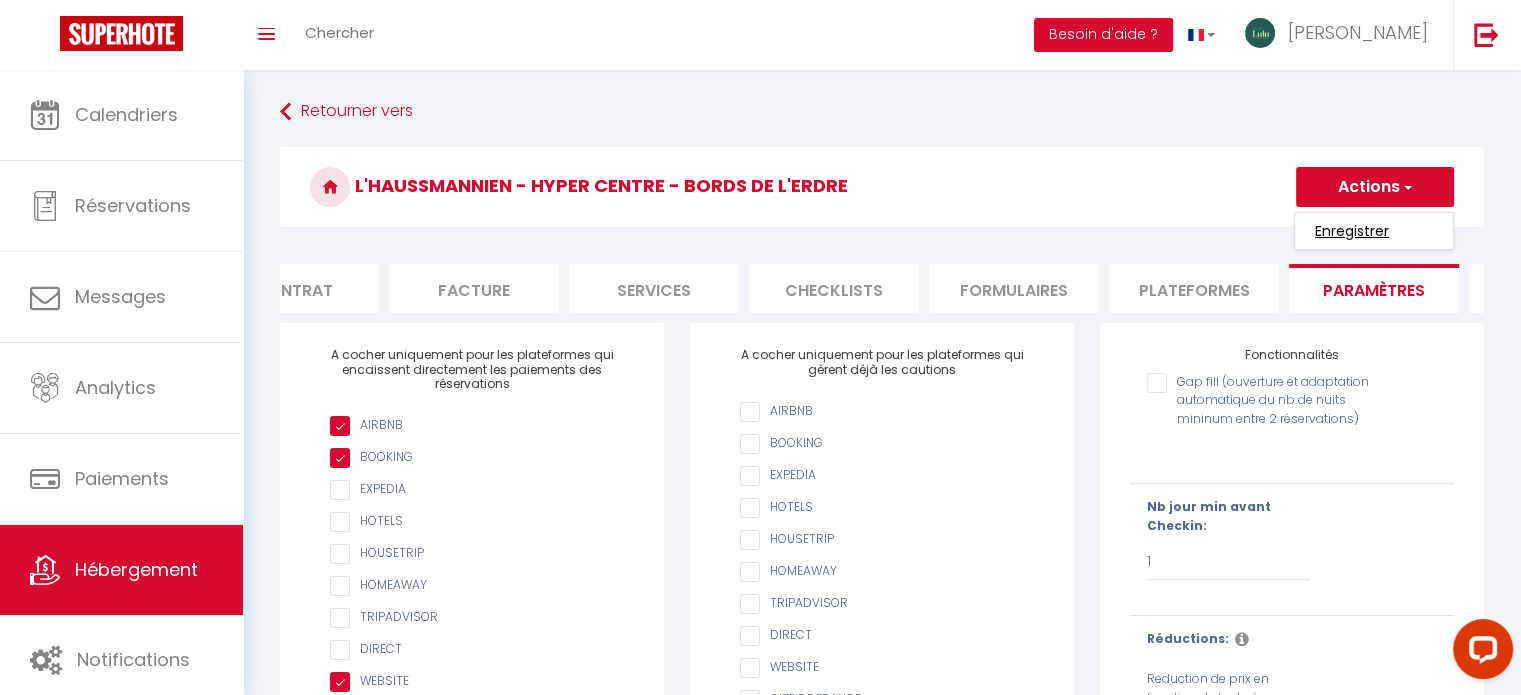 click on "Enregistrer" at bounding box center [1352, 231] 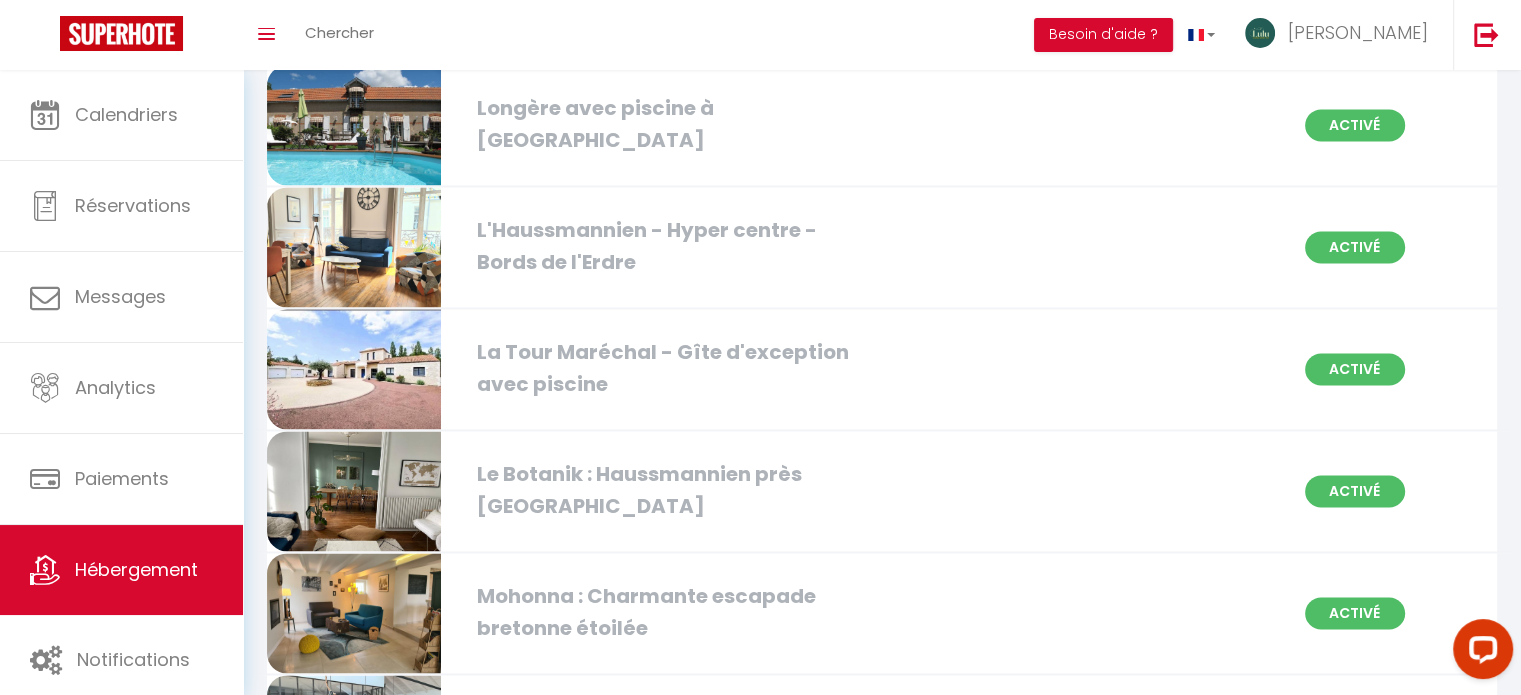 scroll, scrollTop: 3113, scrollLeft: 0, axis: vertical 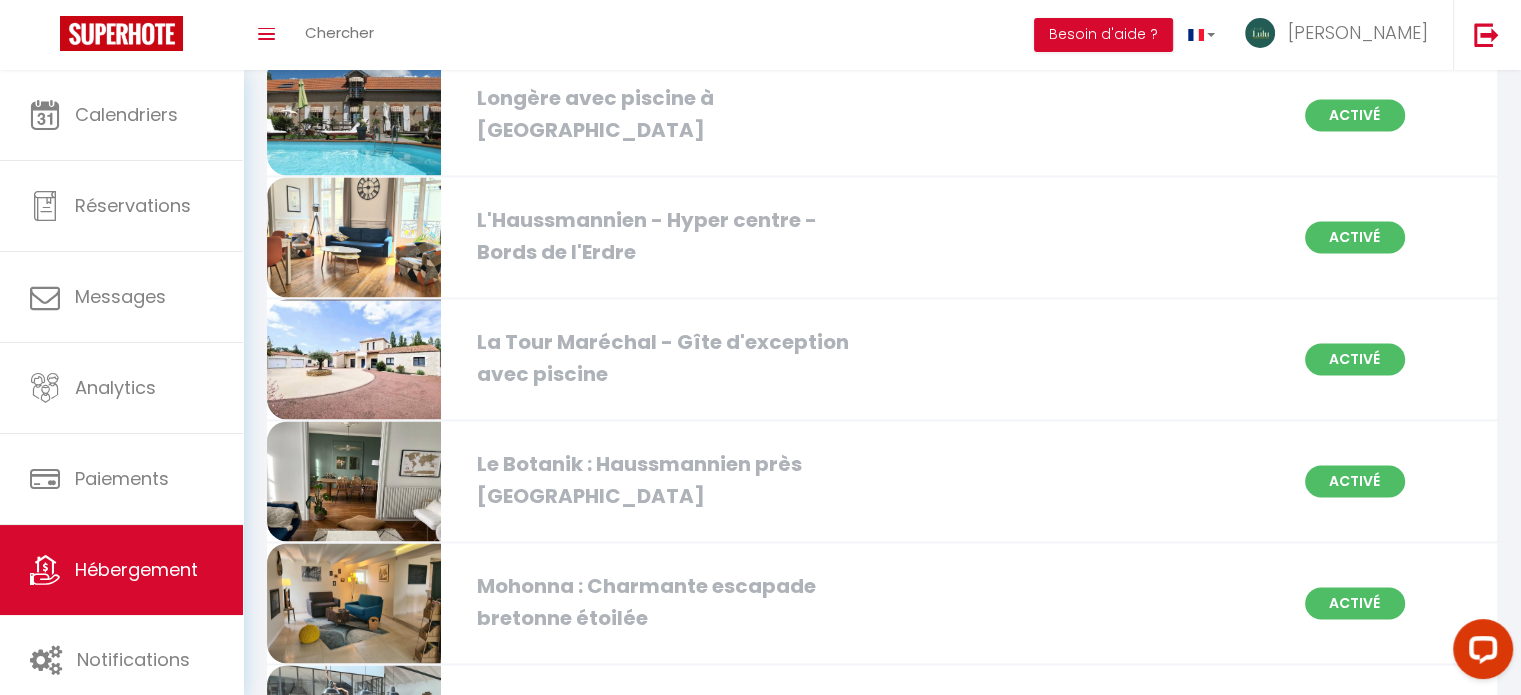 click at bounding box center [354, 359] 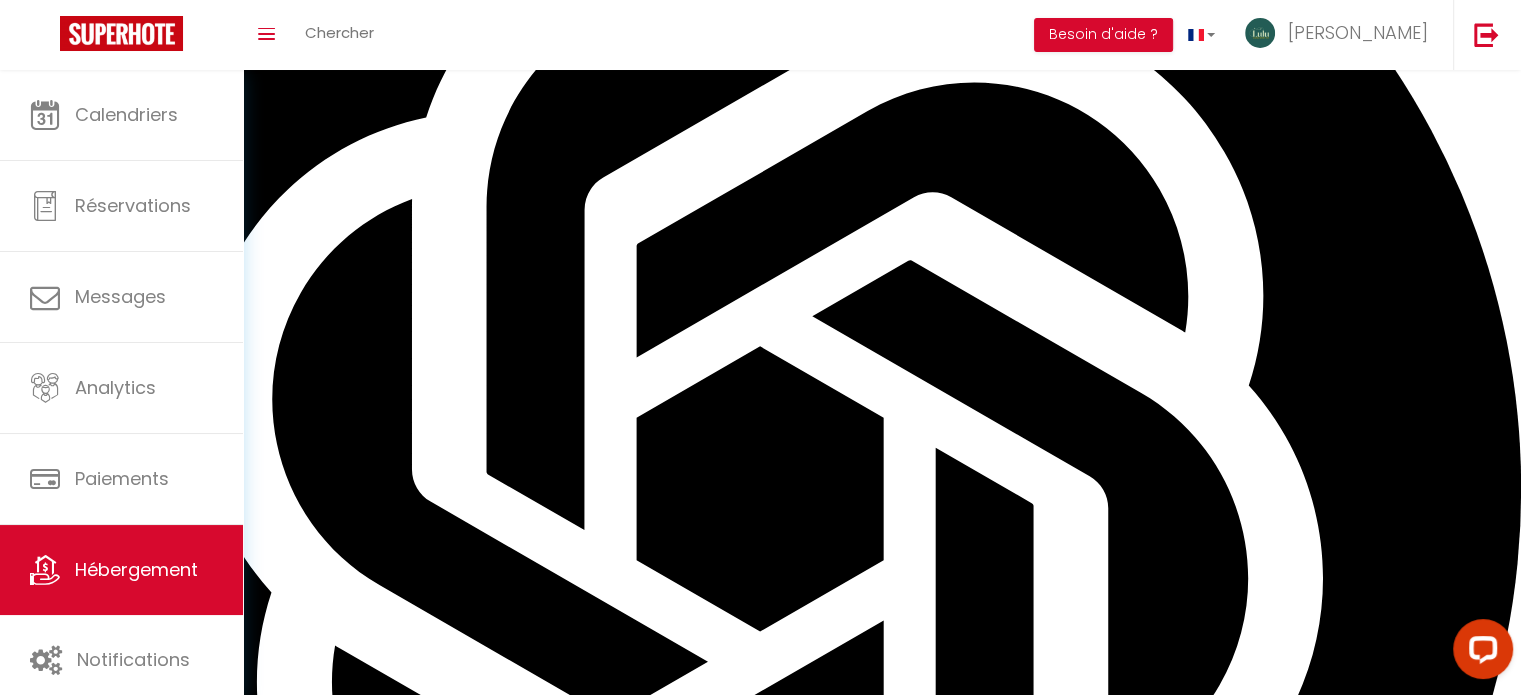 scroll, scrollTop: 0, scrollLeft: 0, axis: both 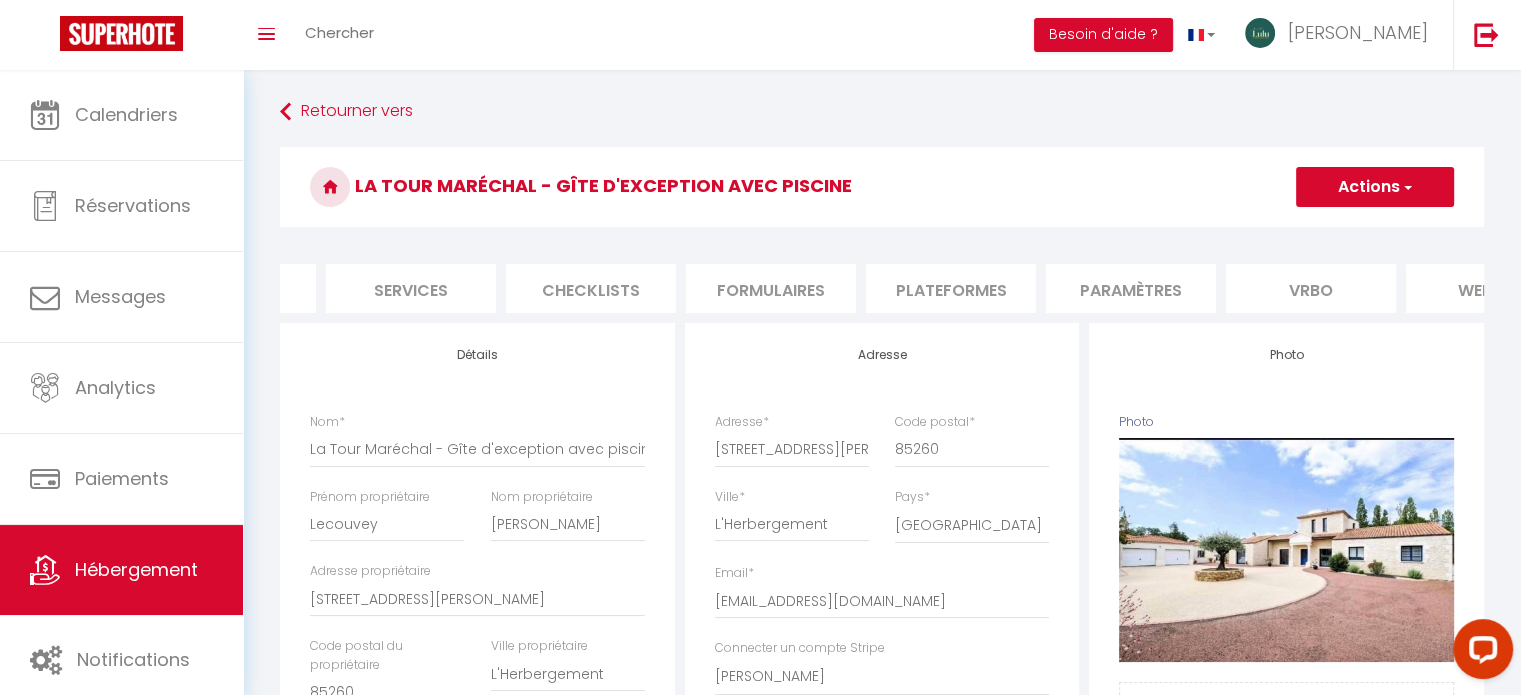 click on "Paramètres" at bounding box center (1131, 288) 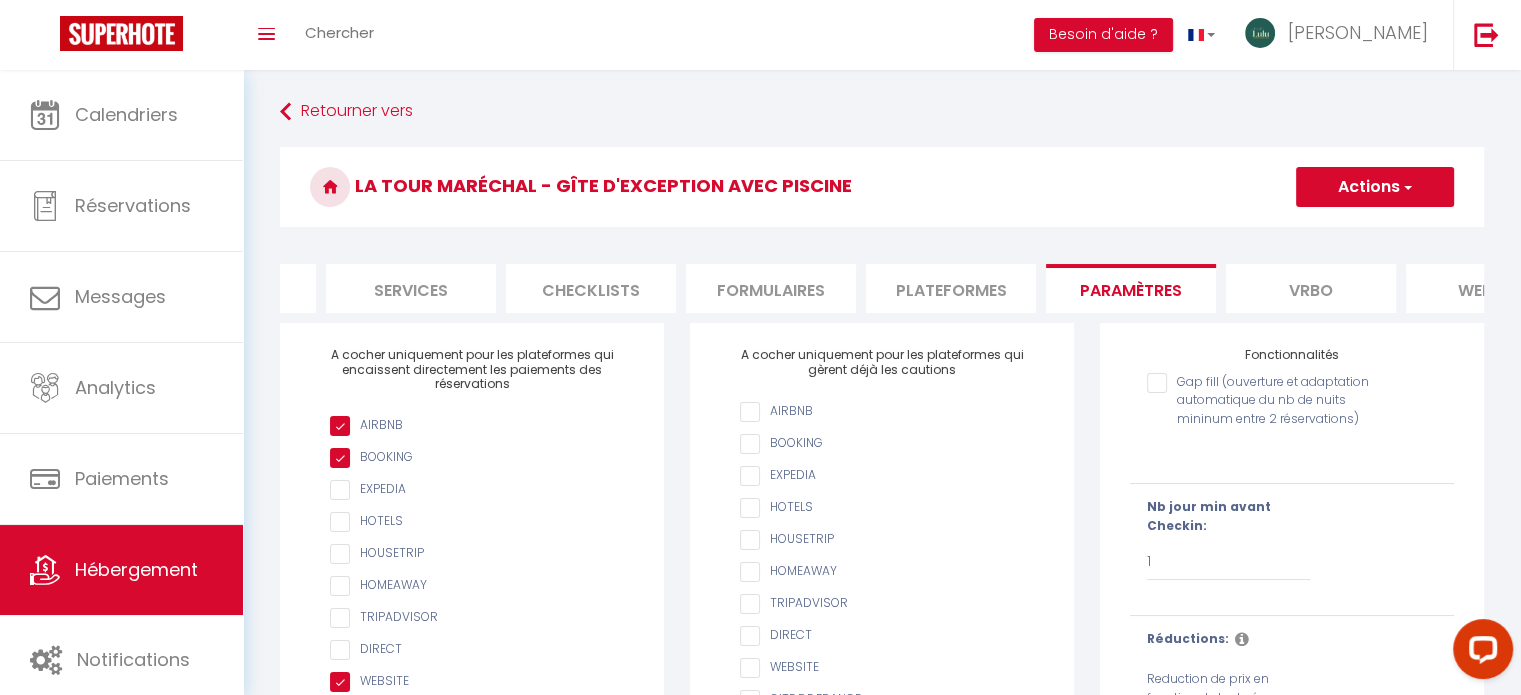 click on "Vrbo" at bounding box center (1311, 288) 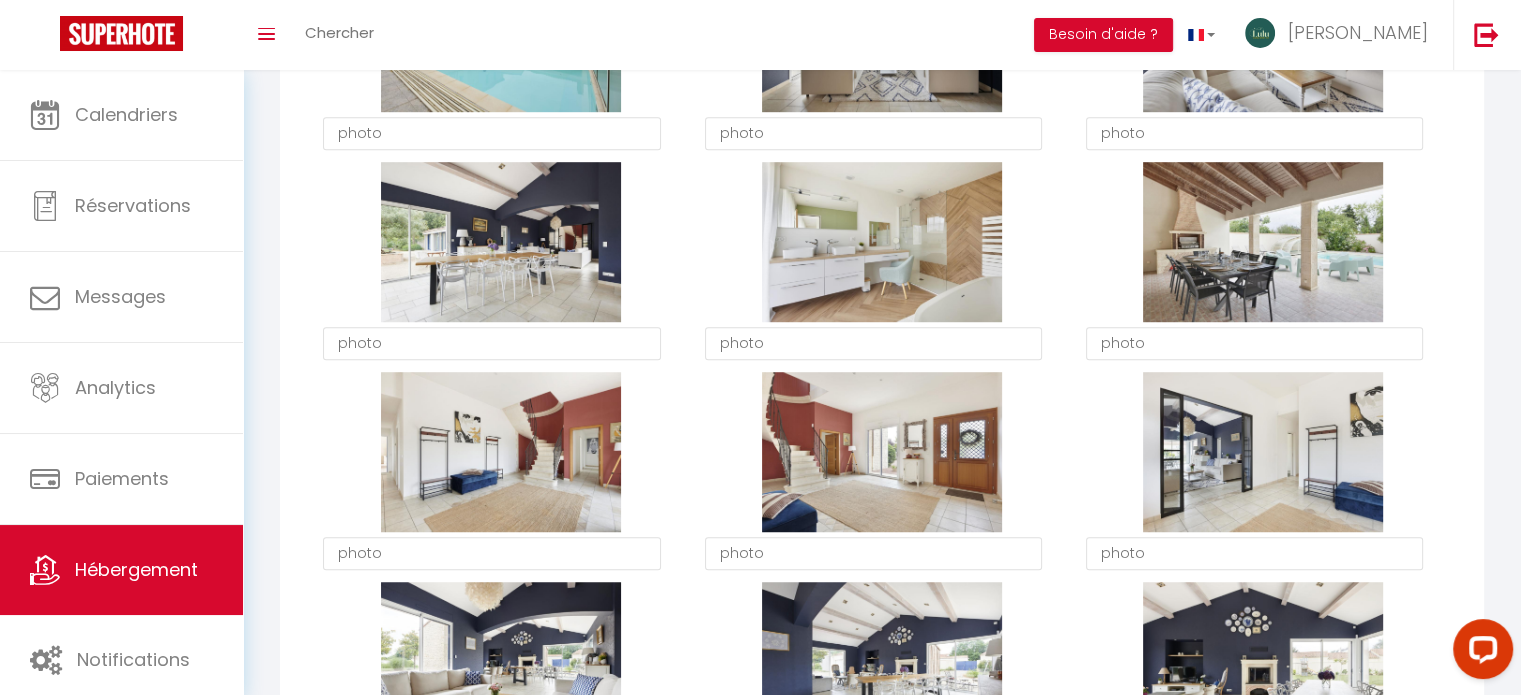 scroll, scrollTop: 0, scrollLeft: 0, axis: both 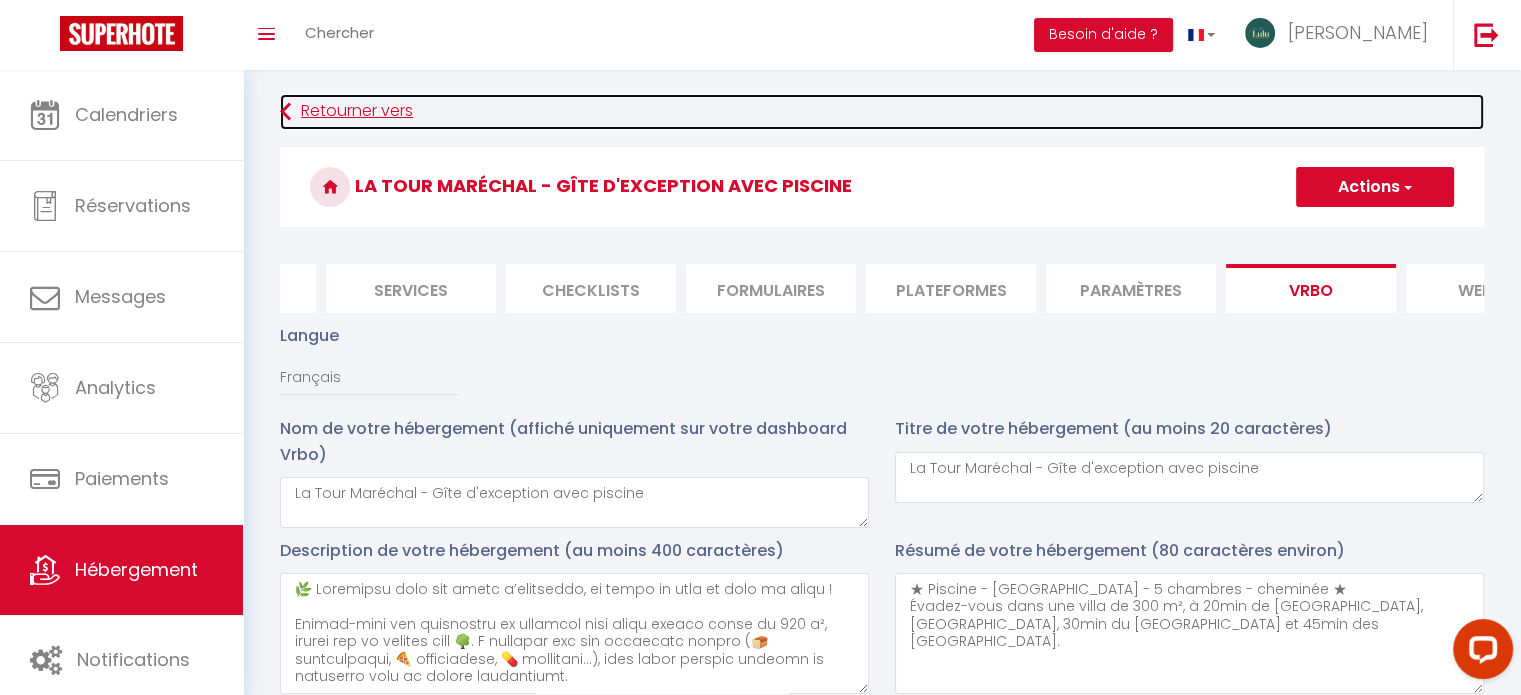 click at bounding box center (285, 112) 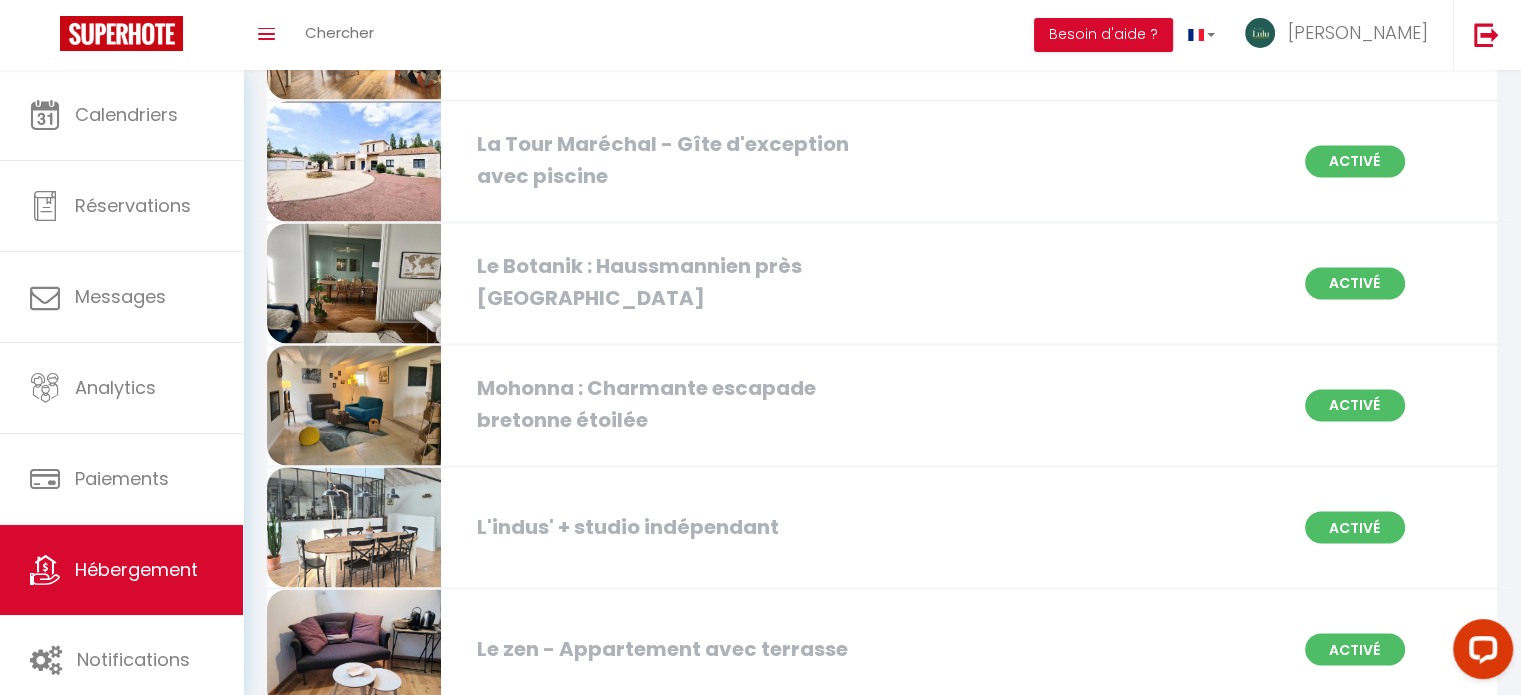 scroll, scrollTop: 3320, scrollLeft: 0, axis: vertical 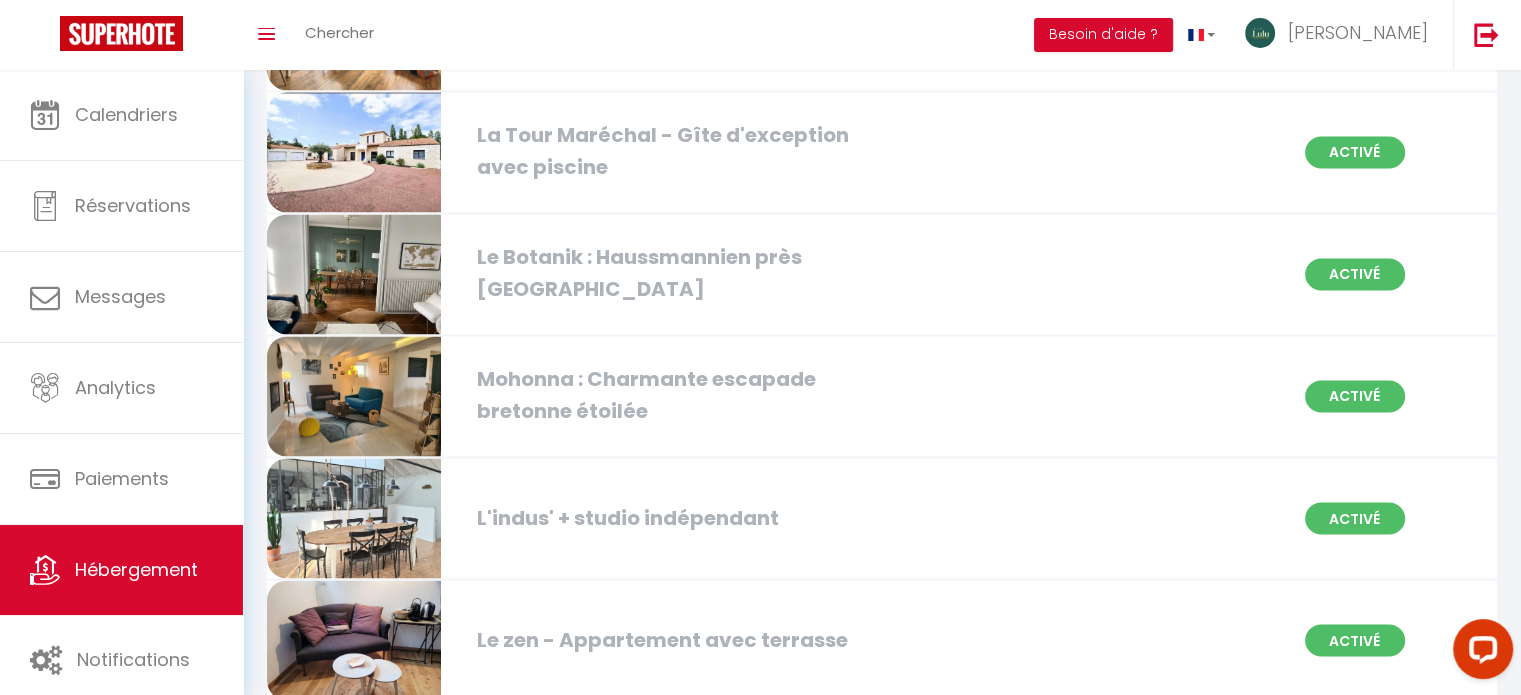 click at bounding box center [354, 274] 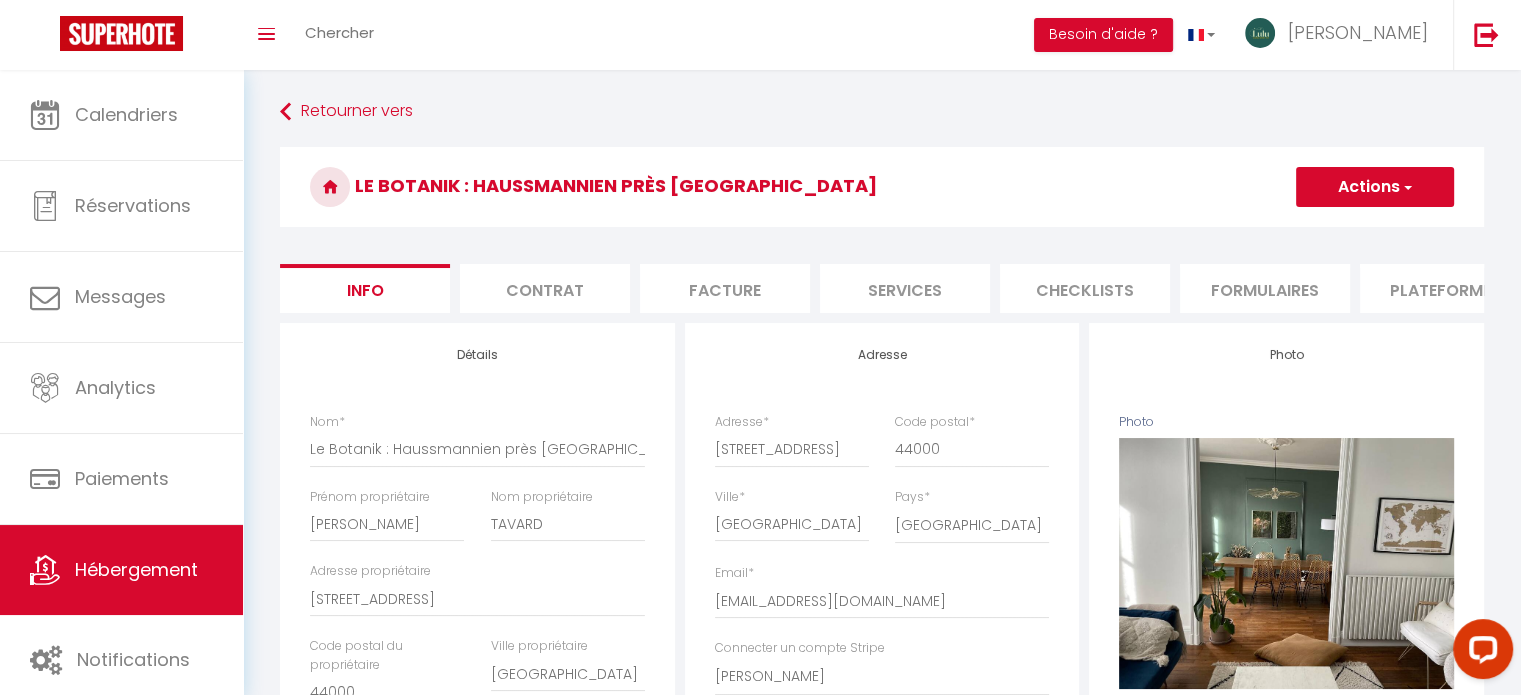 scroll, scrollTop: 0, scrollLeft: 776, axis: horizontal 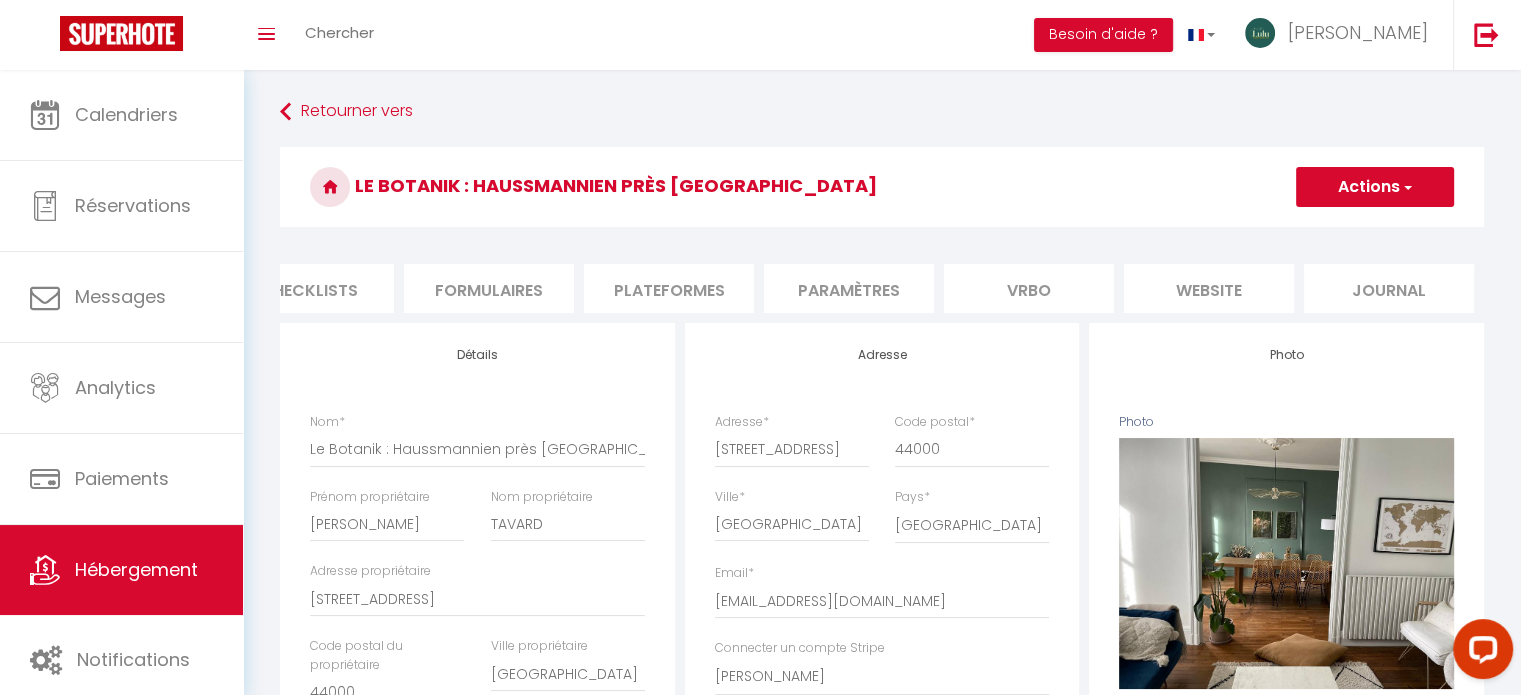 click on "Vrbo" at bounding box center (1029, 288) 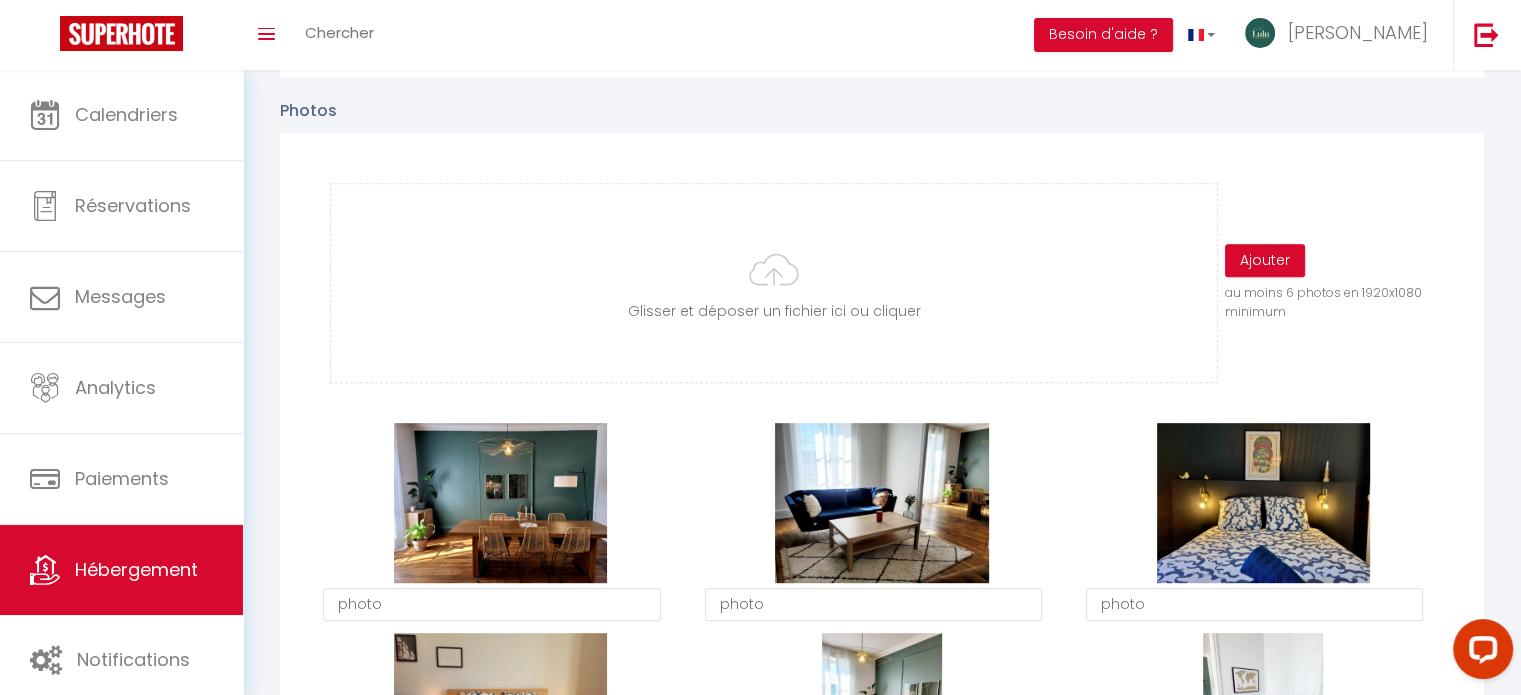 drag, startPoint x: 832, startPoint y: 282, endPoint x: 1255, endPoint y: -121, distance: 584.2414 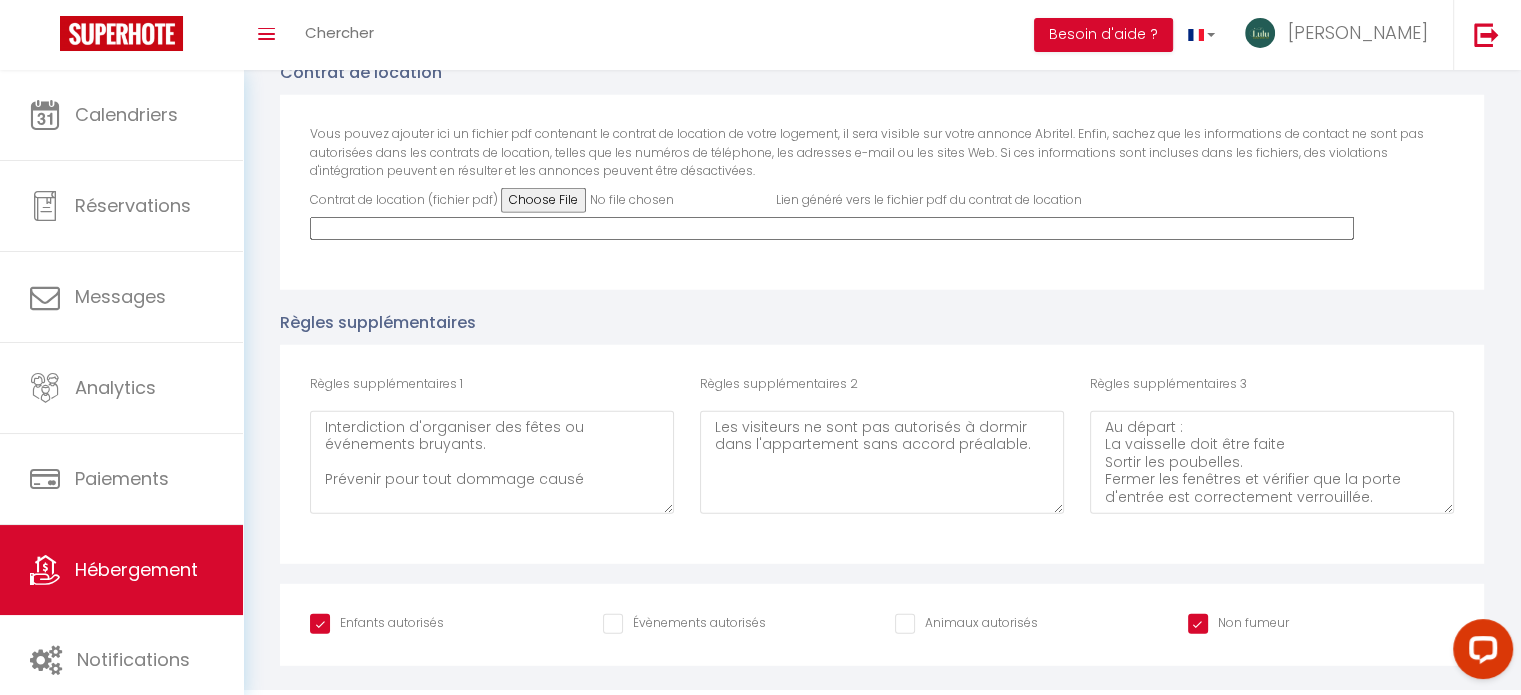 scroll, scrollTop: 0, scrollLeft: 0, axis: both 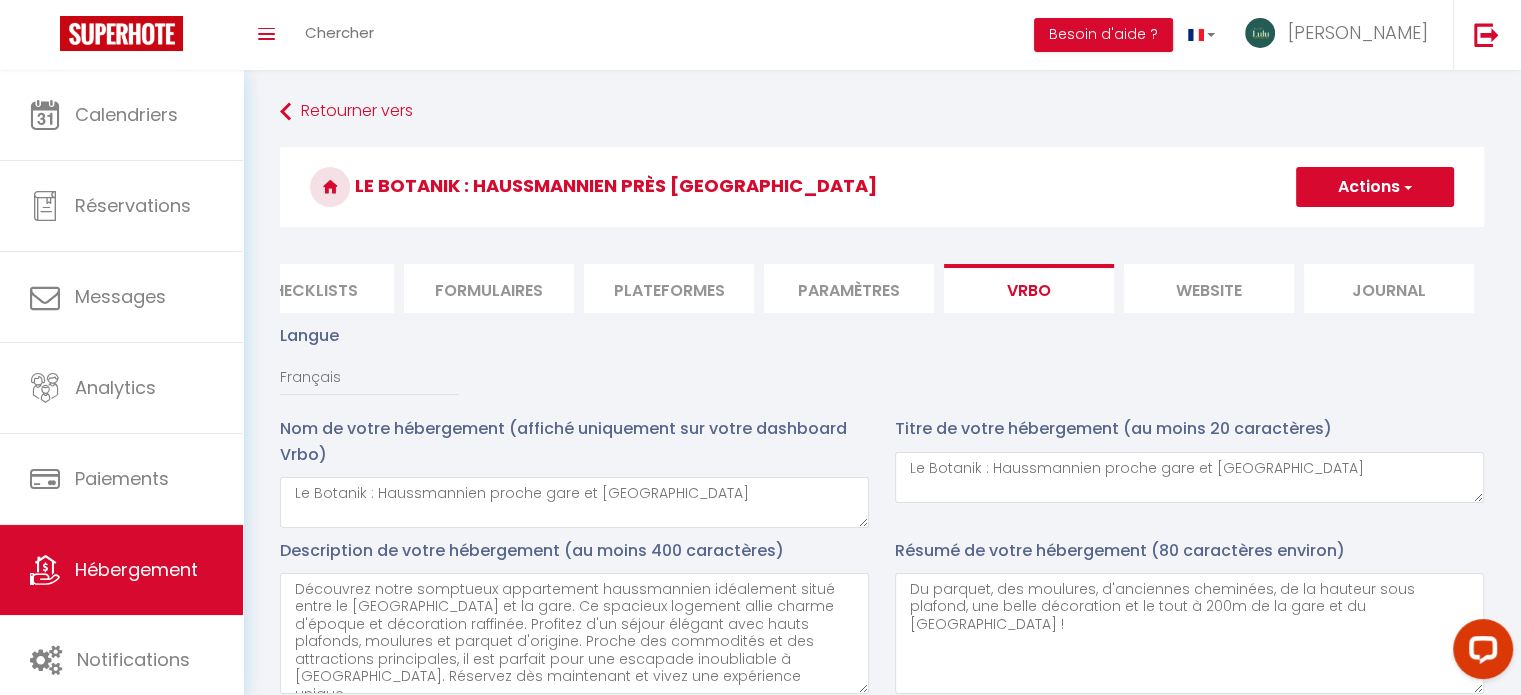 click on "Paramètres" at bounding box center [849, 288] 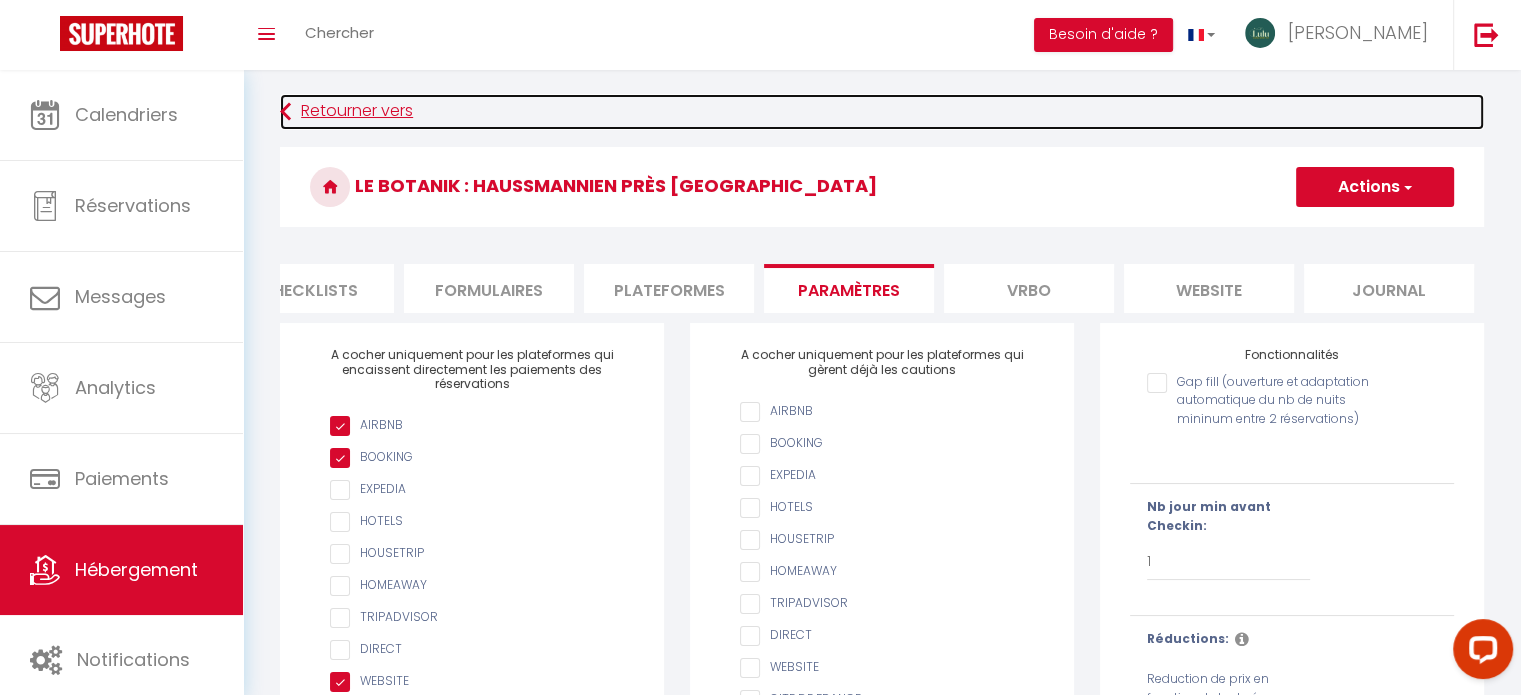 click at bounding box center [285, 112] 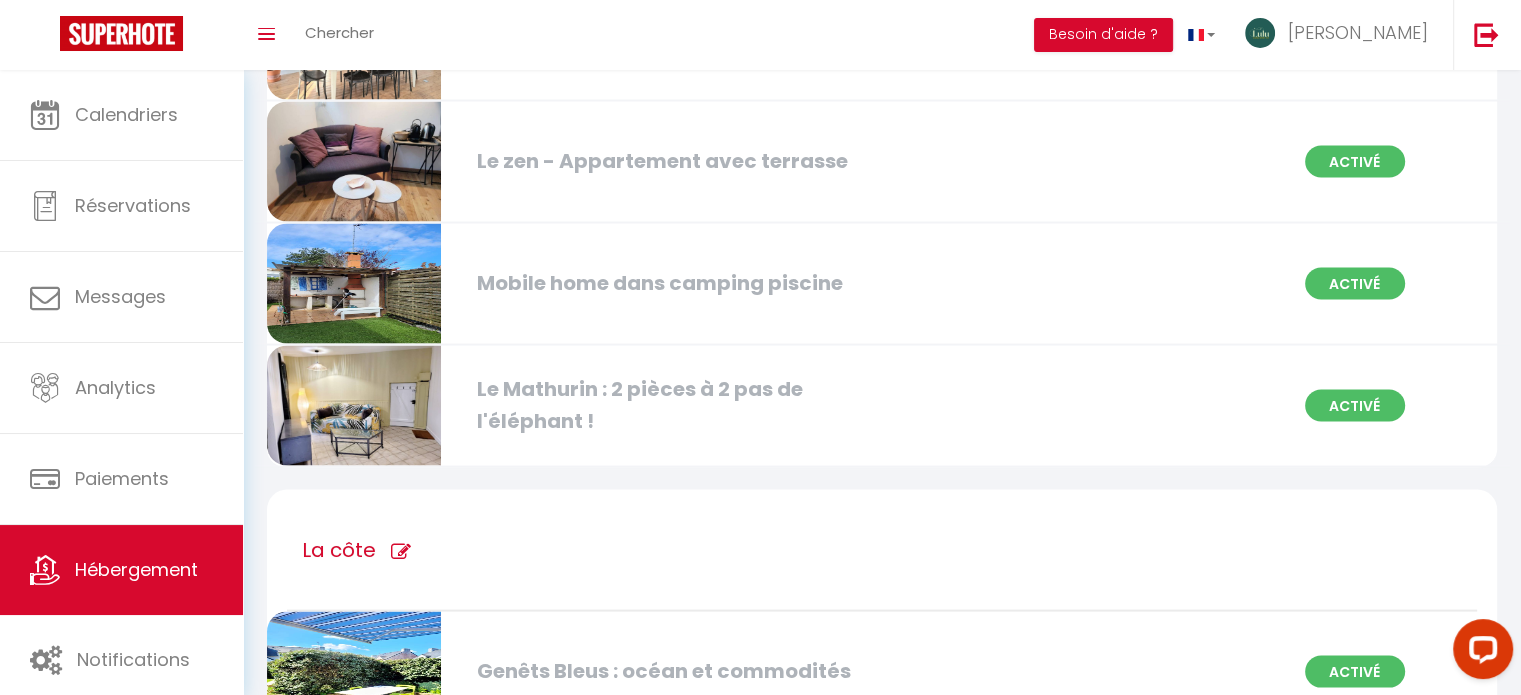 scroll, scrollTop: 3824, scrollLeft: 0, axis: vertical 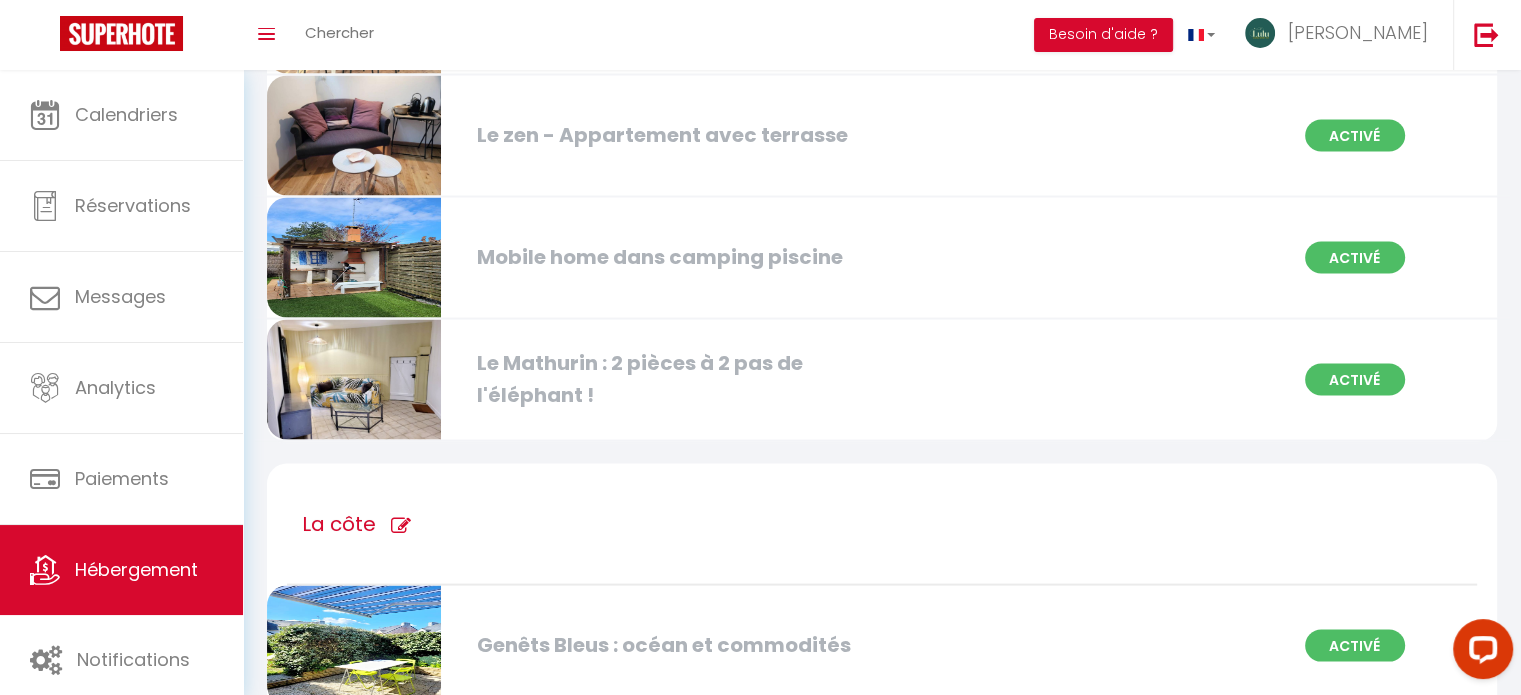 click at bounding box center [354, 136] 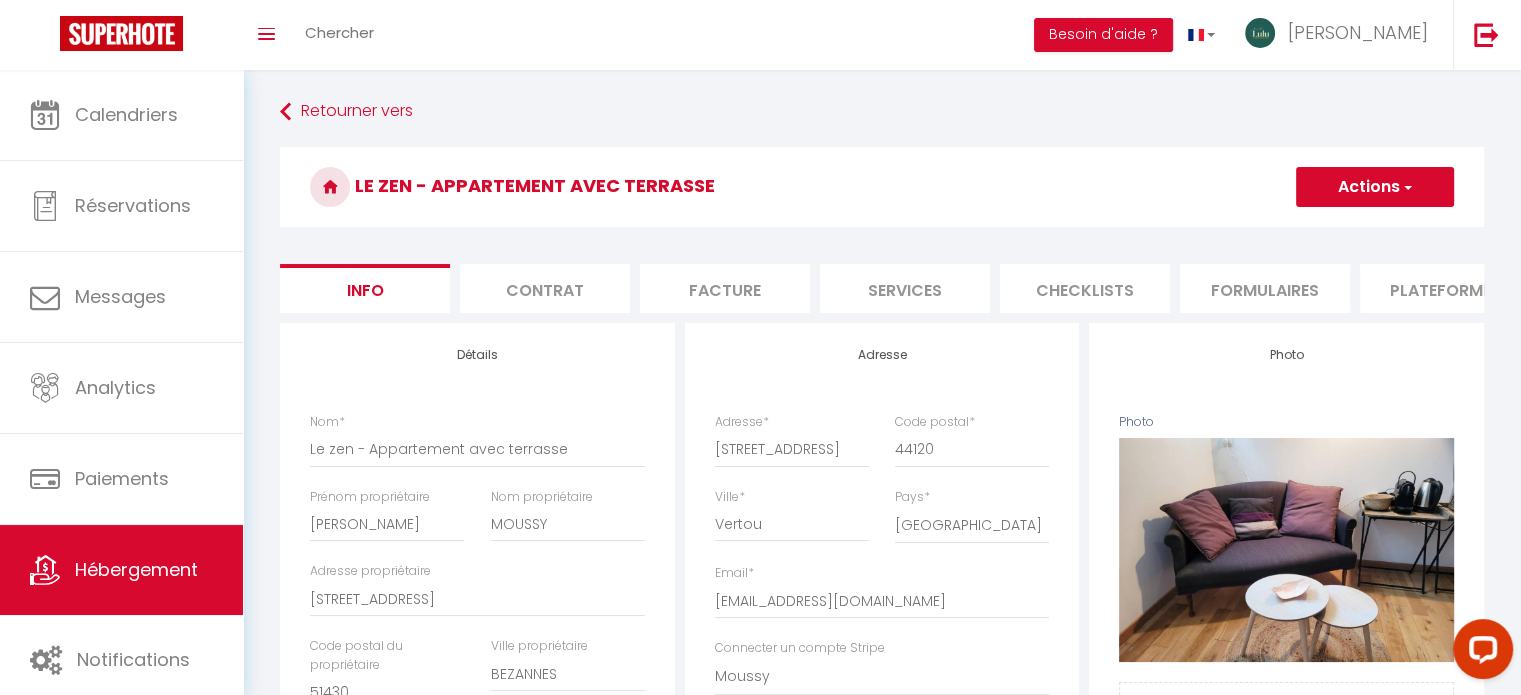 click on "Plateformes" at bounding box center (1445, 288) 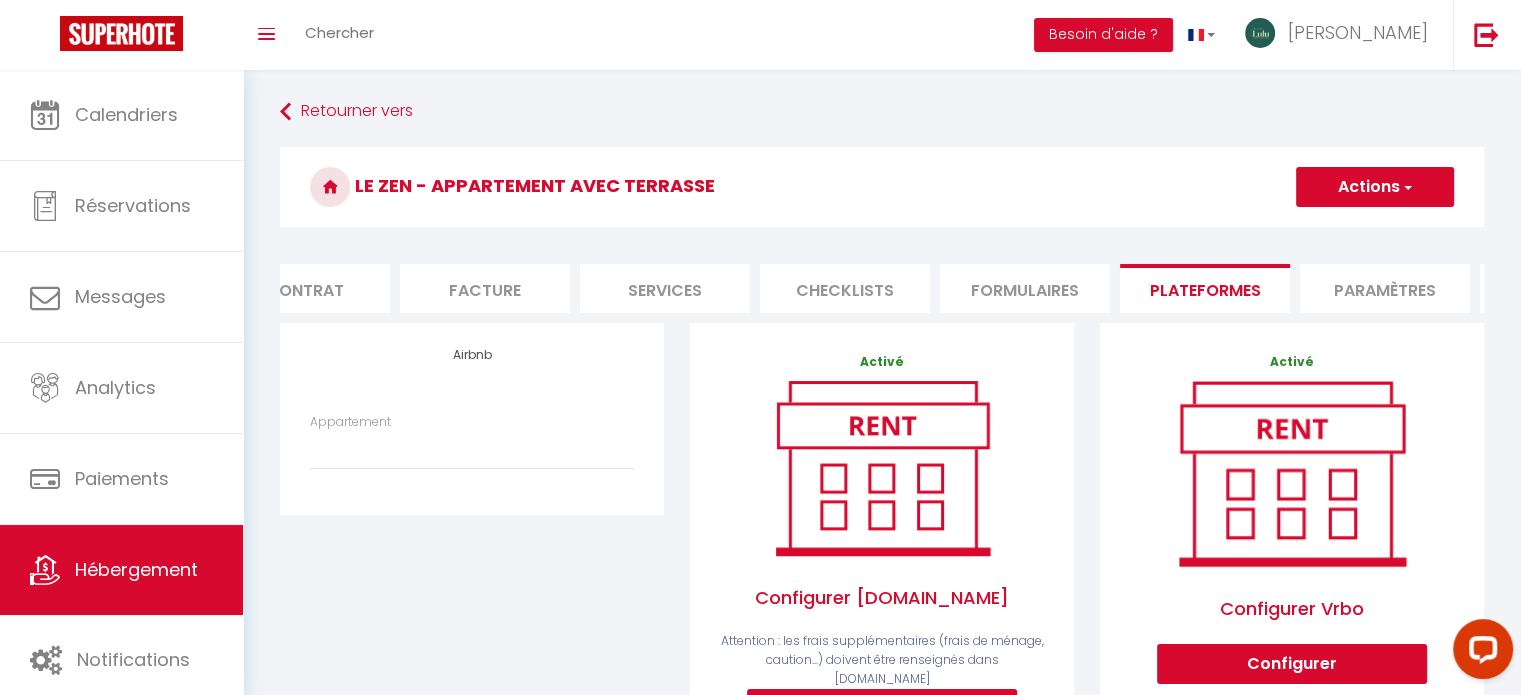 scroll, scrollTop: 0, scrollLeft: 263, axis: horizontal 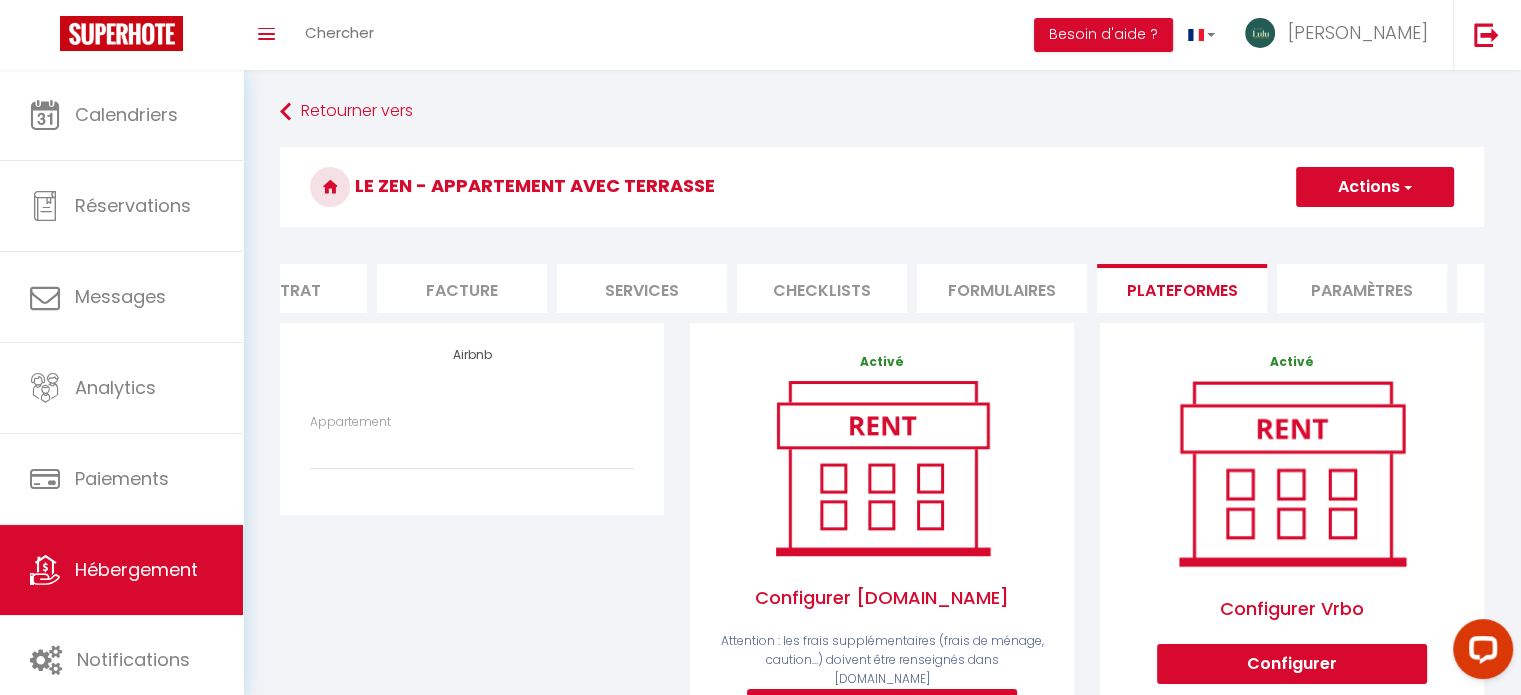 click on "Paramètres" at bounding box center [1362, 288] 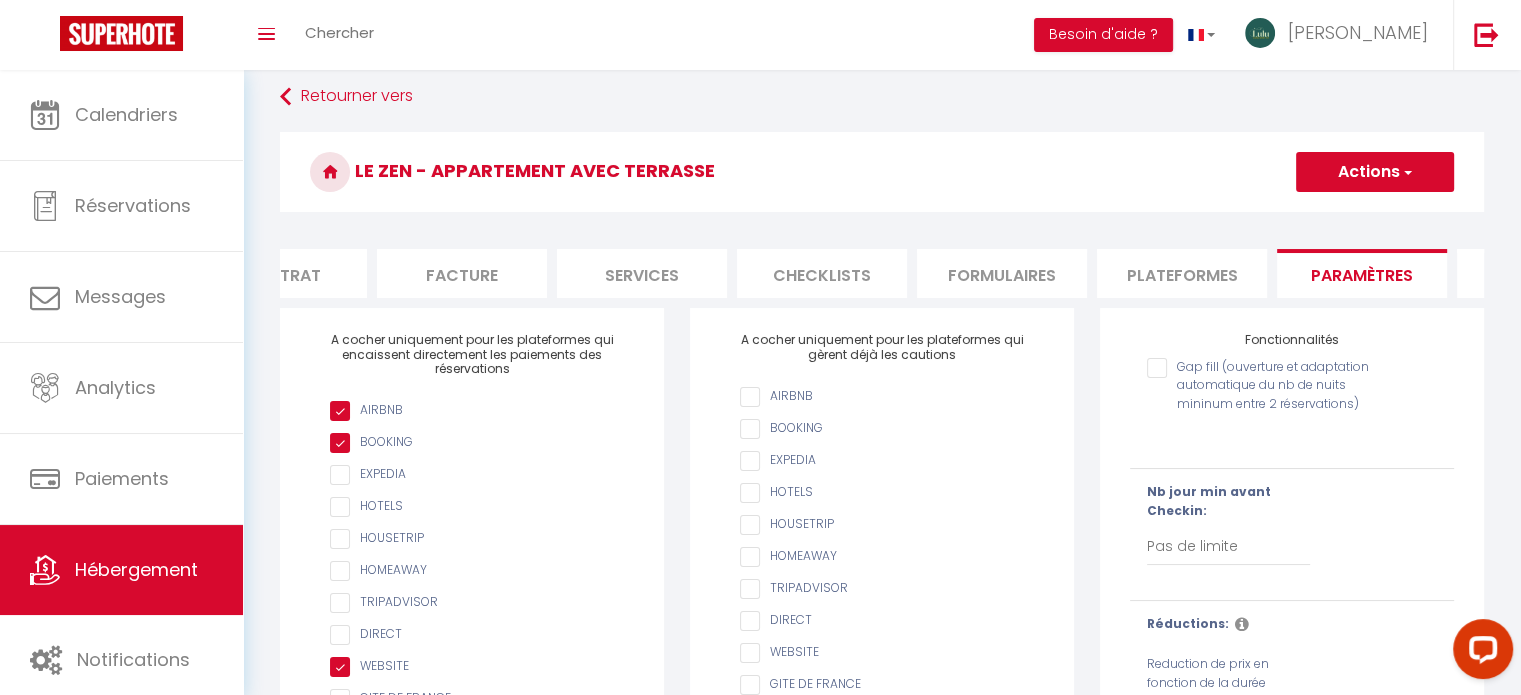 scroll, scrollTop: 24, scrollLeft: 0, axis: vertical 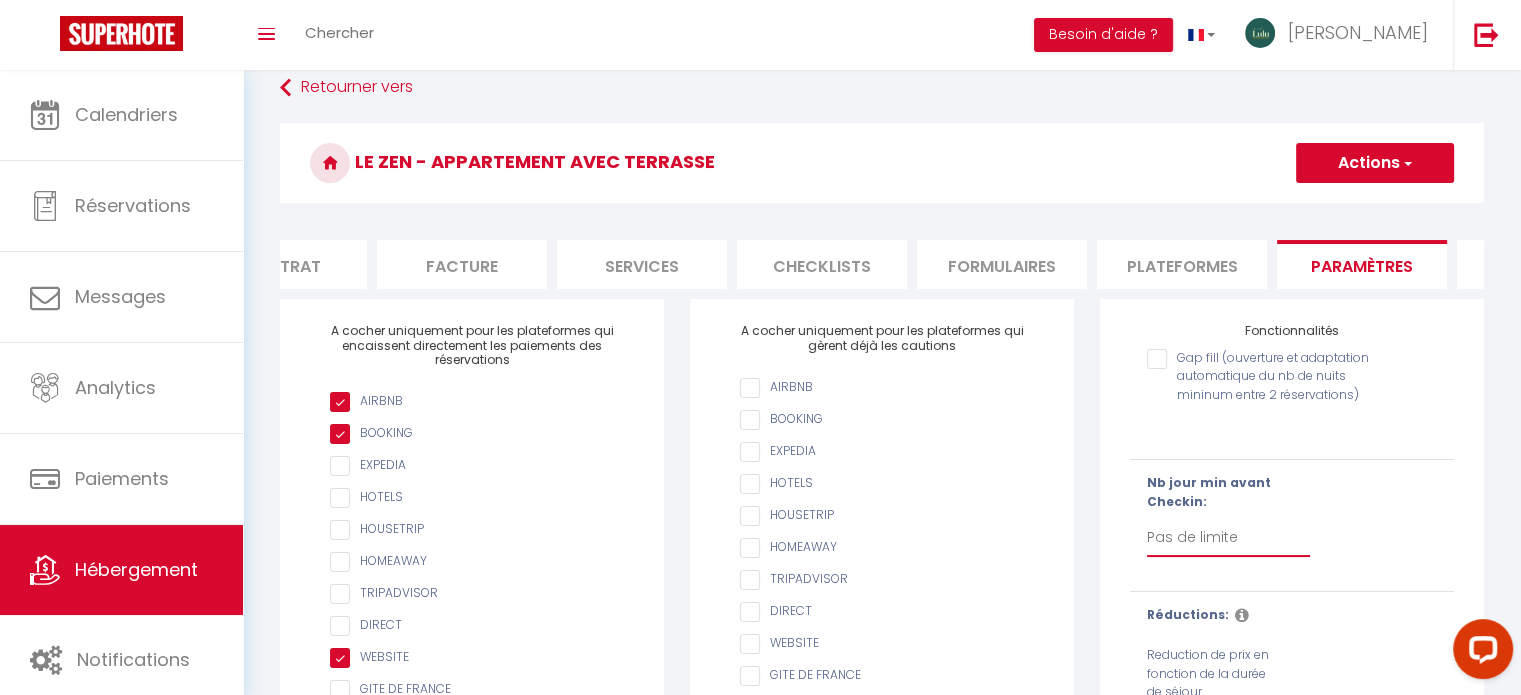 click on "Pas de limite   1 2 3 4 5 6 7" at bounding box center (1228, 538) 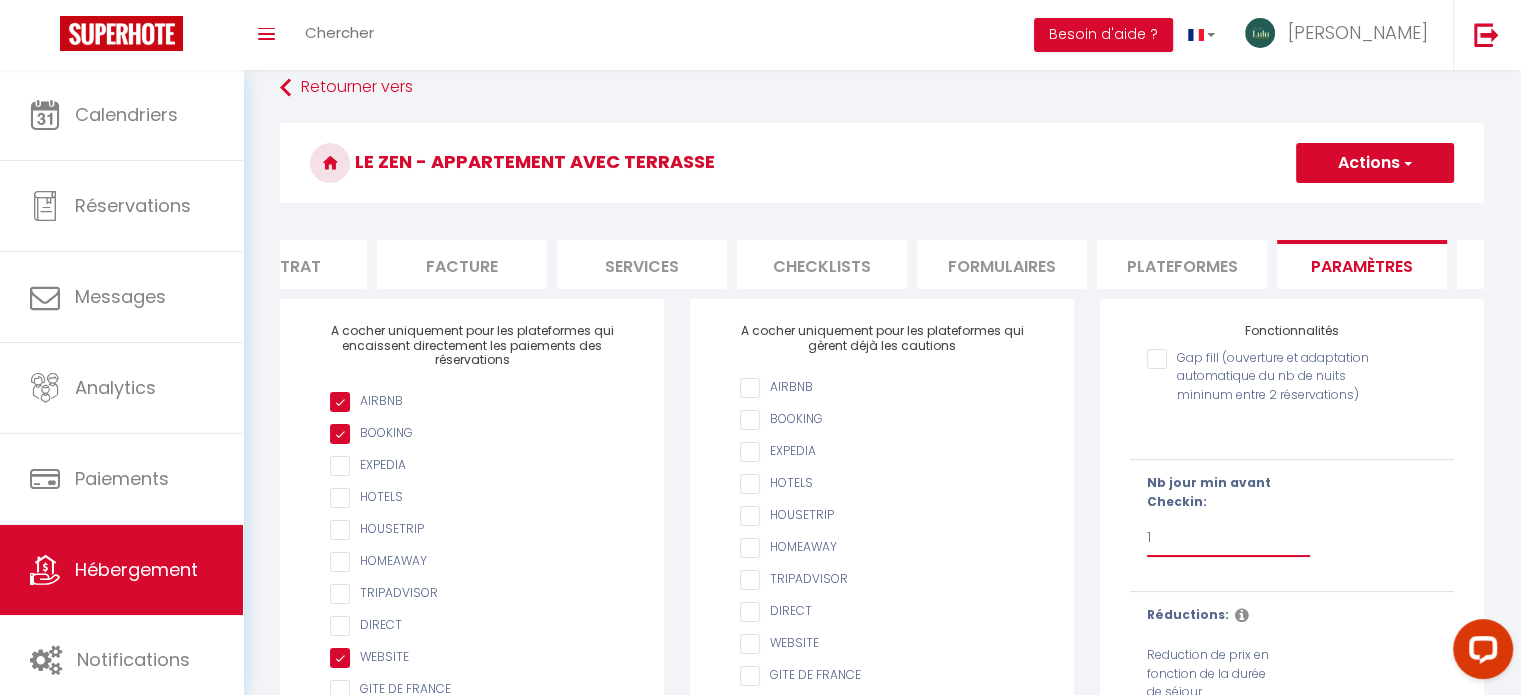 click on "Pas de limite   1 2 3 4 5 6 7" at bounding box center [1228, 538] 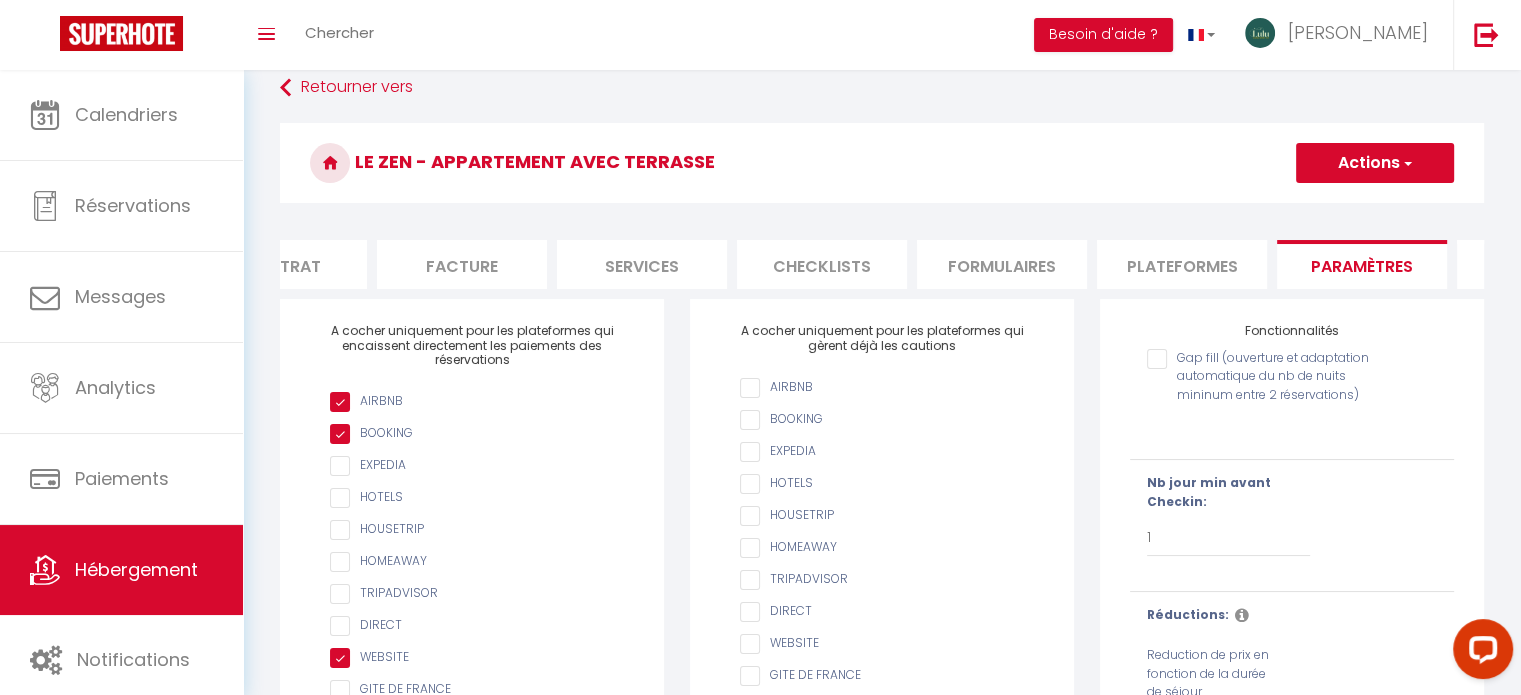 click on "Actions" at bounding box center (1375, 163) 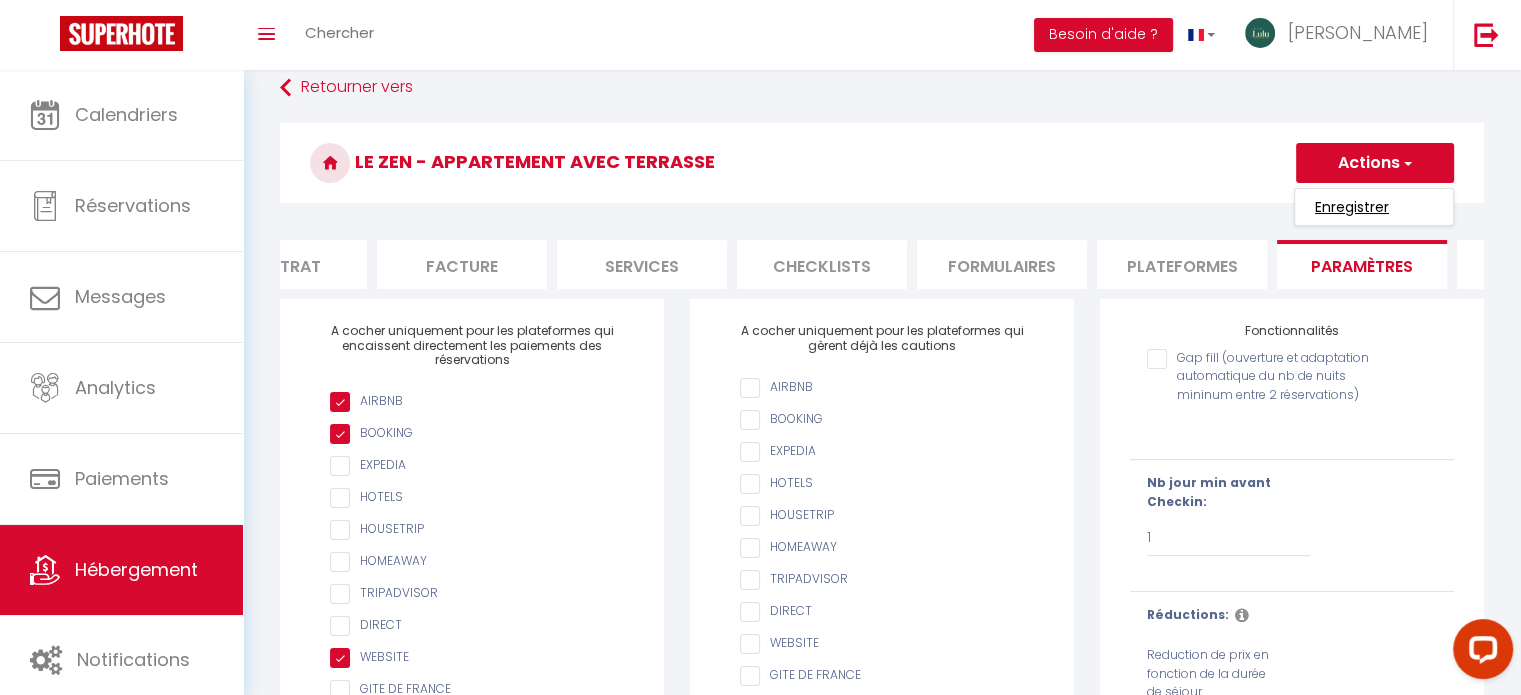 click on "Enregistrer" at bounding box center [1352, 207] 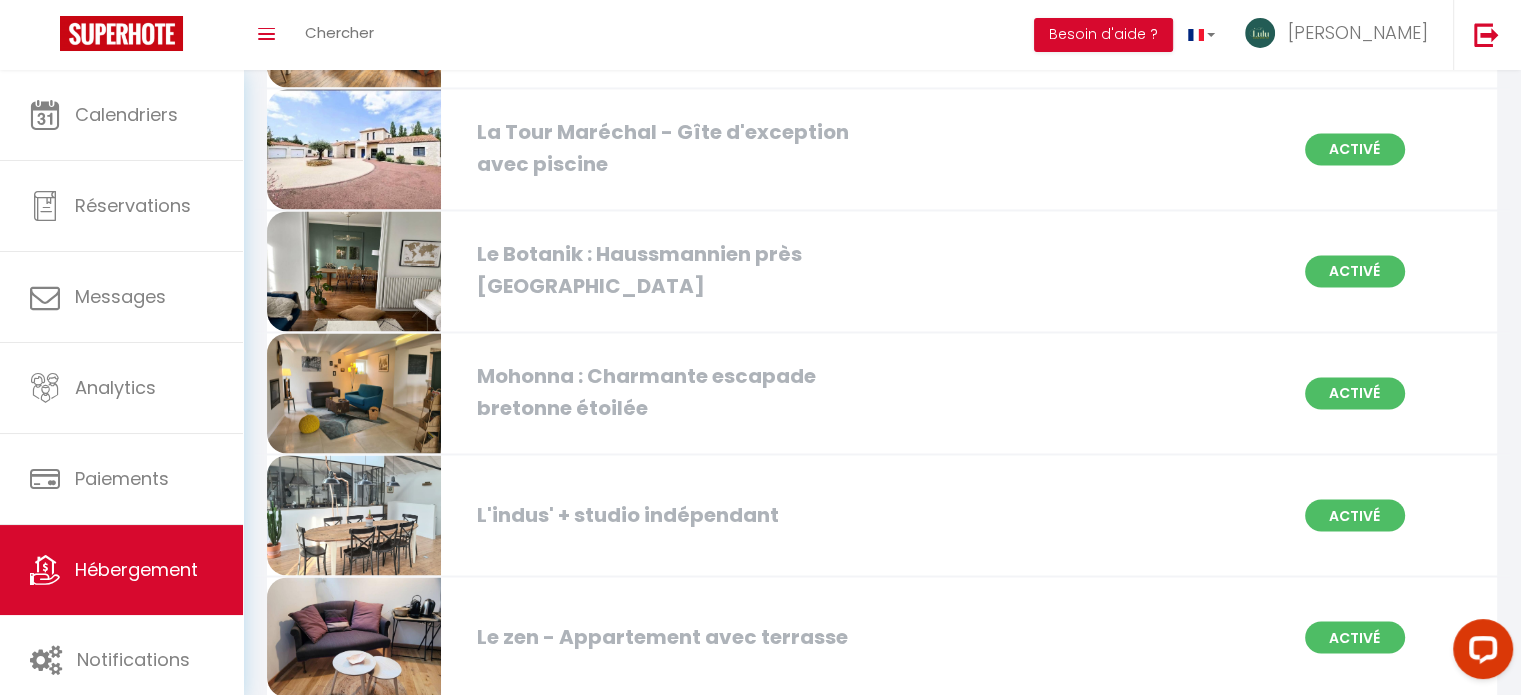 scroll, scrollTop: 3324, scrollLeft: 0, axis: vertical 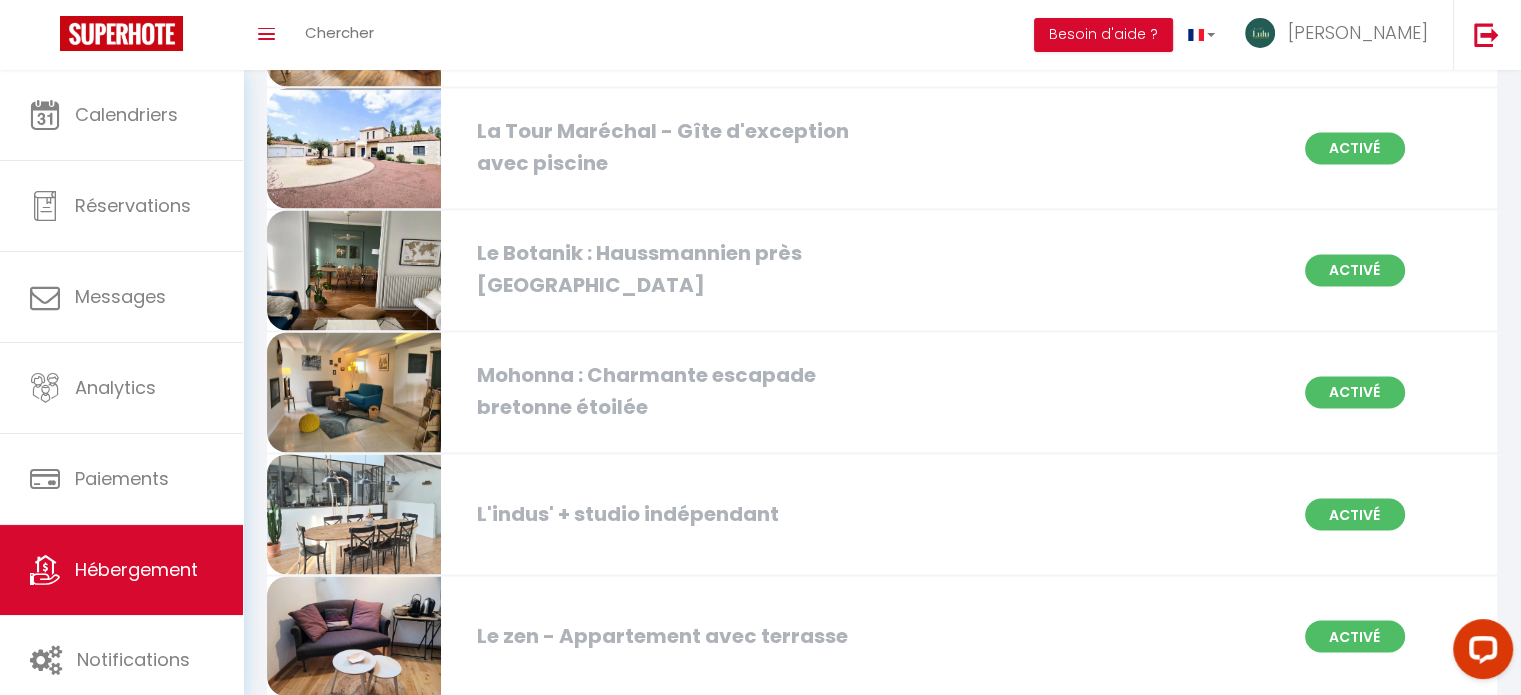 click at bounding box center [354, 392] 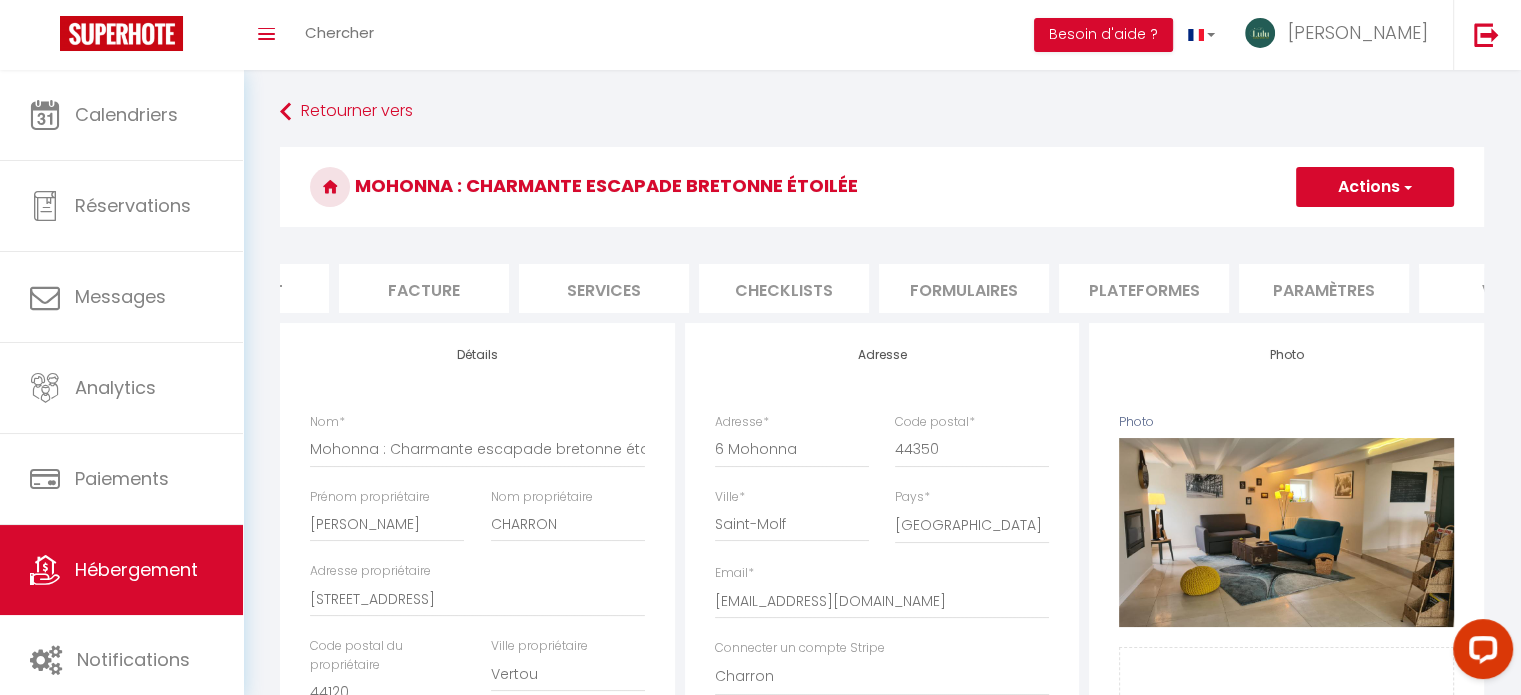 scroll, scrollTop: 0, scrollLeft: 374, axis: horizontal 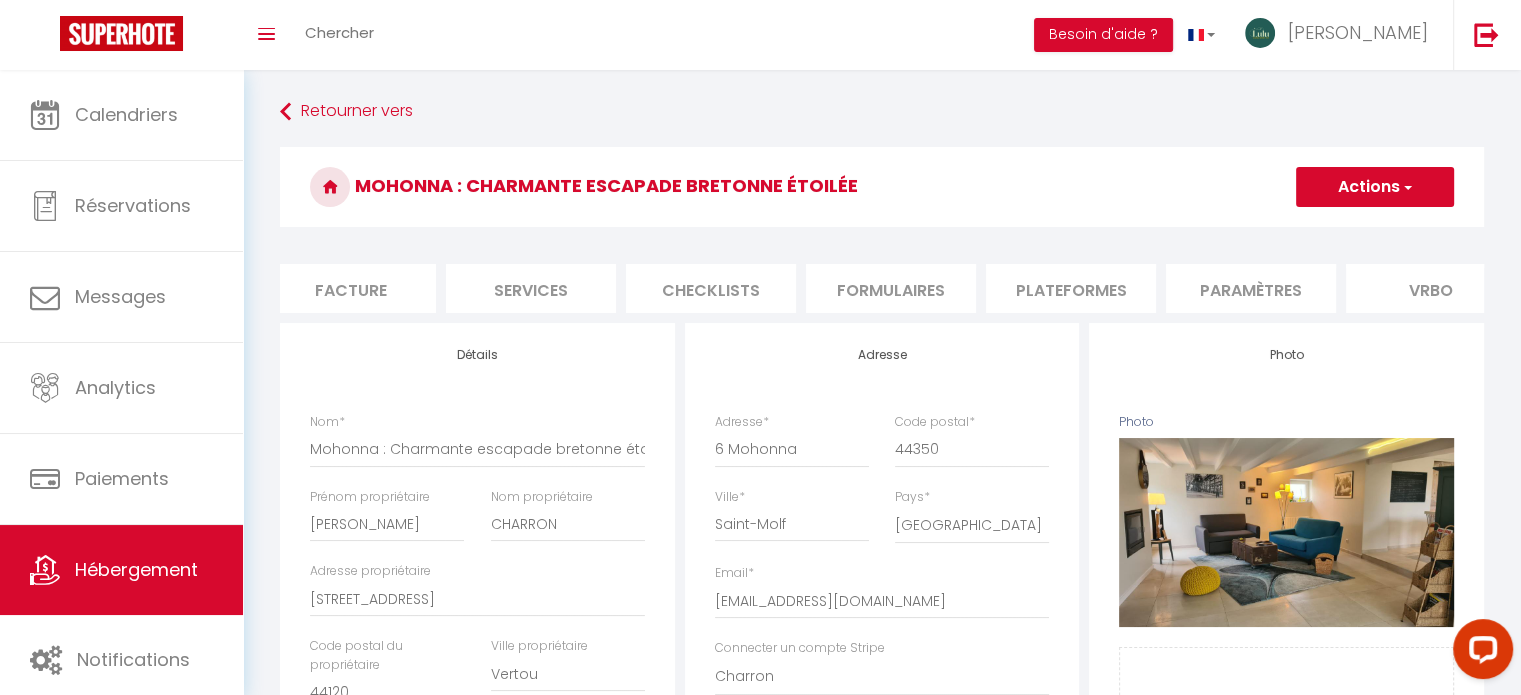 click on "Paramètres" at bounding box center [1251, 288] 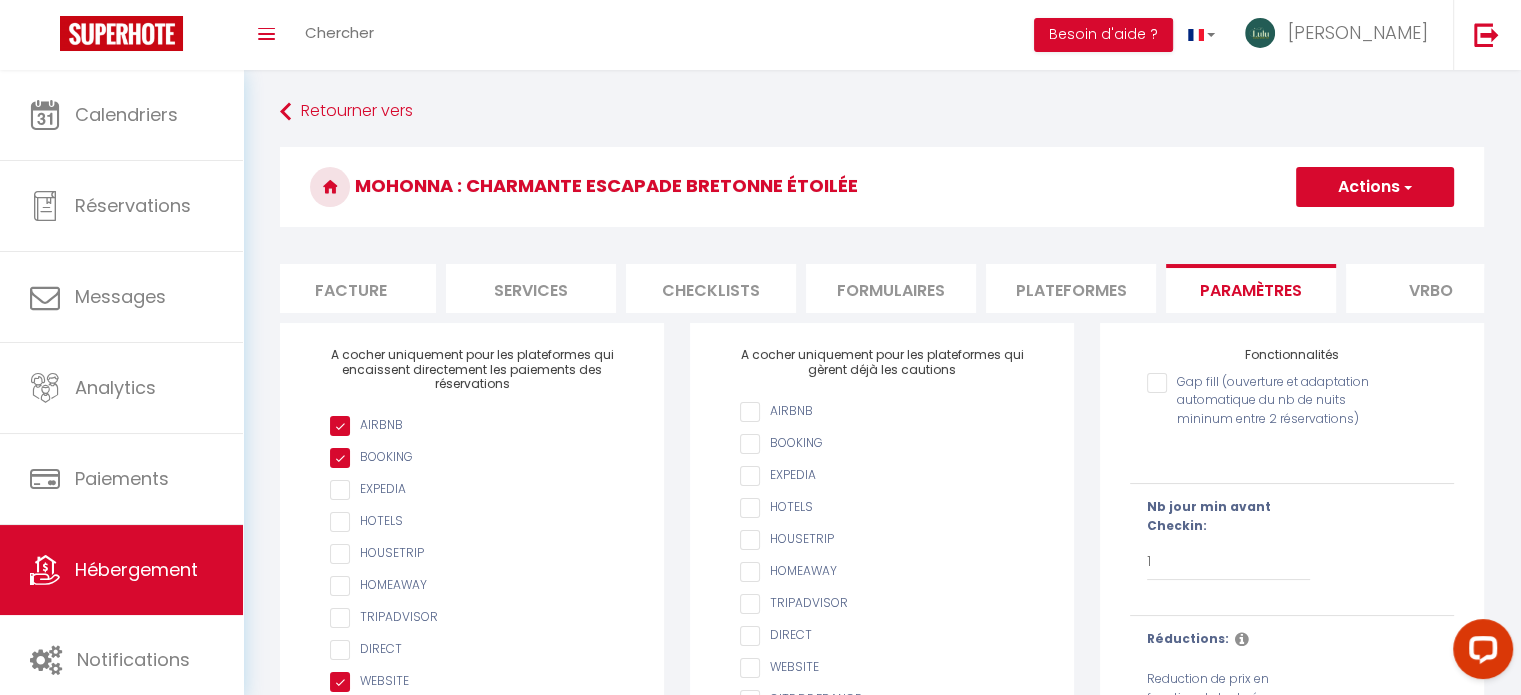 click on "Vrbo" at bounding box center (1431, 288) 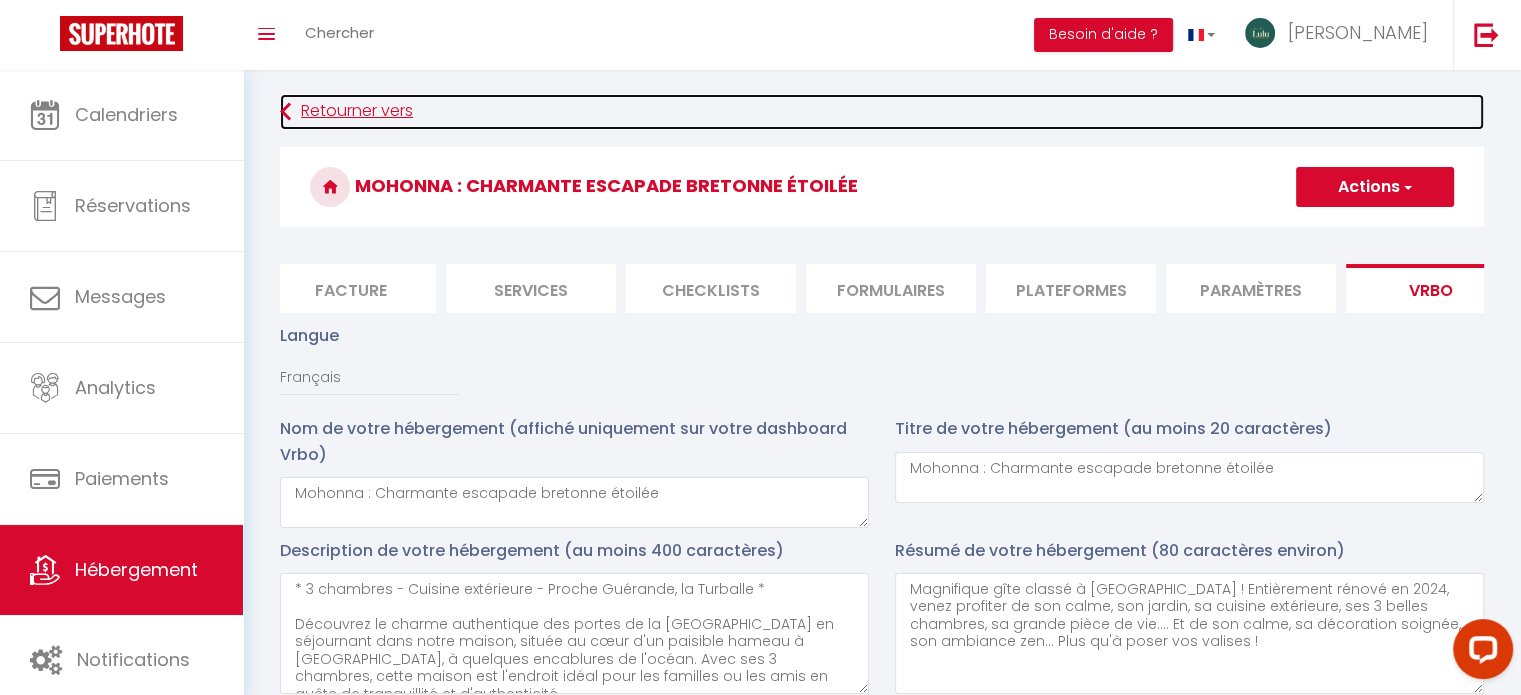 click at bounding box center [285, 112] 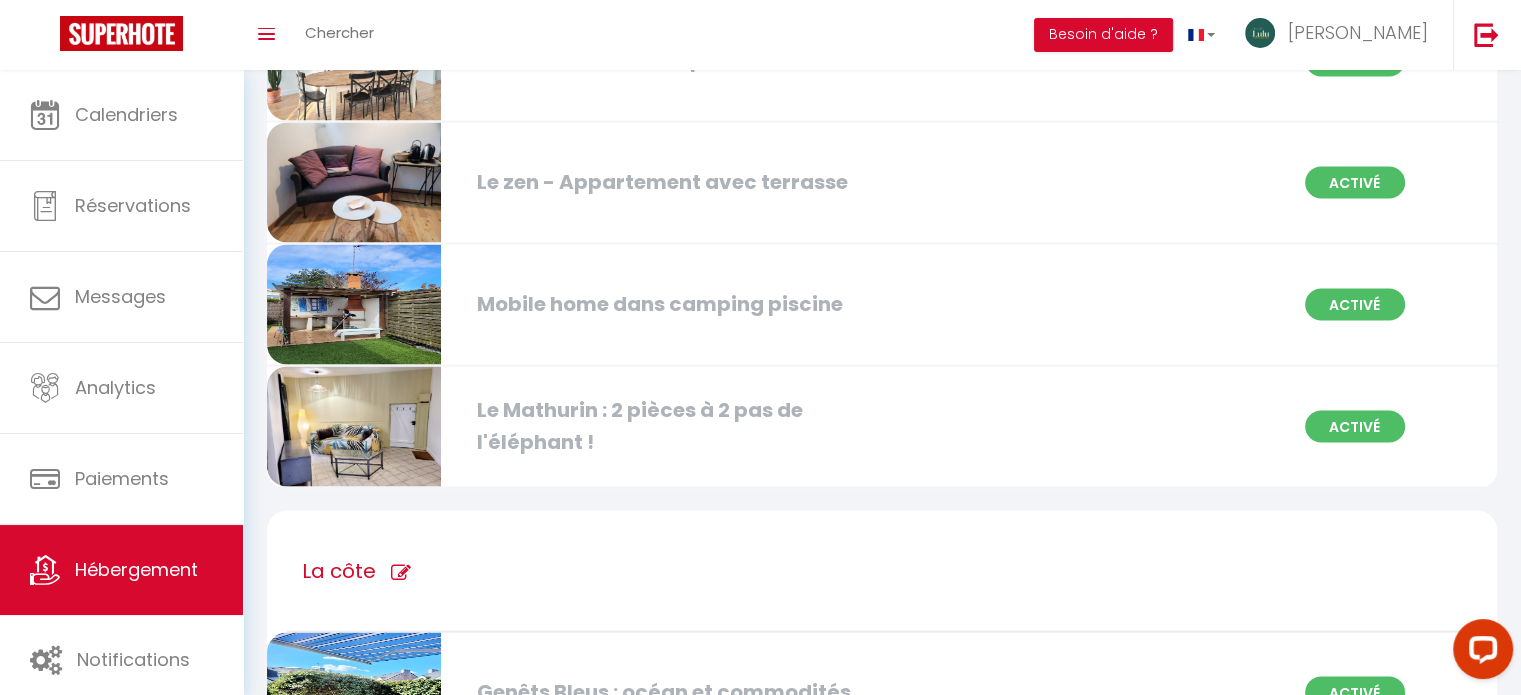 scroll, scrollTop: 3814, scrollLeft: 0, axis: vertical 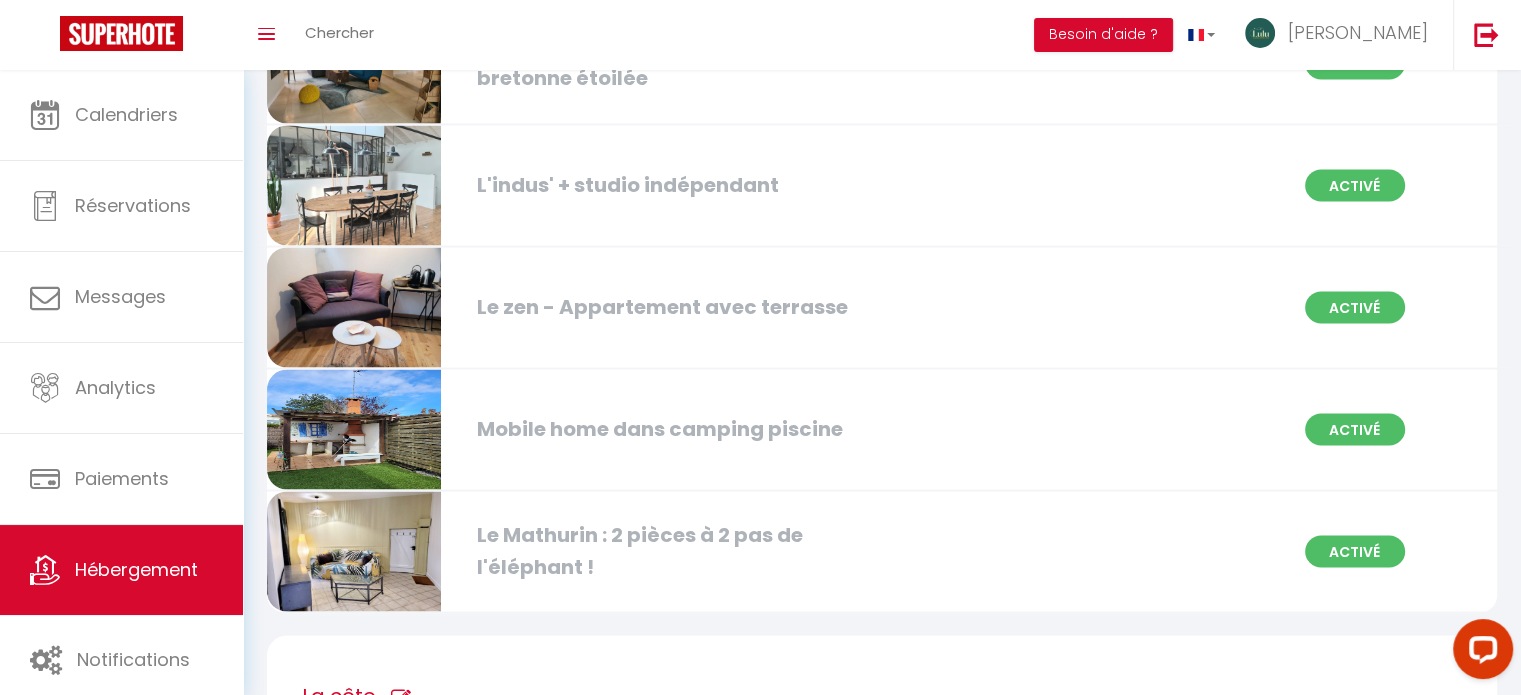 click at bounding box center (354, 551) 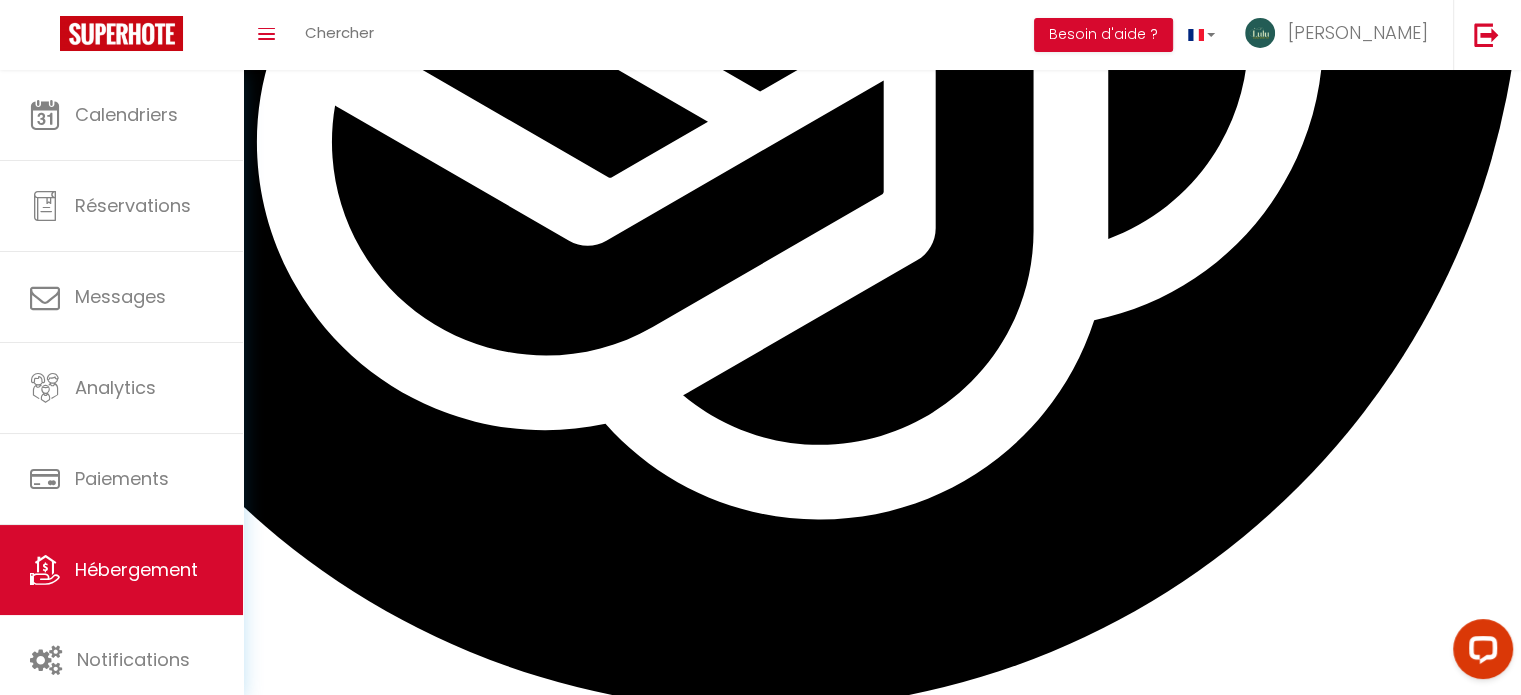 scroll, scrollTop: 0, scrollLeft: 0, axis: both 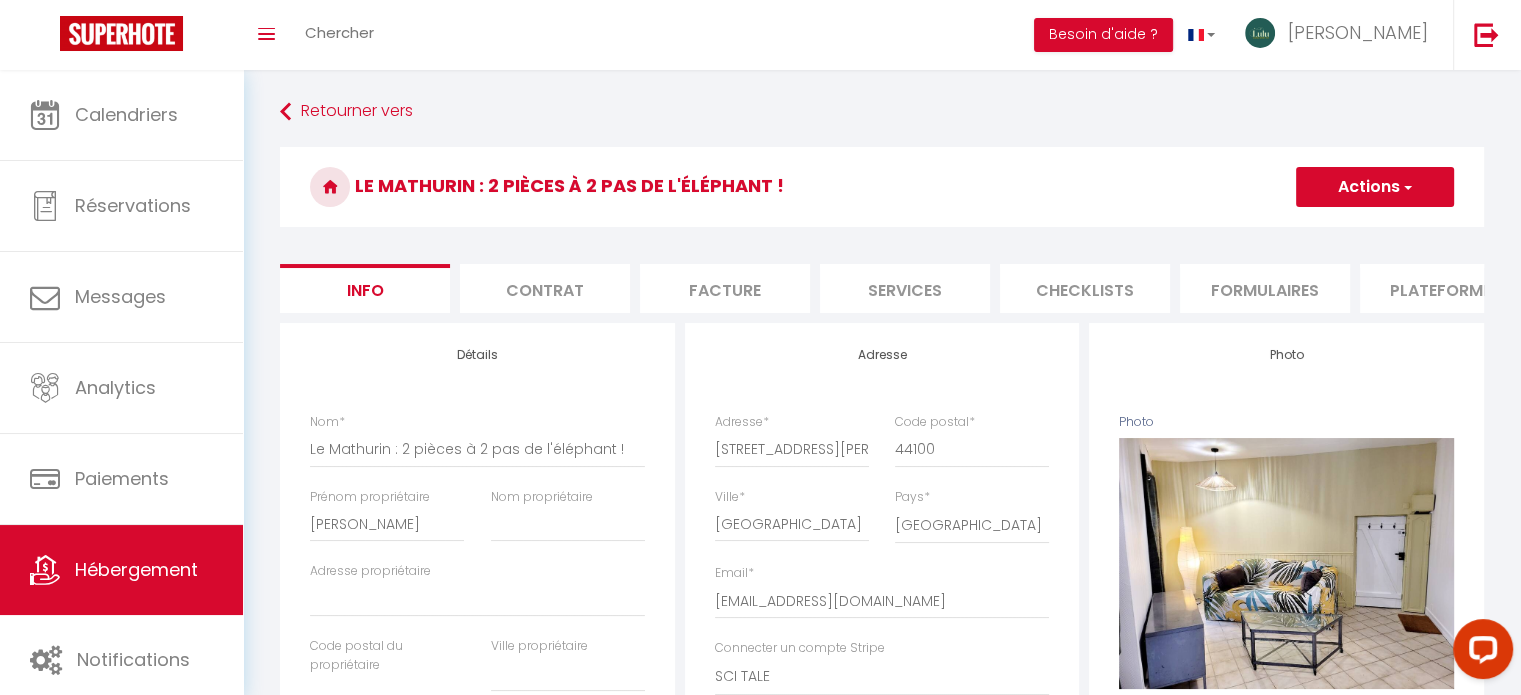 click on "Plateformes" at bounding box center [1445, 288] 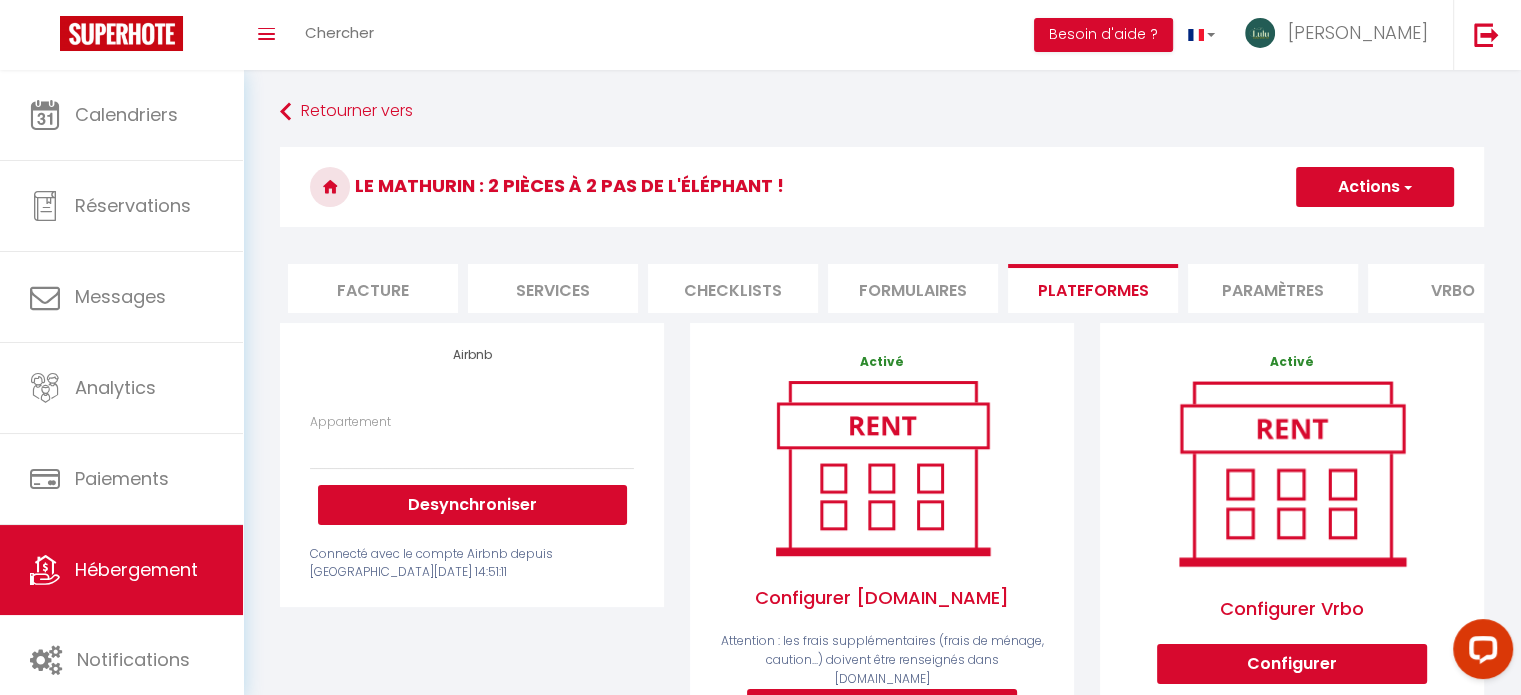 scroll, scrollTop: 0, scrollLeft: 512, axis: horizontal 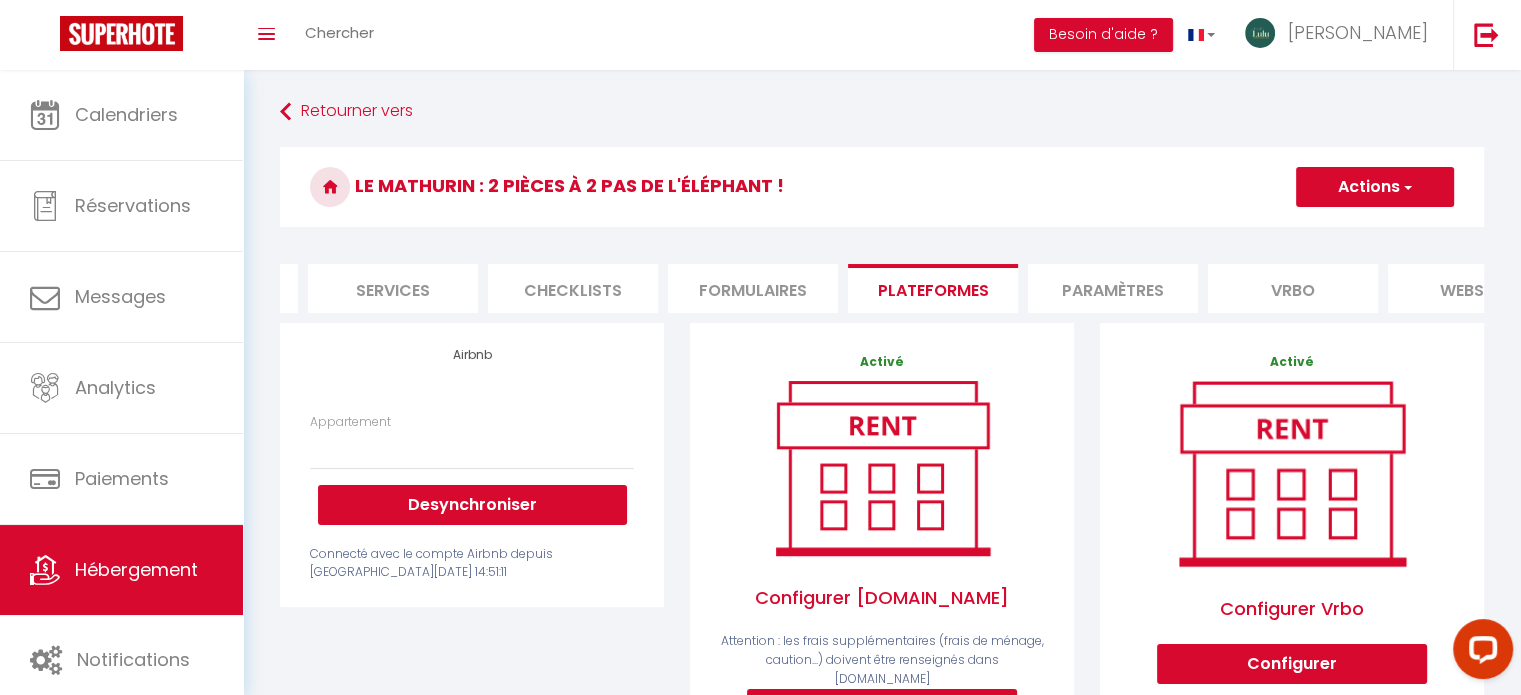 click on "Paramètres" at bounding box center [1113, 288] 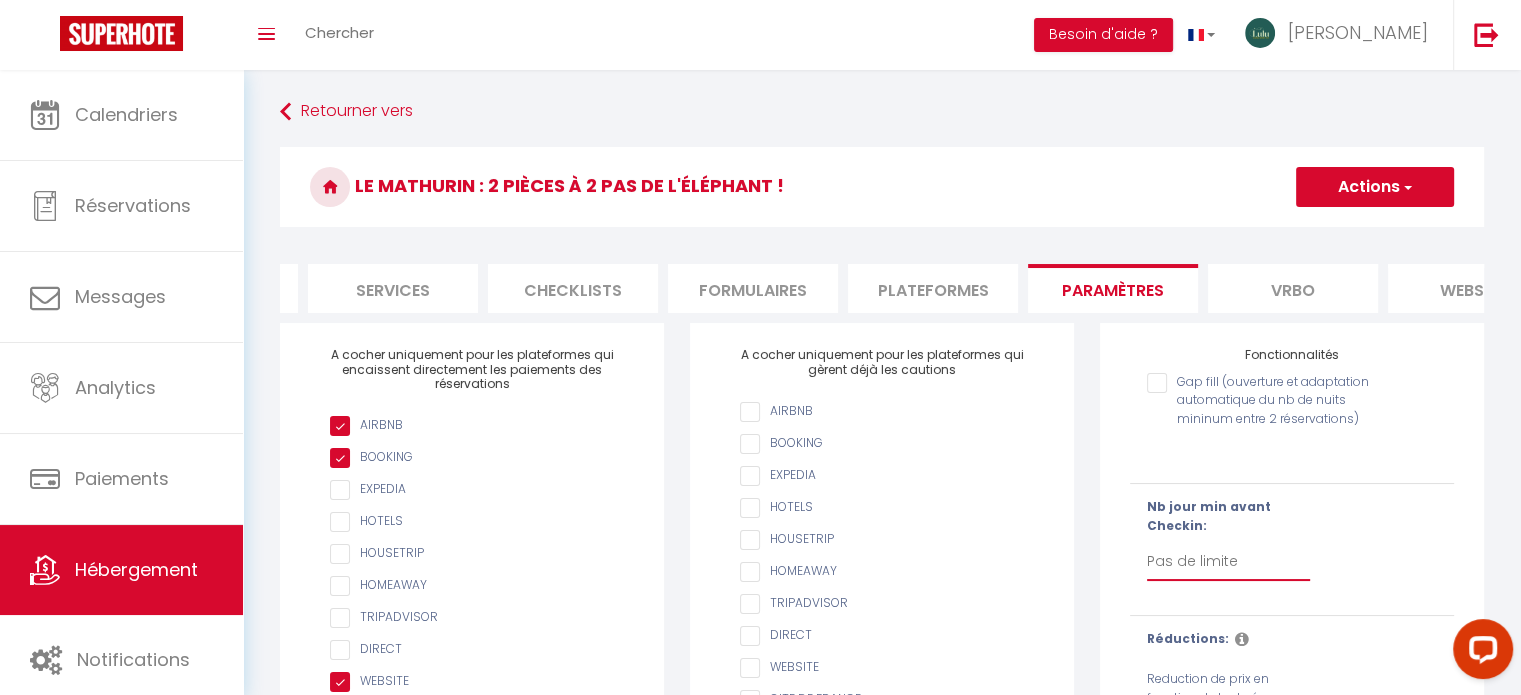 click on "Pas de limite   1 2 3 4 5 6 7" at bounding box center [1228, 562] 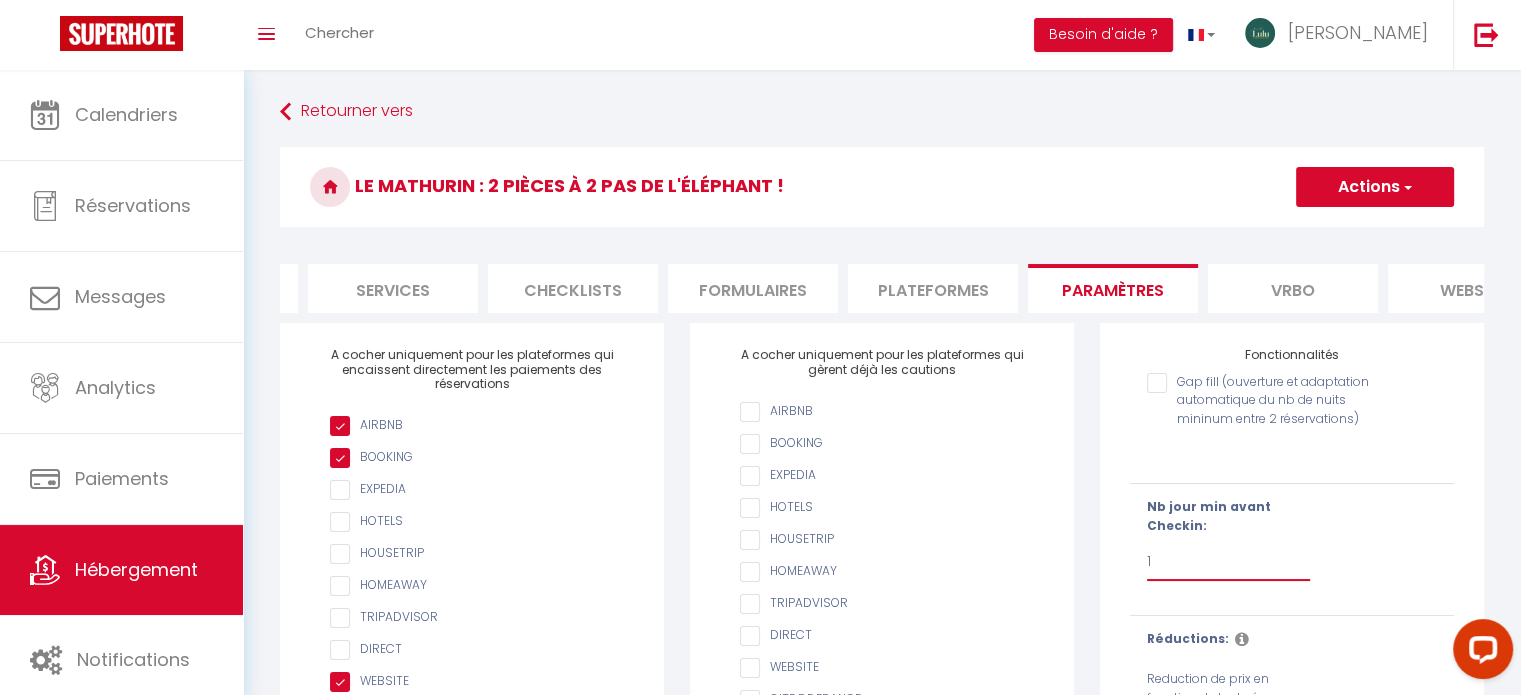 click on "Pas de limite   1 2 3 4 5 6 7" at bounding box center [1228, 562] 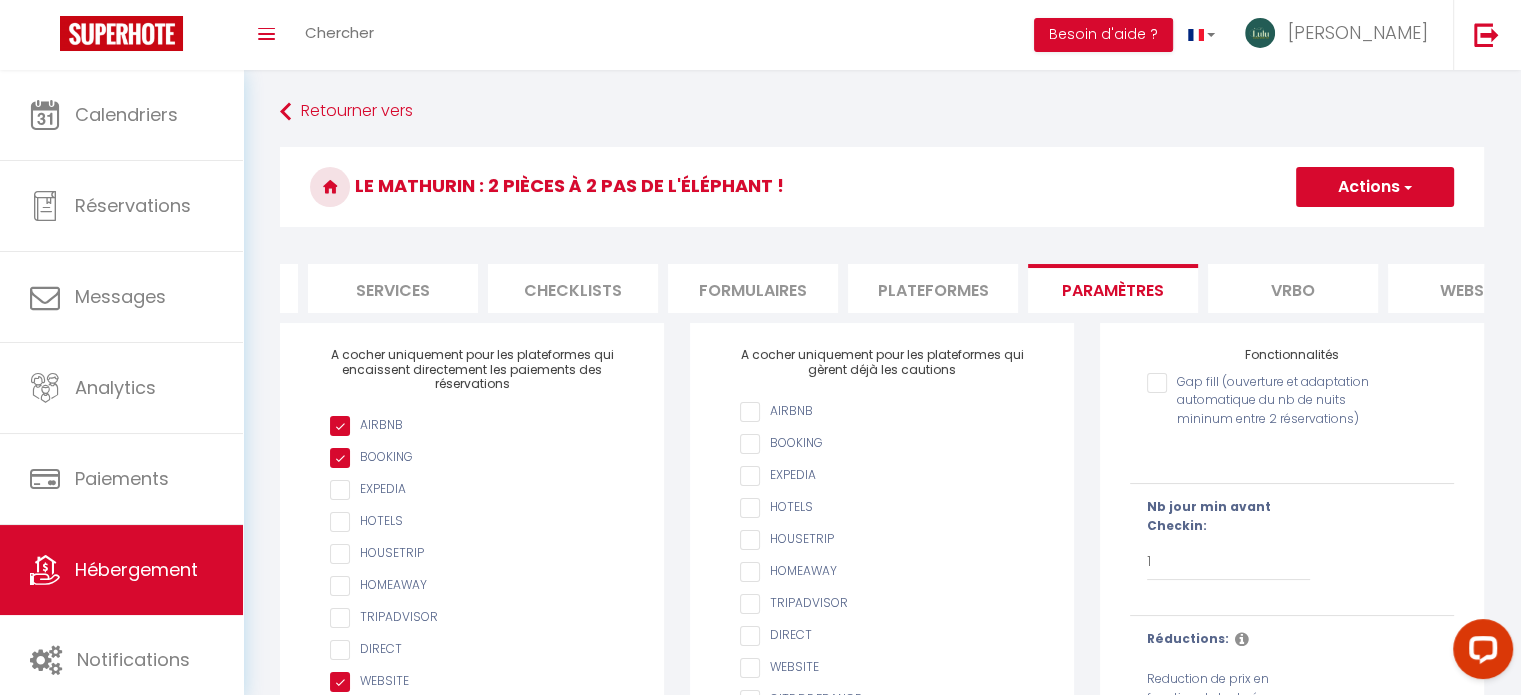 click on "Actions" at bounding box center (1375, 187) 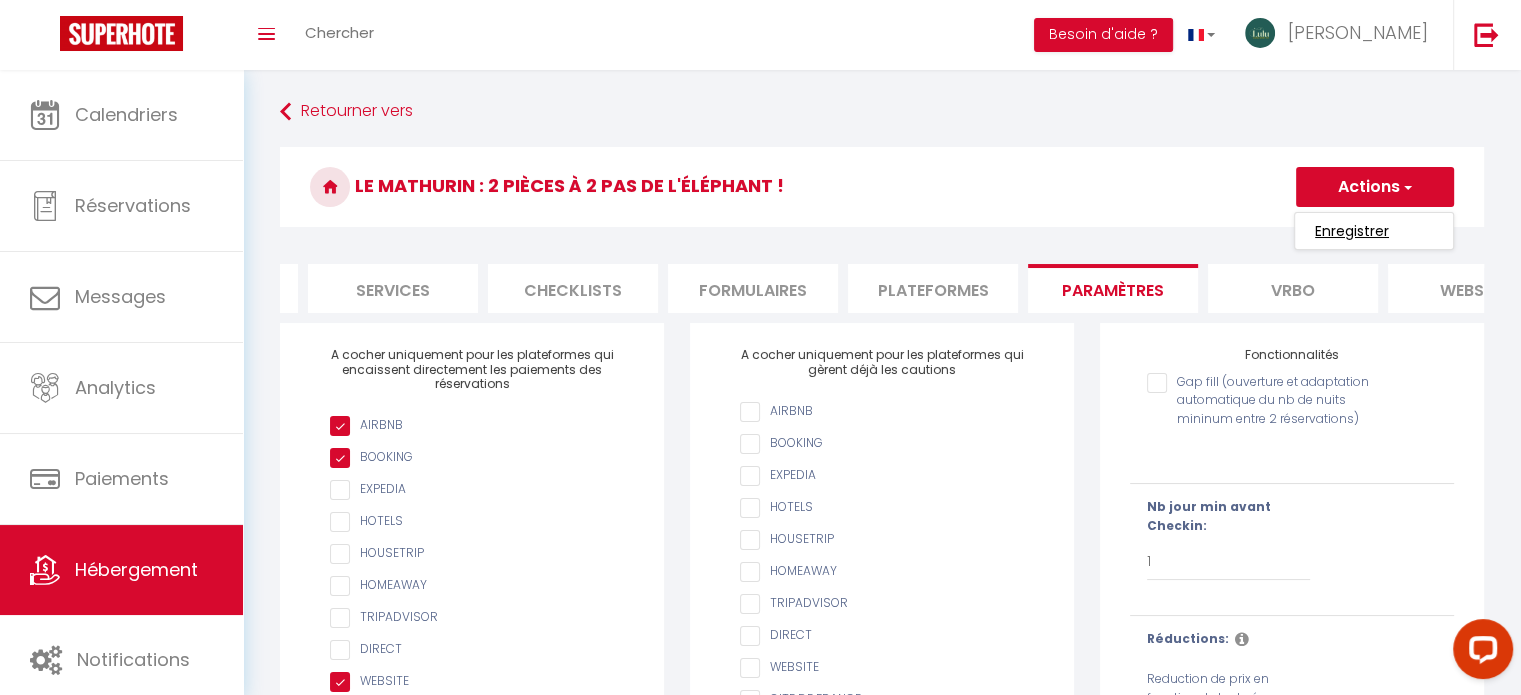 click on "Enregistrer" at bounding box center (1352, 231) 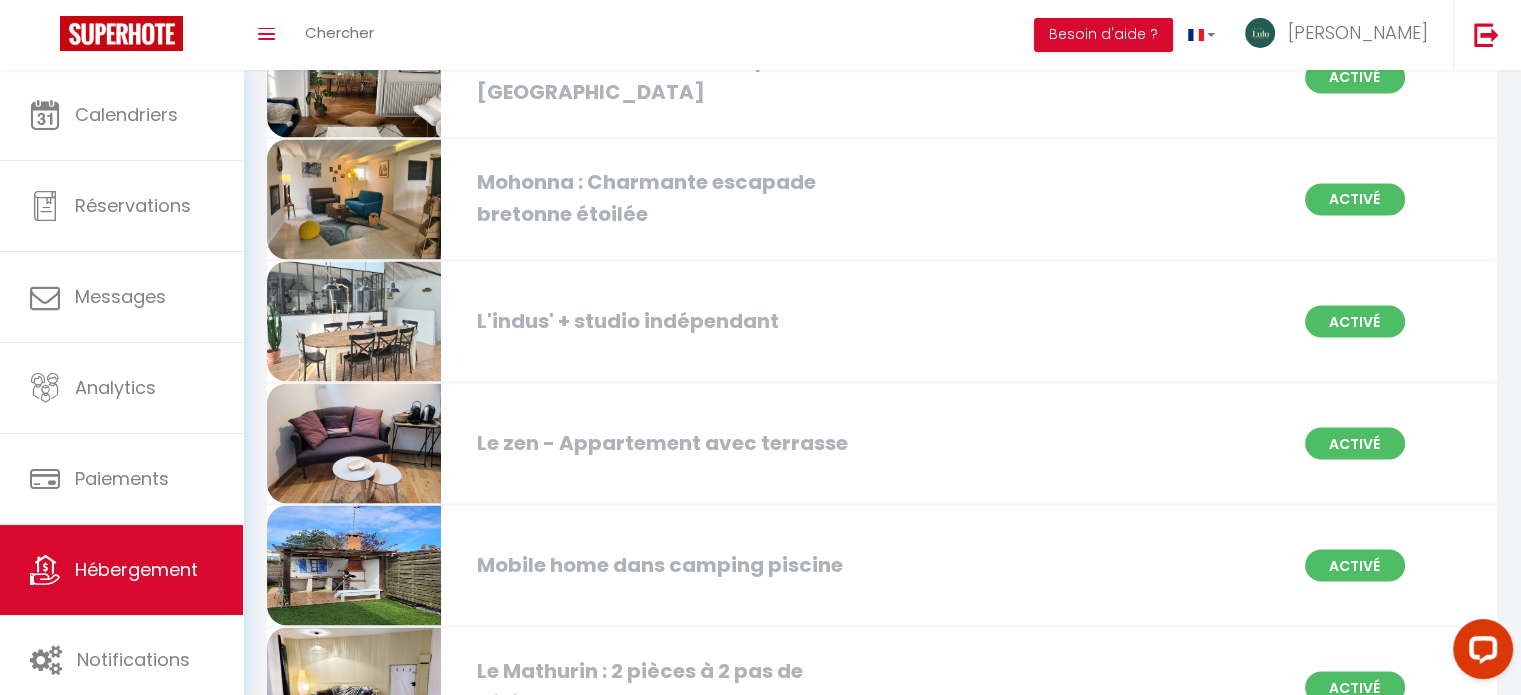 scroll, scrollTop: 3490, scrollLeft: 0, axis: vertical 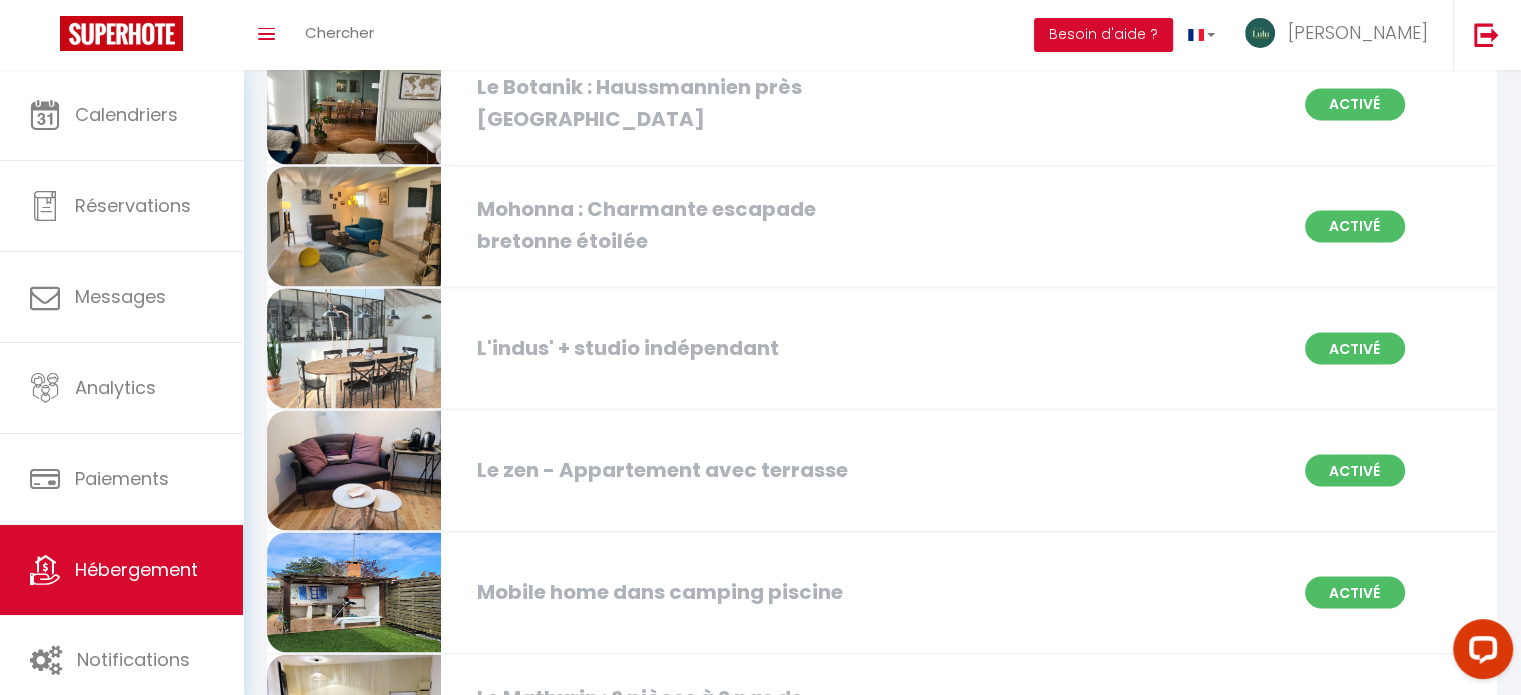 click on "Mobile home dans camping piscine" at bounding box center (663, 591) 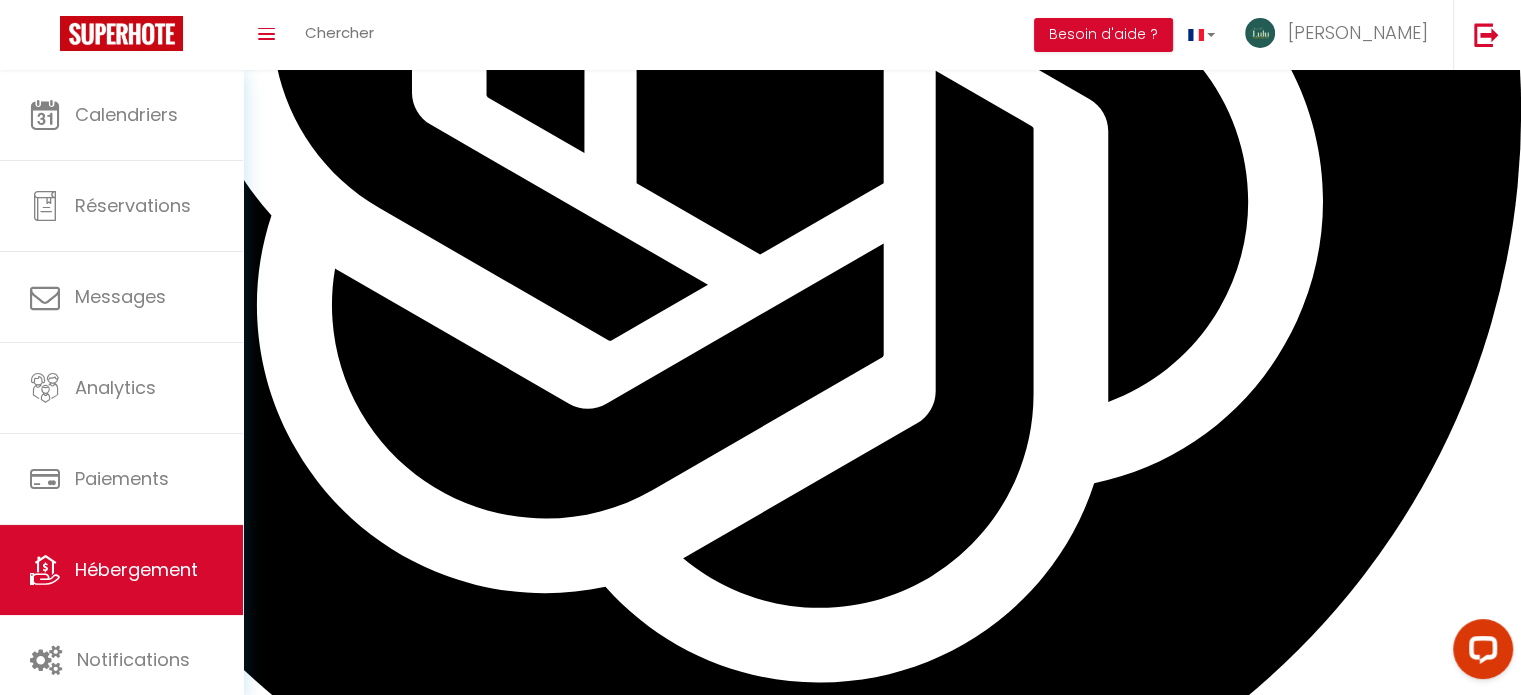 scroll, scrollTop: 0, scrollLeft: 0, axis: both 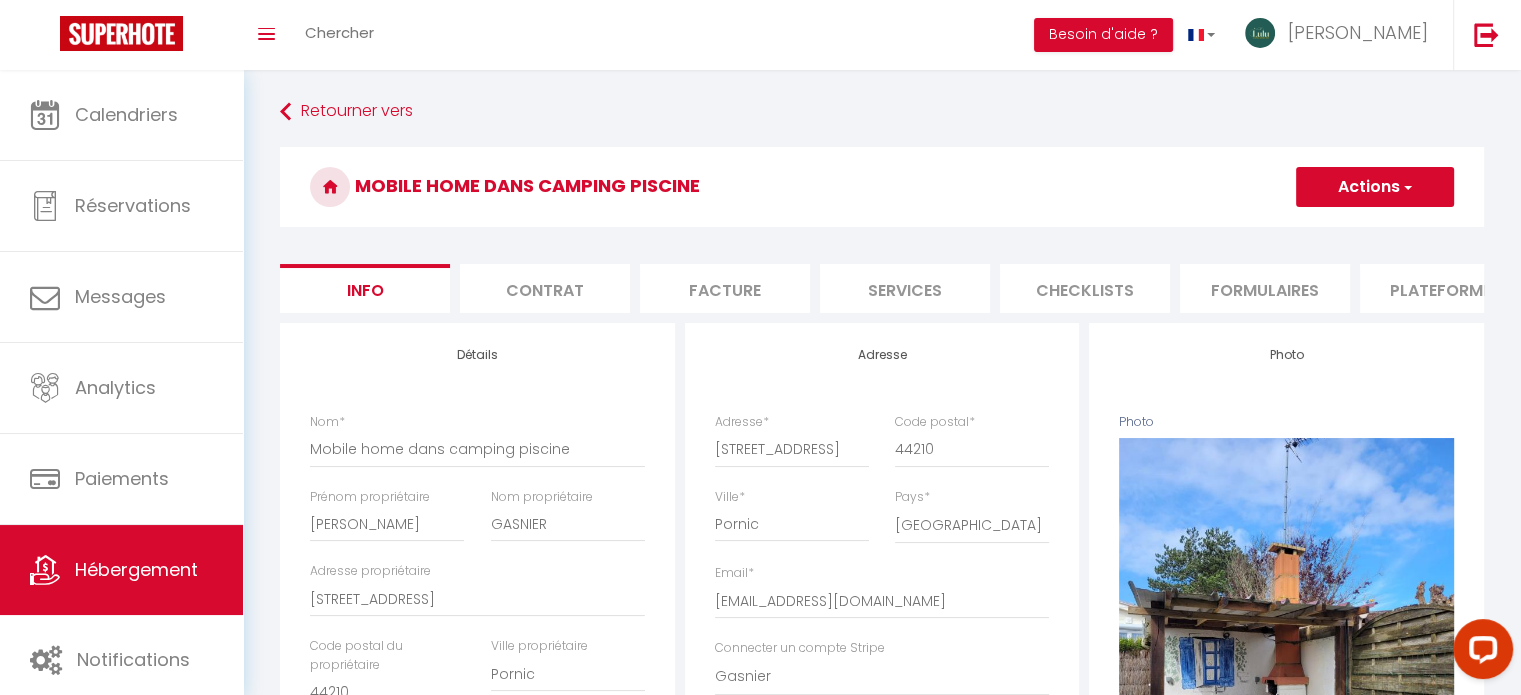 click on "Plateformes" at bounding box center [1445, 288] 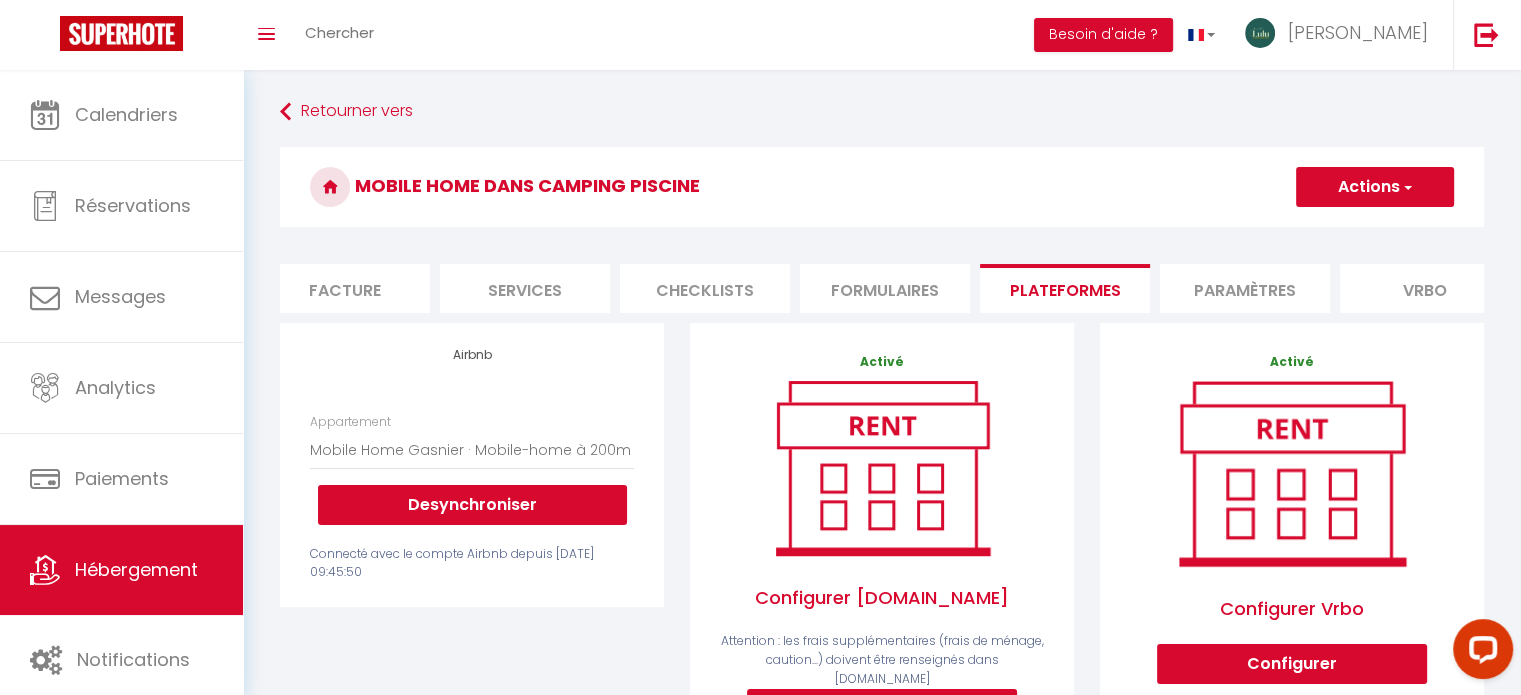 scroll, scrollTop: 0, scrollLeft: 388, axis: horizontal 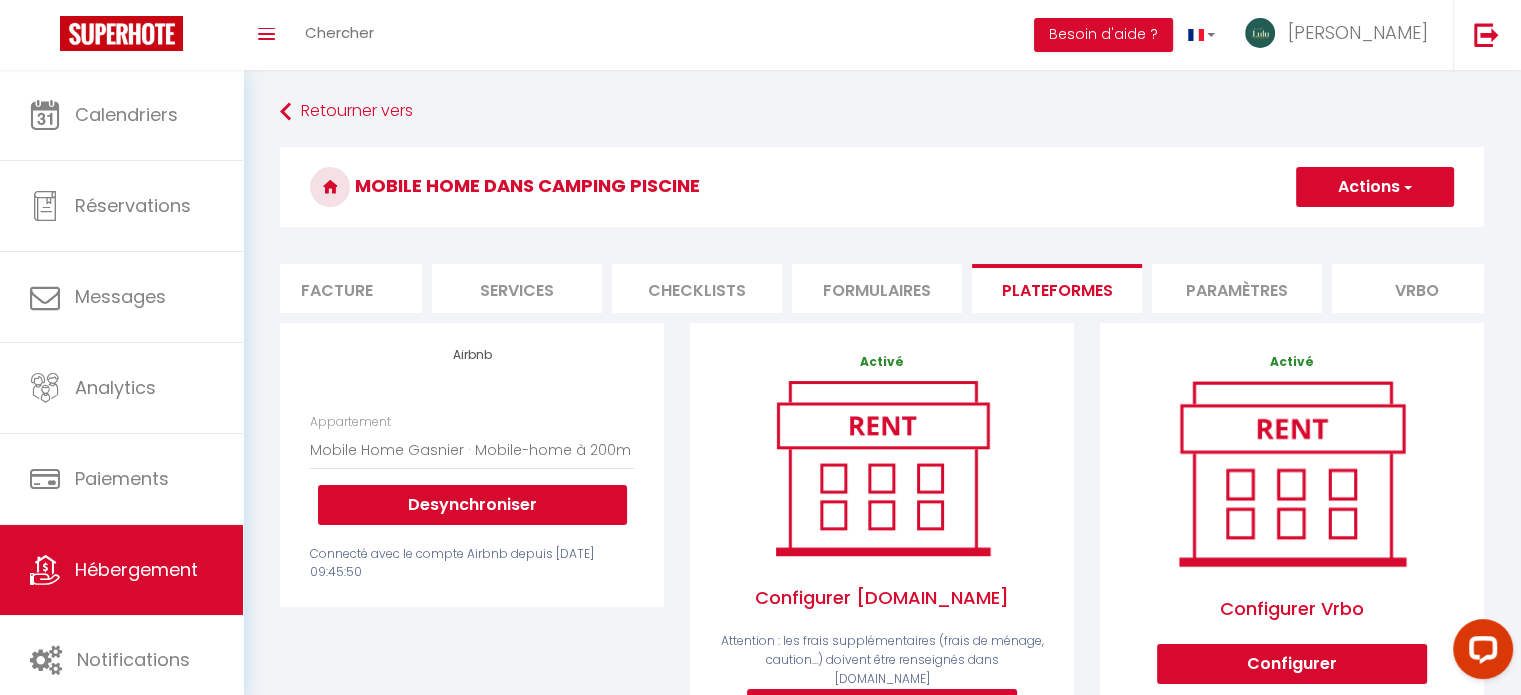 click on "Paramètres" at bounding box center (1237, 288) 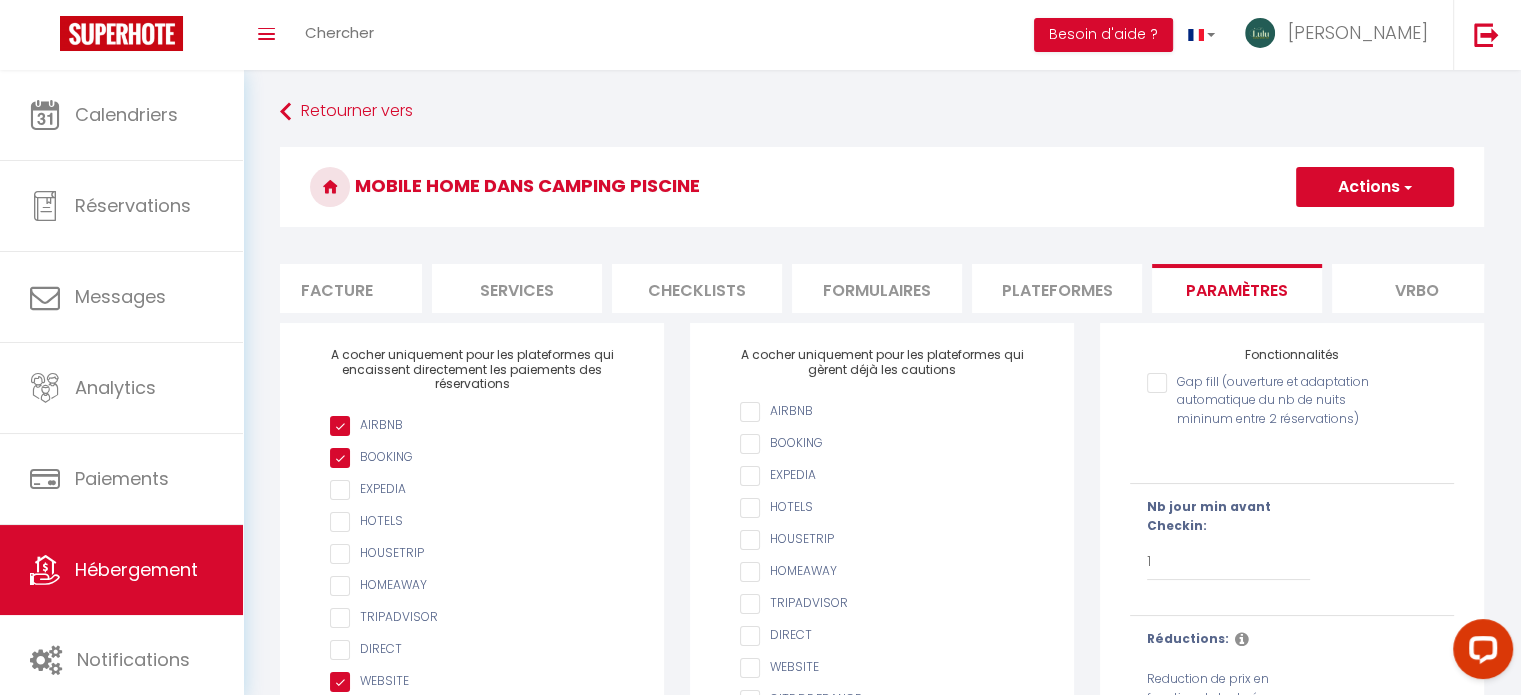 click on "Vrbo" at bounding box center (1417, 288) 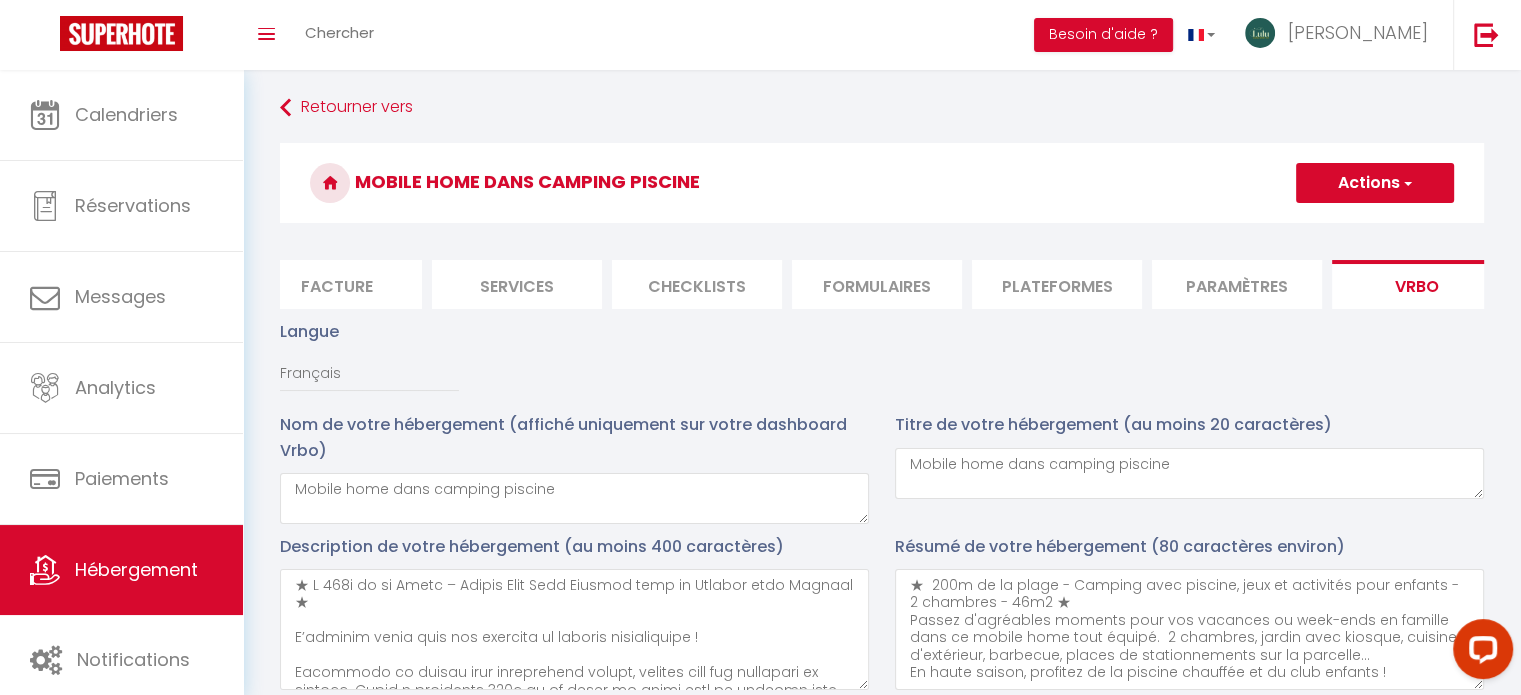 scroll, scrollTop: 0, scrollLeft: 0, axis: both 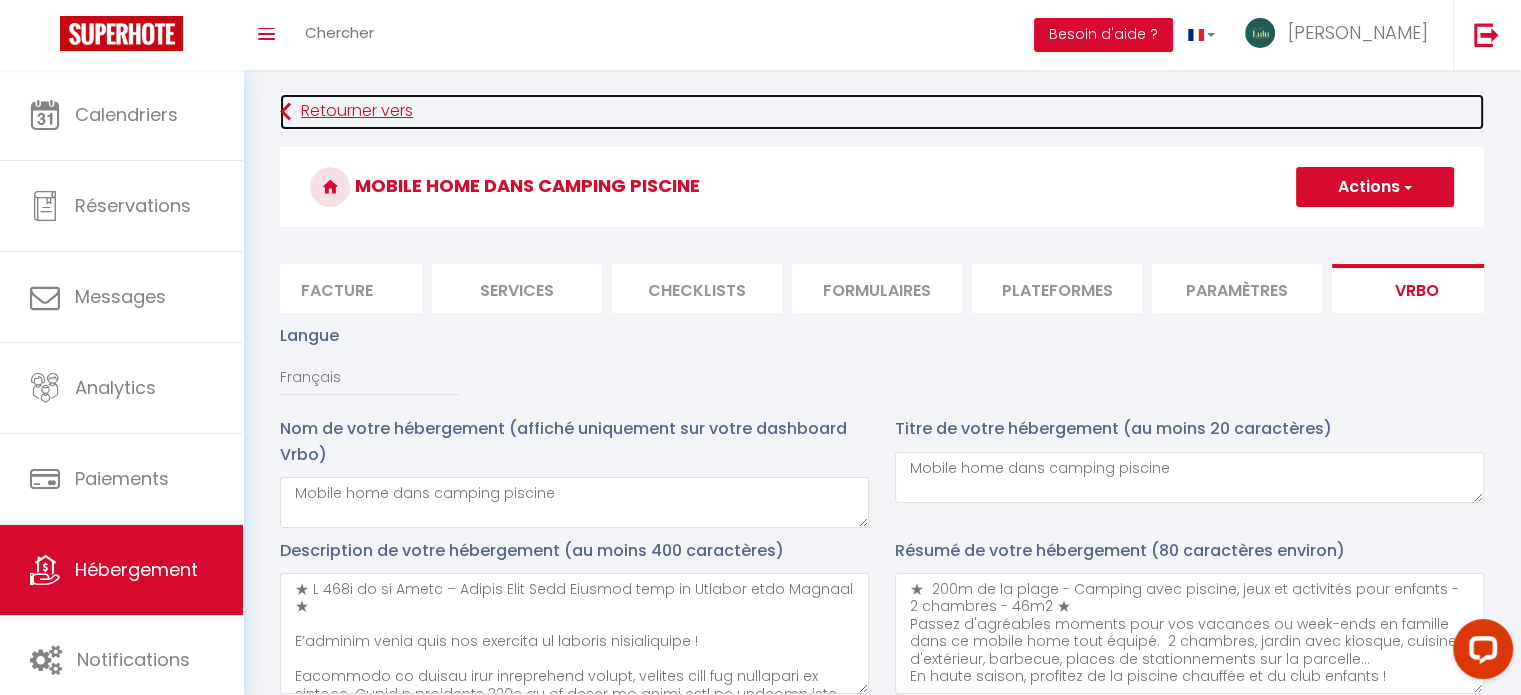 click at bounding box center [285, 112] 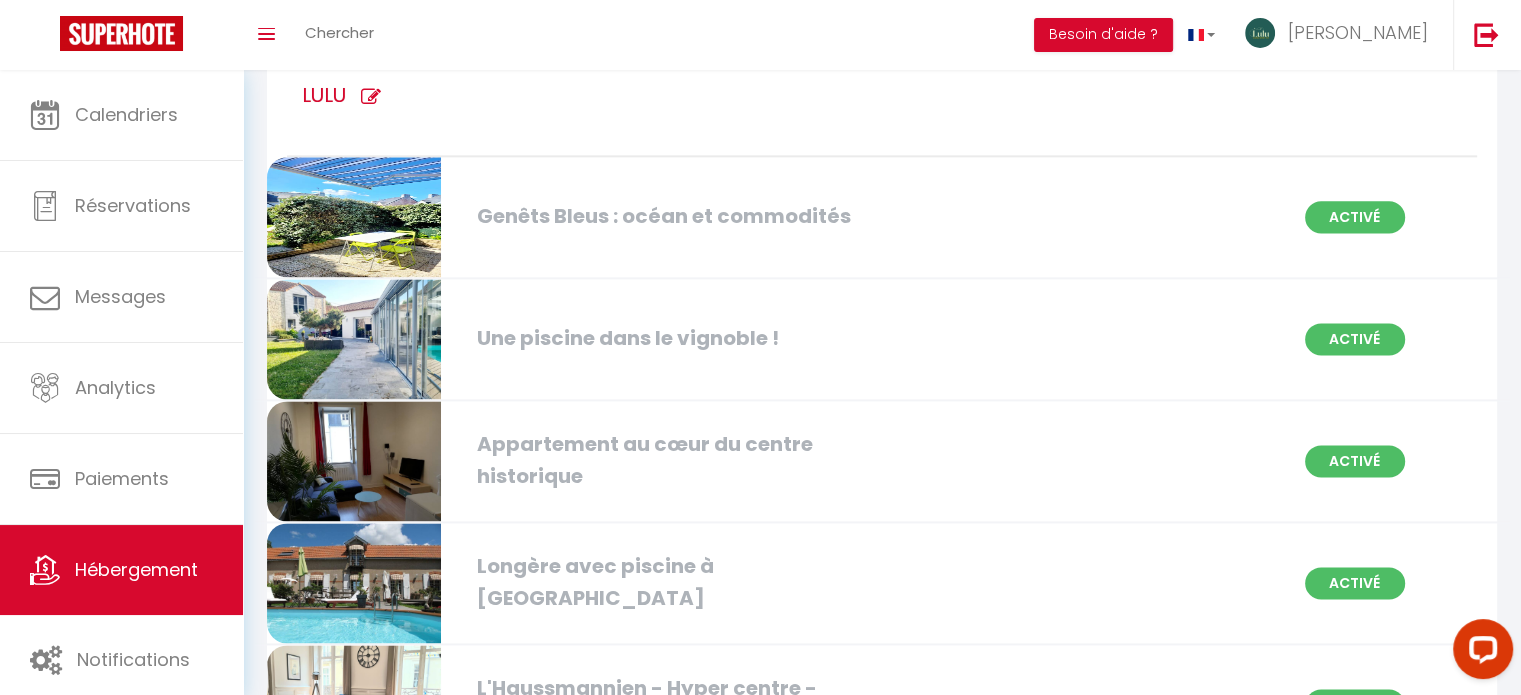 scroll, scrollTop: 2618, scrollLeft: 0, axis: vertical 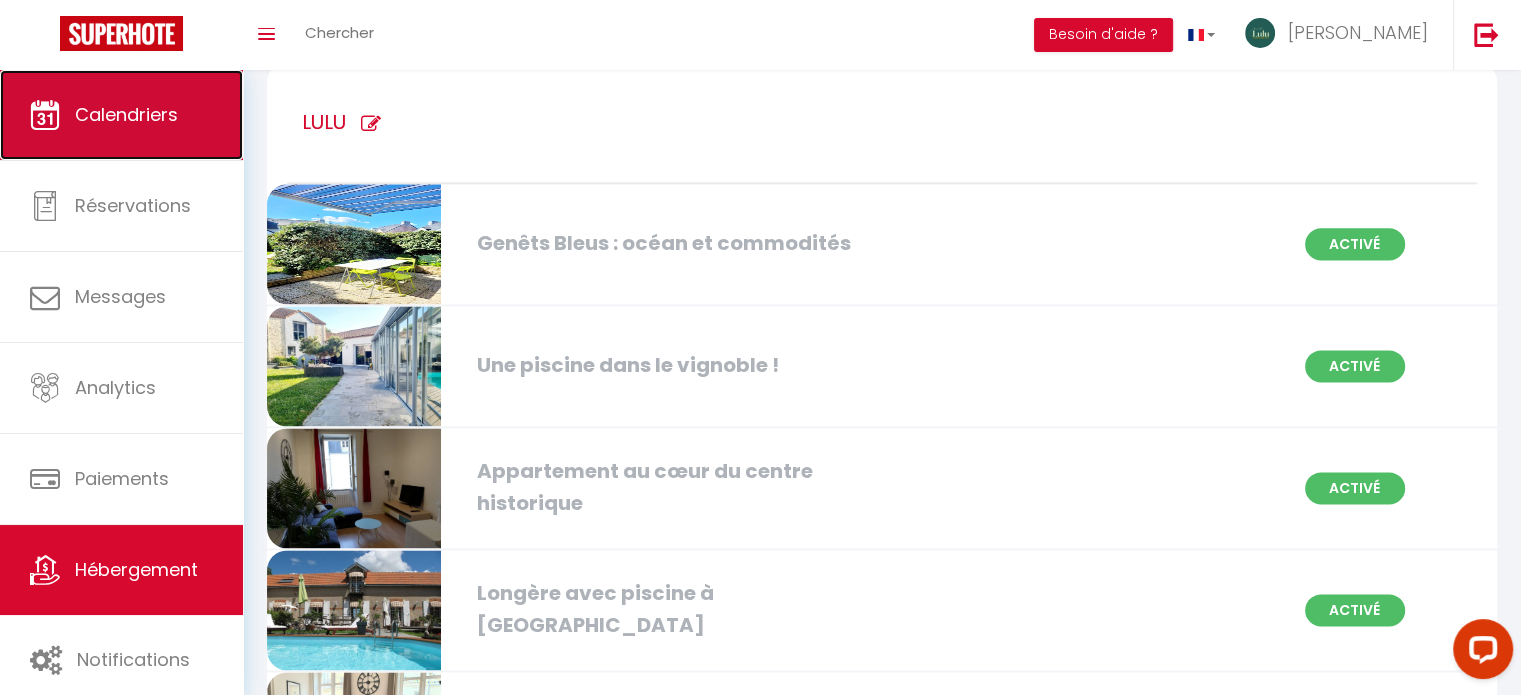 click on "Calendriers" at bounding box center [121, 115] 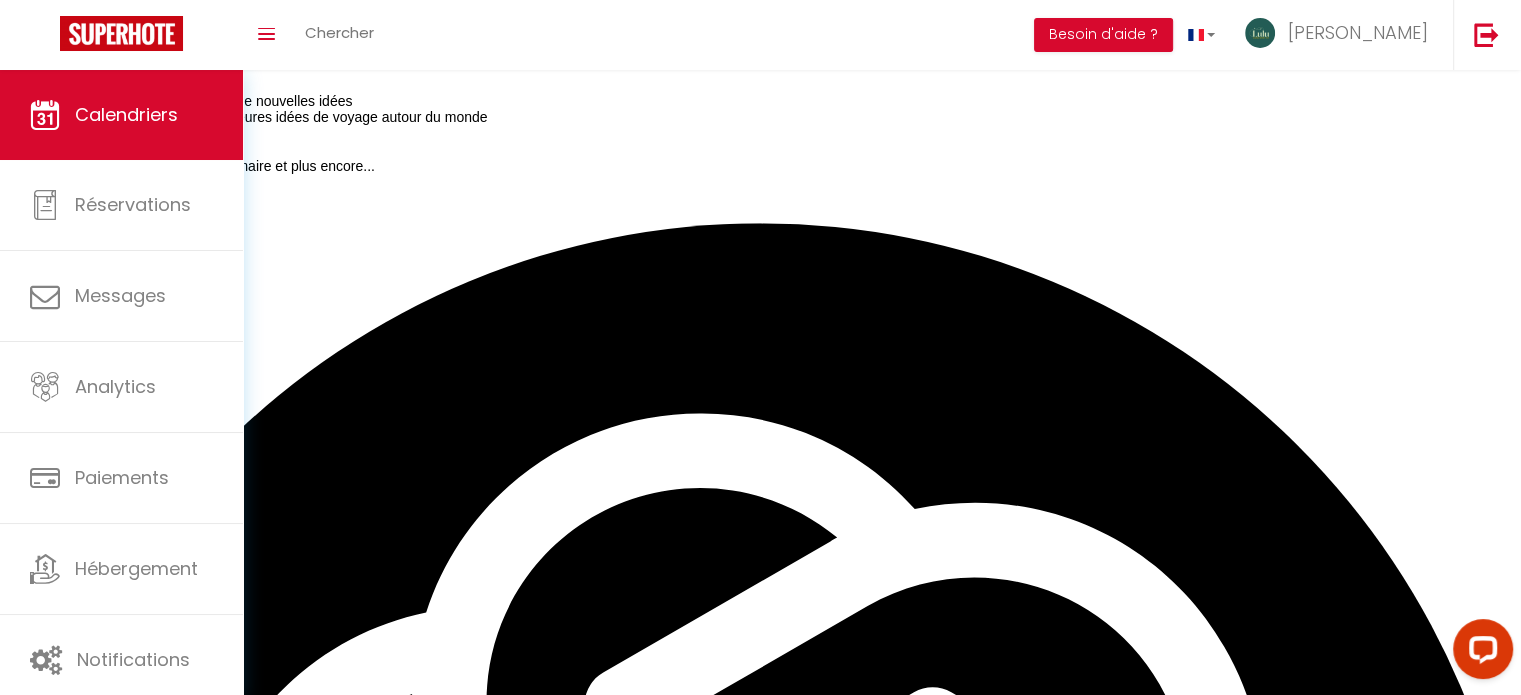 scroll, scrollTop: 0, scrollLeft: 0, axis: both 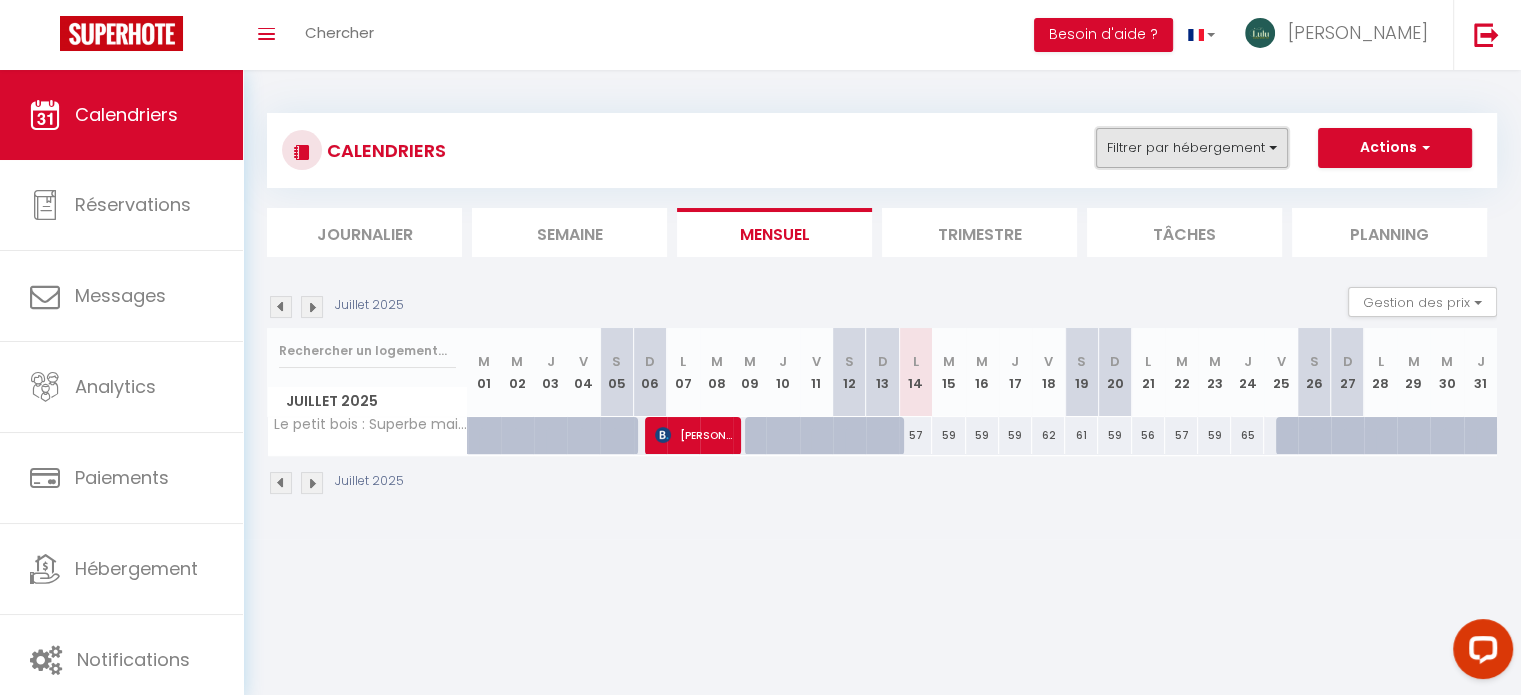 click on "Filtrer par hébergement" at bounding box center (1192, 148) 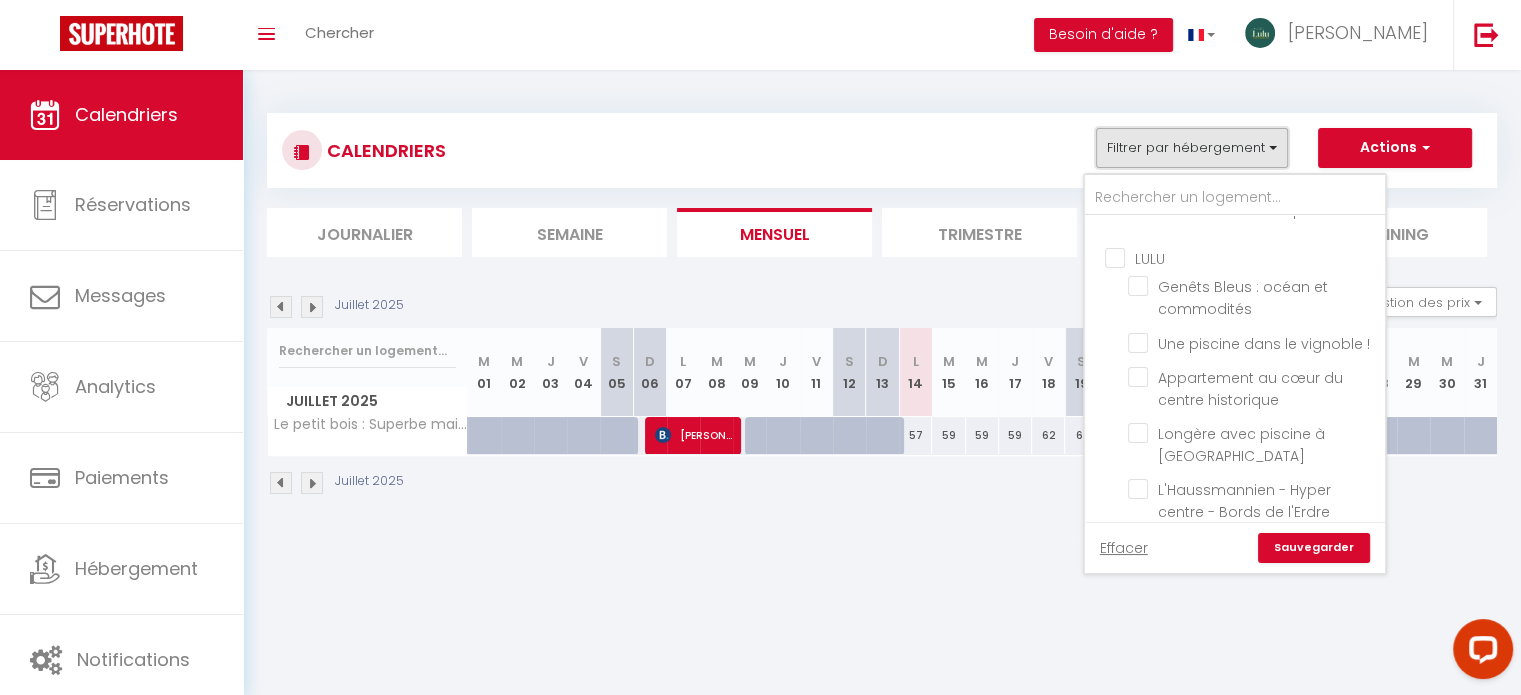 scroll, scrollTop: 1073, scrollLeft: 0, axis: vertical 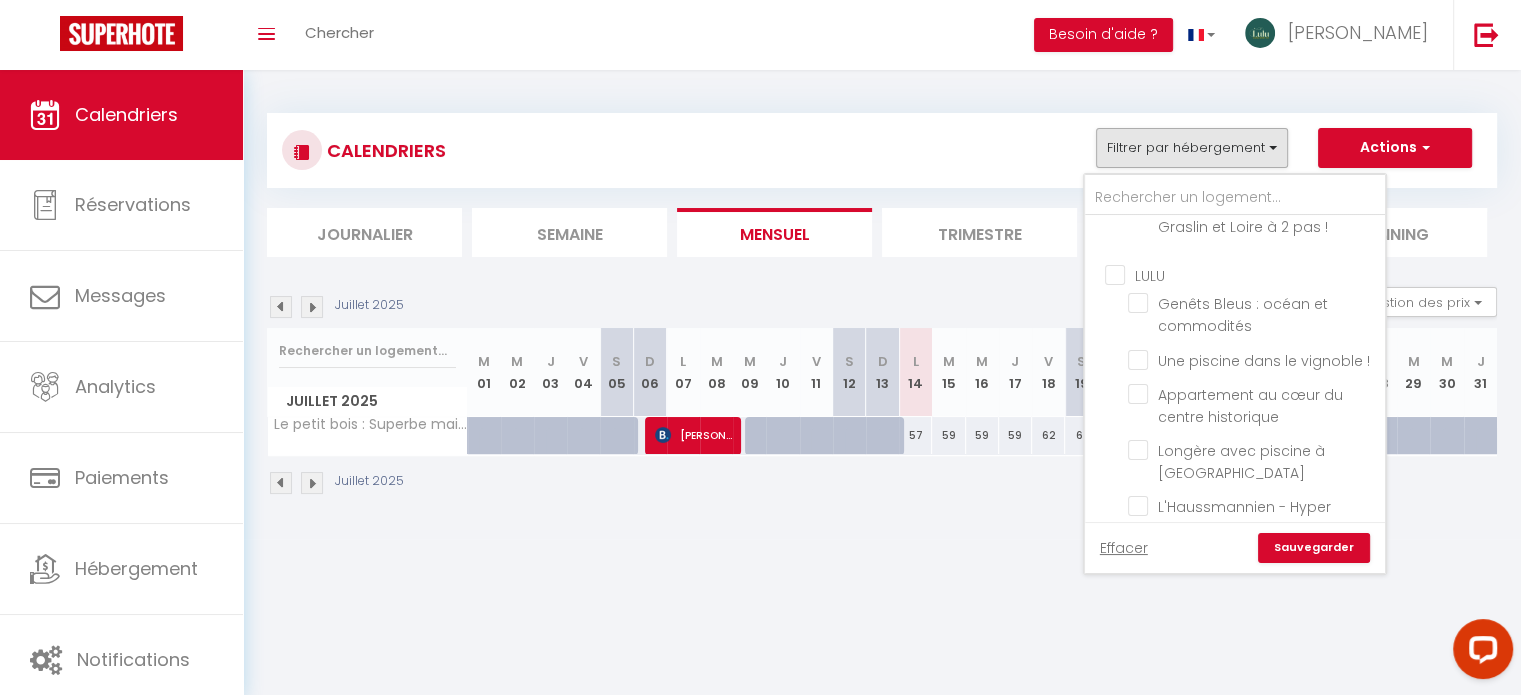 click on "LULU" at bounding box center [1255, 274] 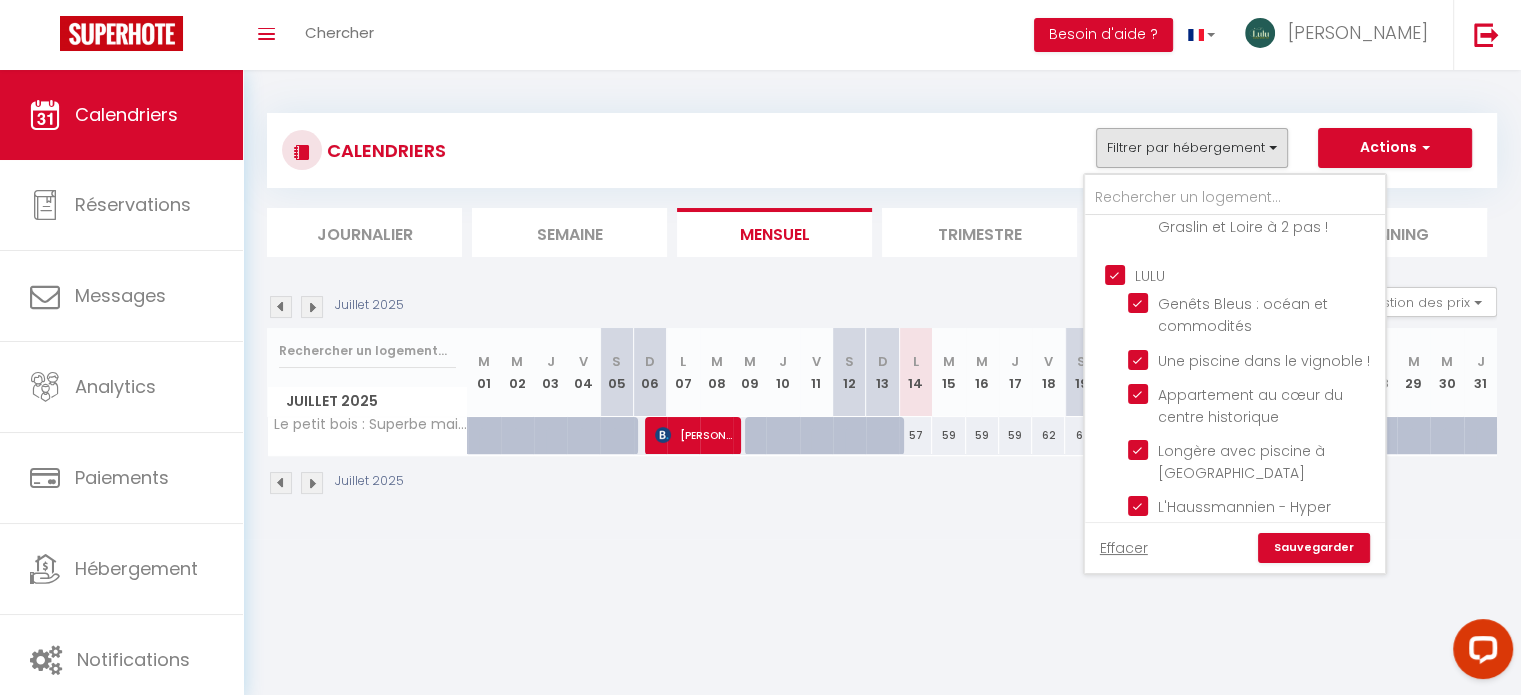click on "Sauvegarder" at bounding box center (1314, 548) 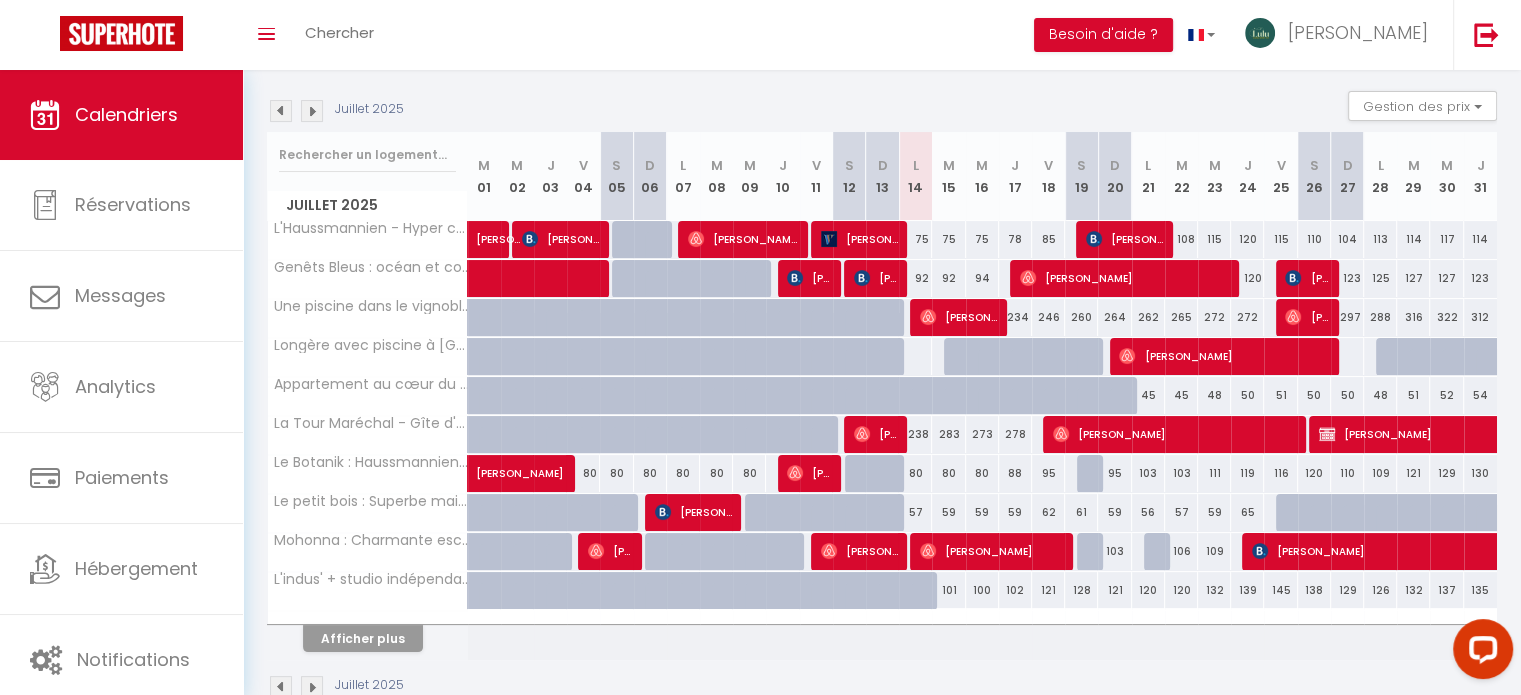 scroll, scrollTop: 201, scrollLeft: 0, axis: vertical 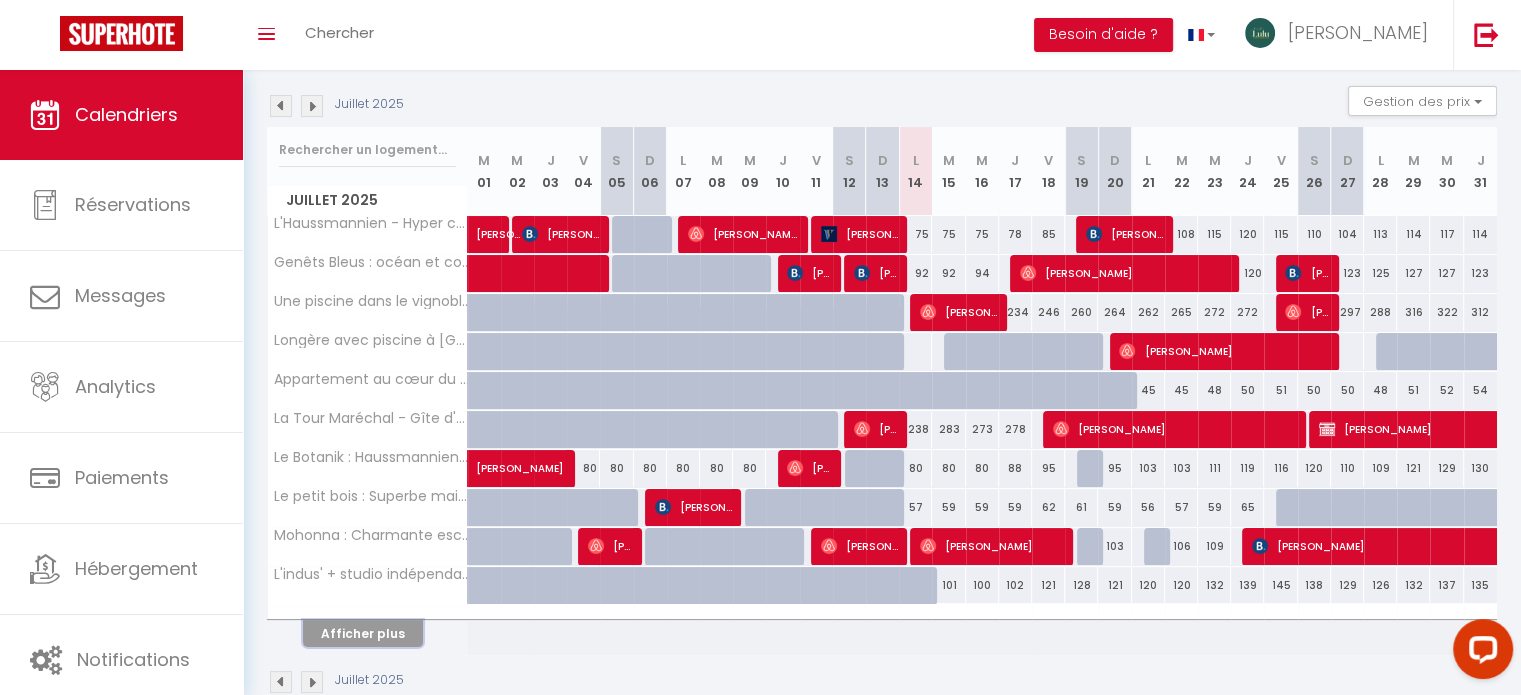 click on "Afficher plus" at bounding box center (363, 633) 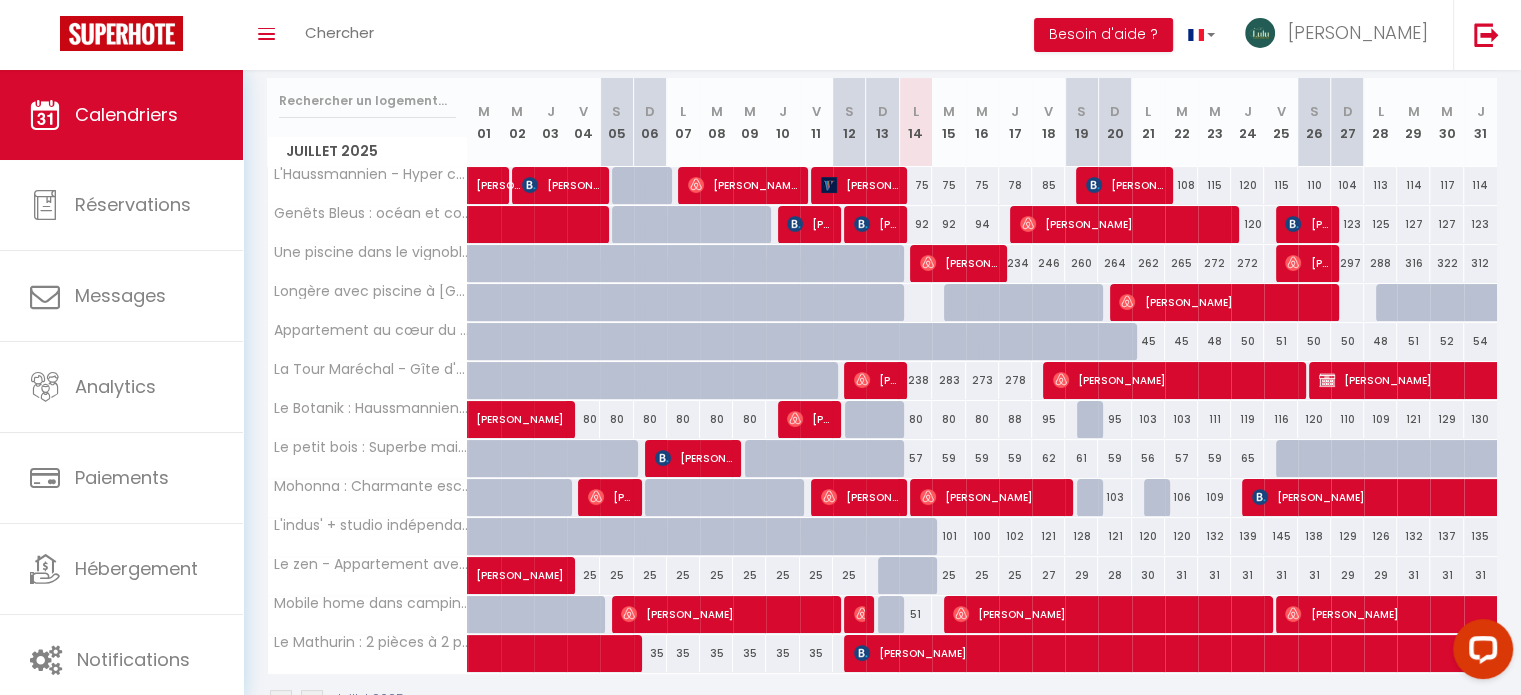 scroll, scrollTop: 251, scrollLeft: 0, axis: vertical 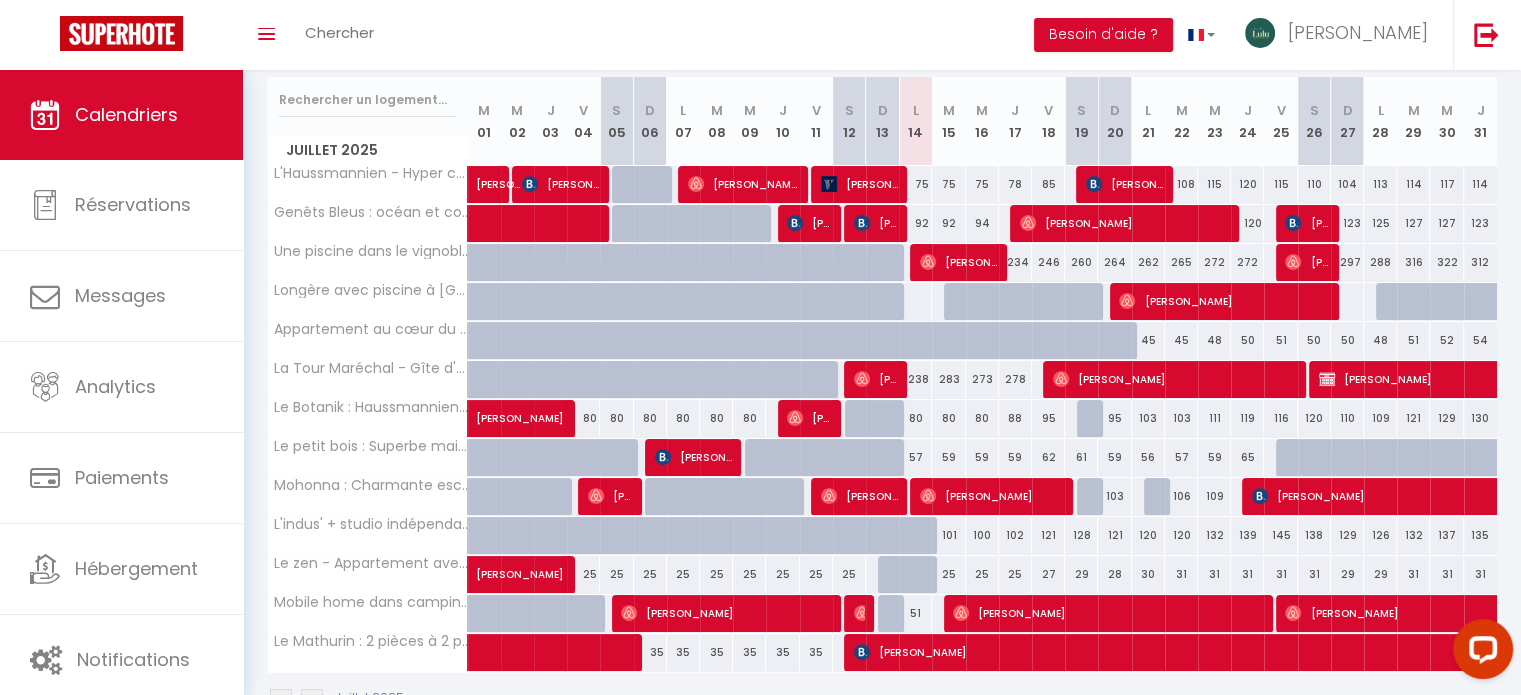 click on "58" at bounding box center (882, 613) 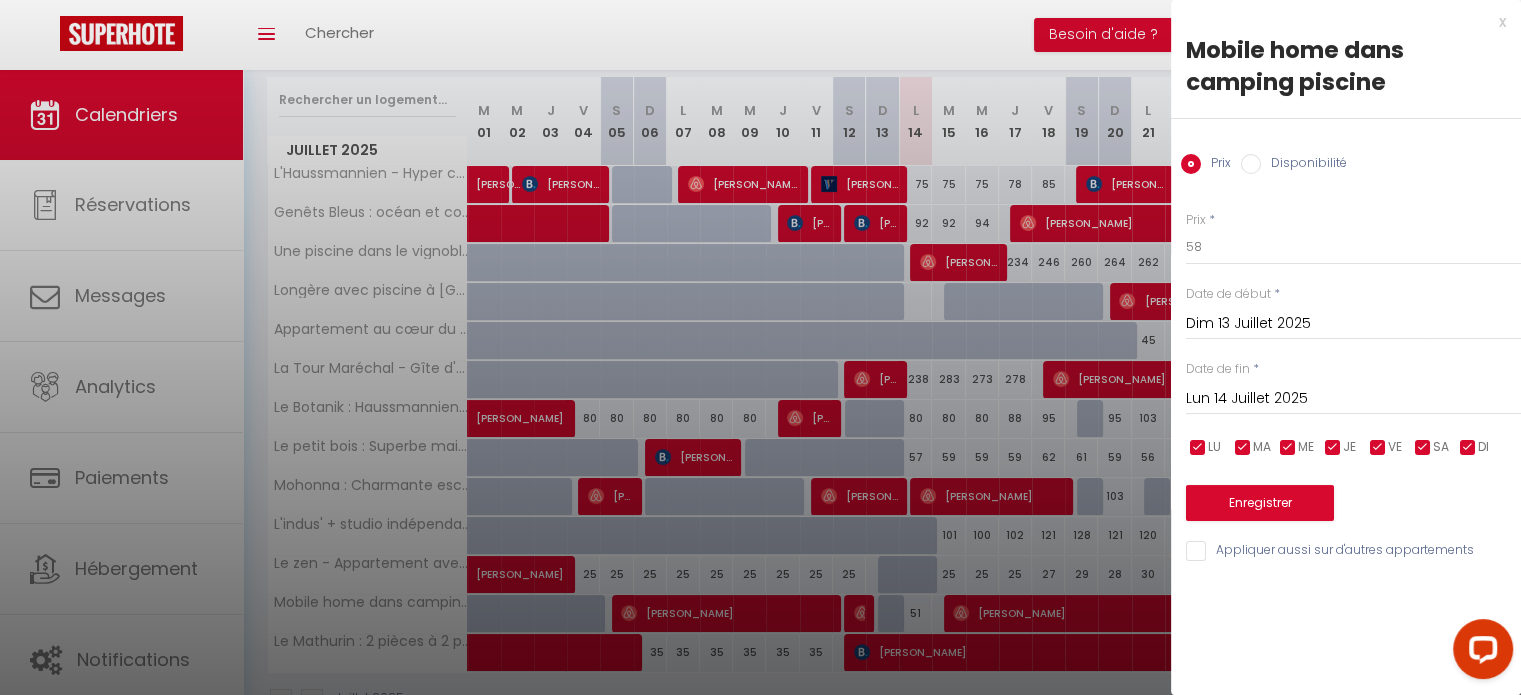 click on "x" at bounding box center [1338, 22] 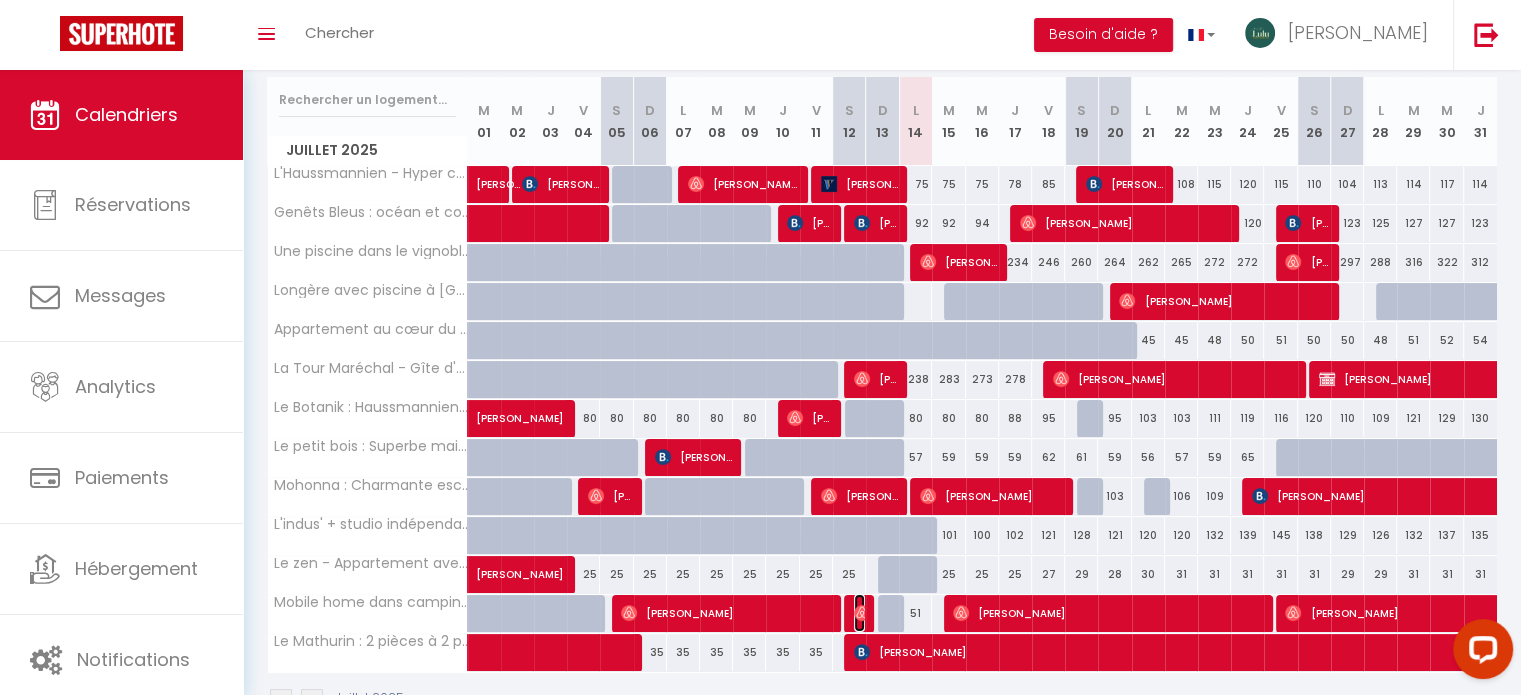 click at bounding box center (862, 613) 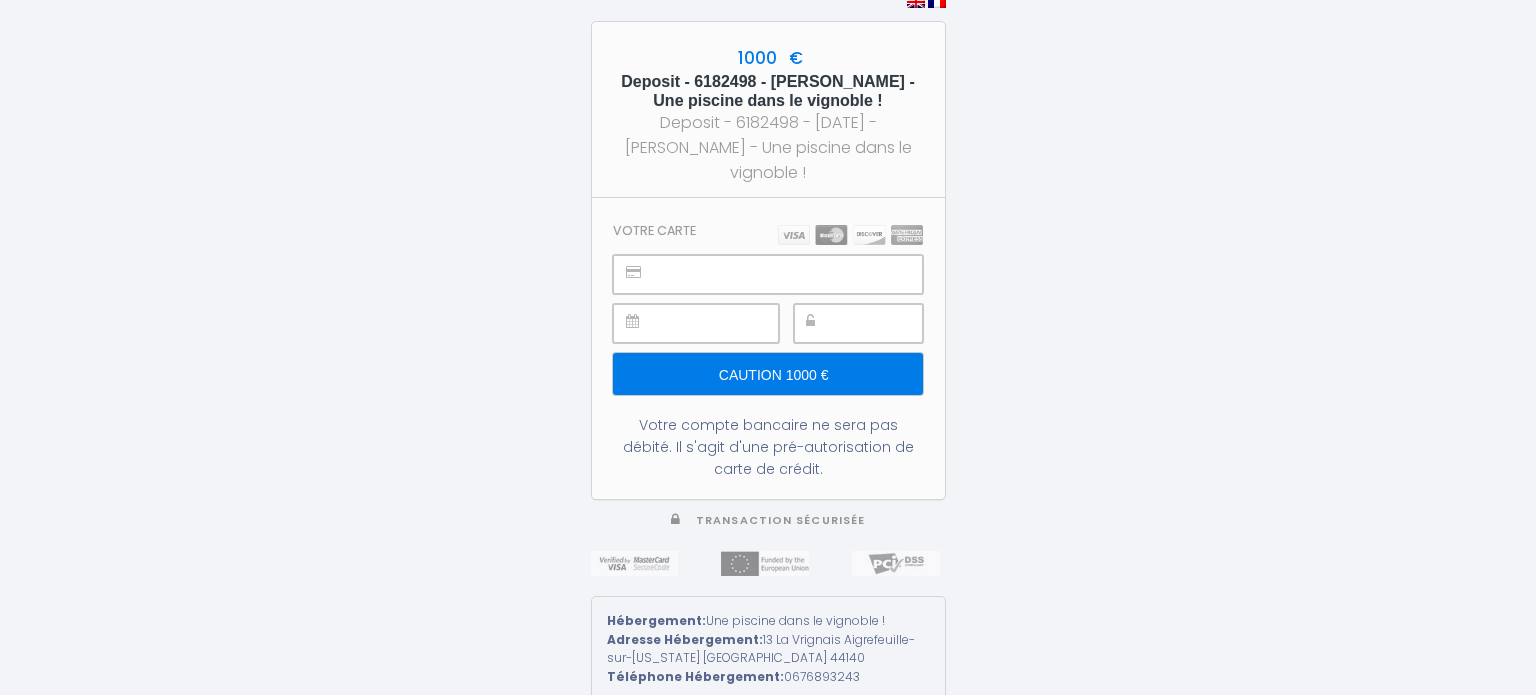 scroll, scrollTop: 0, scrollLeft: 0, axis: both 